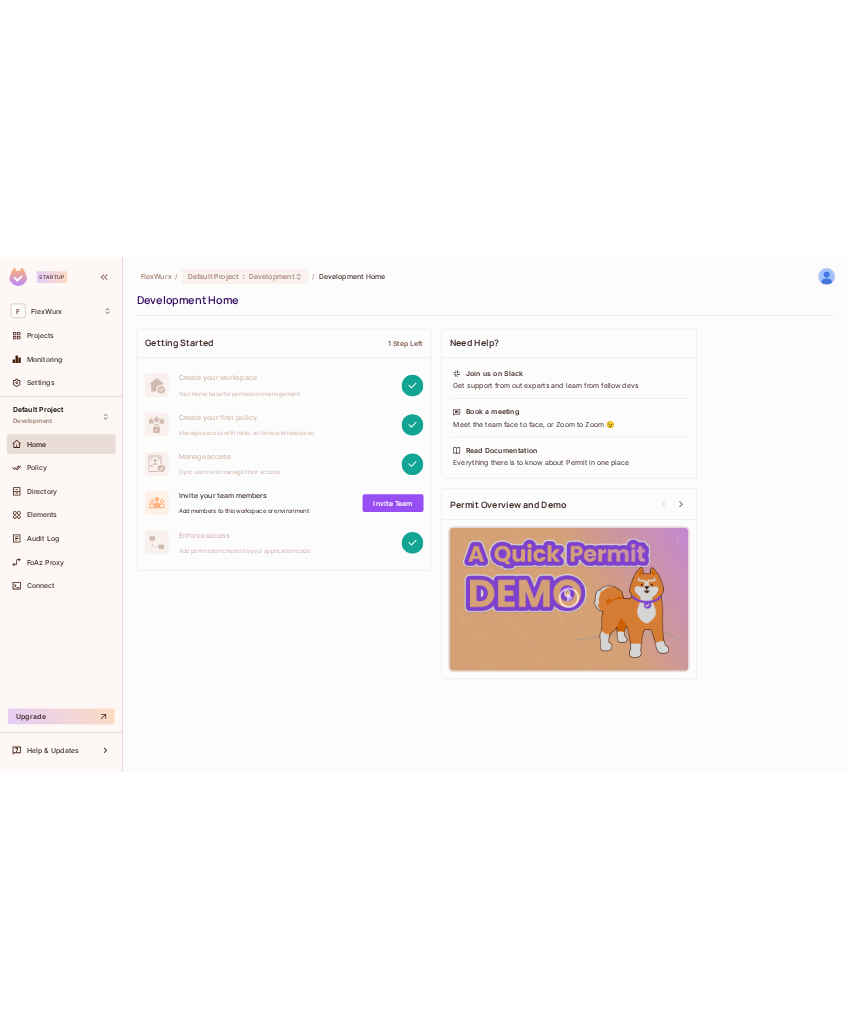 scroll, scrollTop: 0, scrollLeft: 0, axis: both 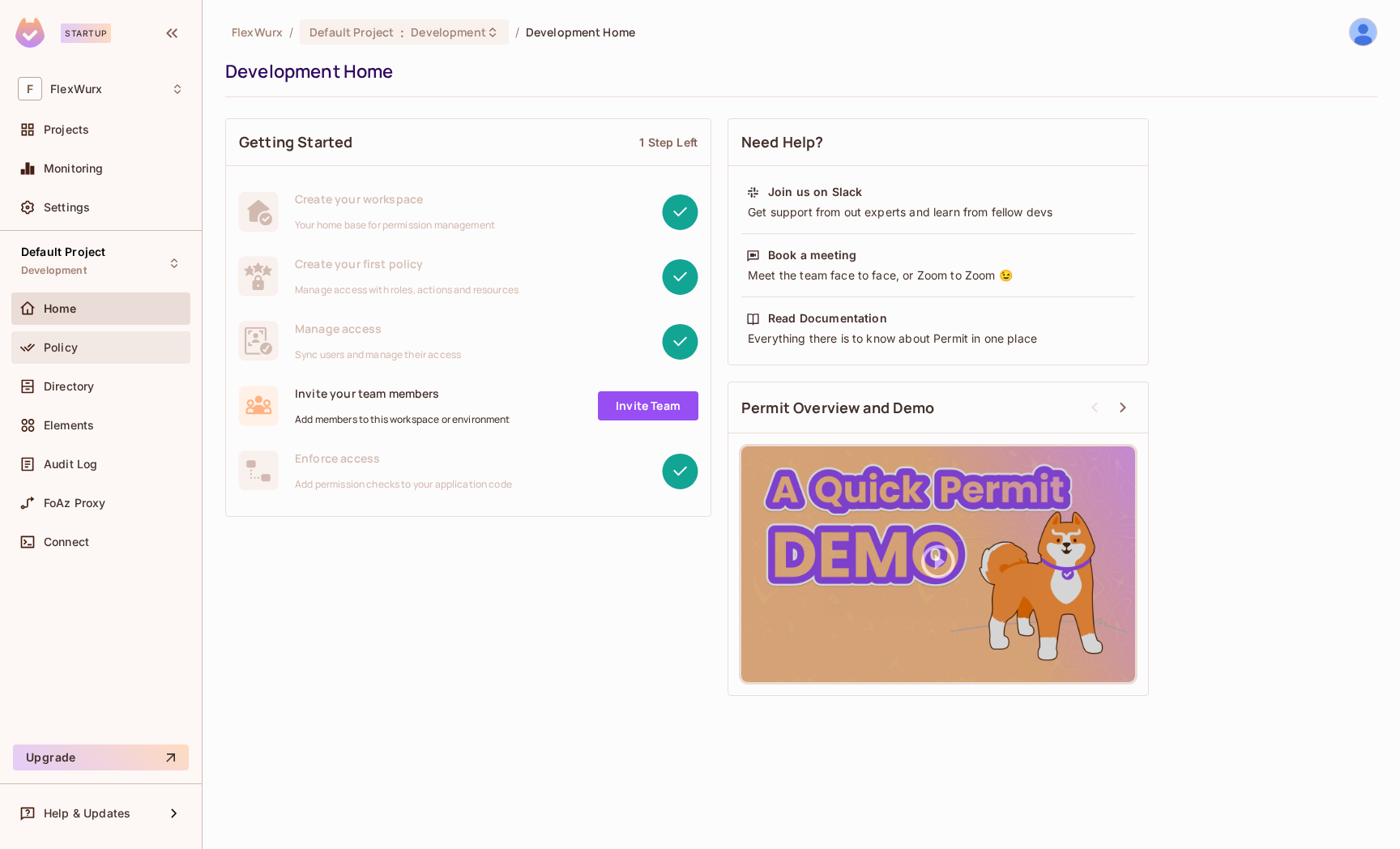 click on "Policy" at bounding box center [100, 348] 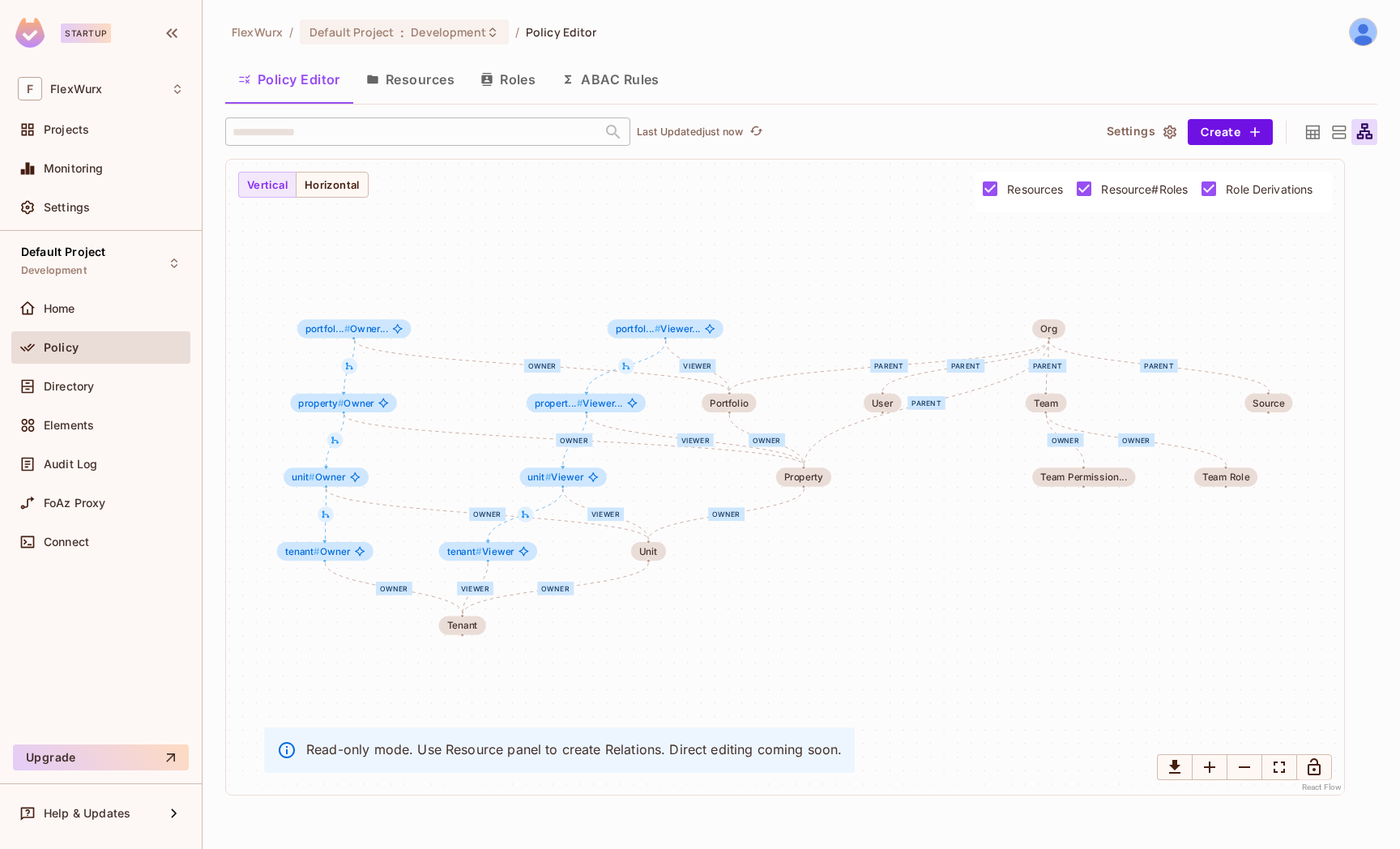 click on "Resources" at bounding box center (410, 79) 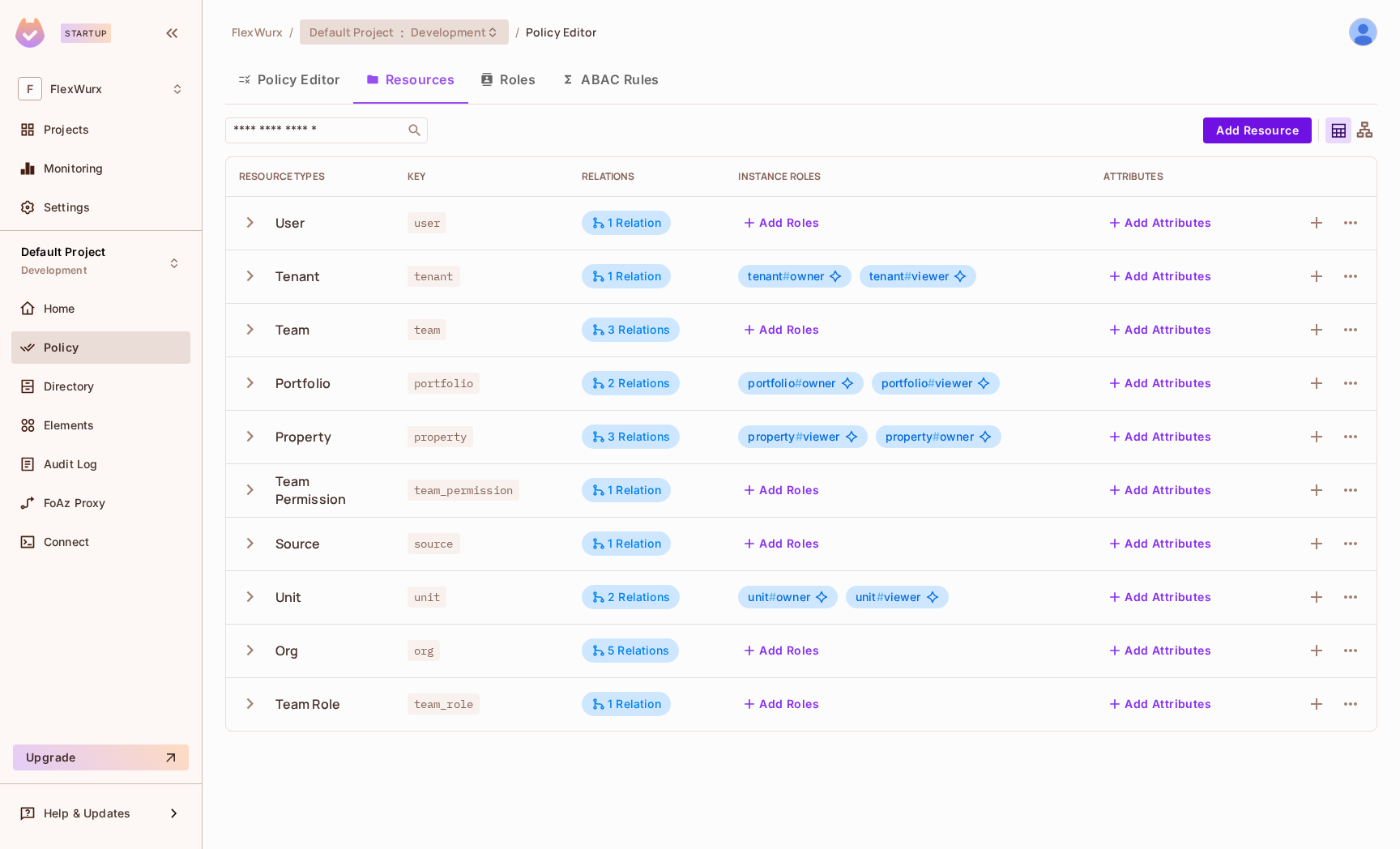 click on "Development" at bounding box center (448, 32) 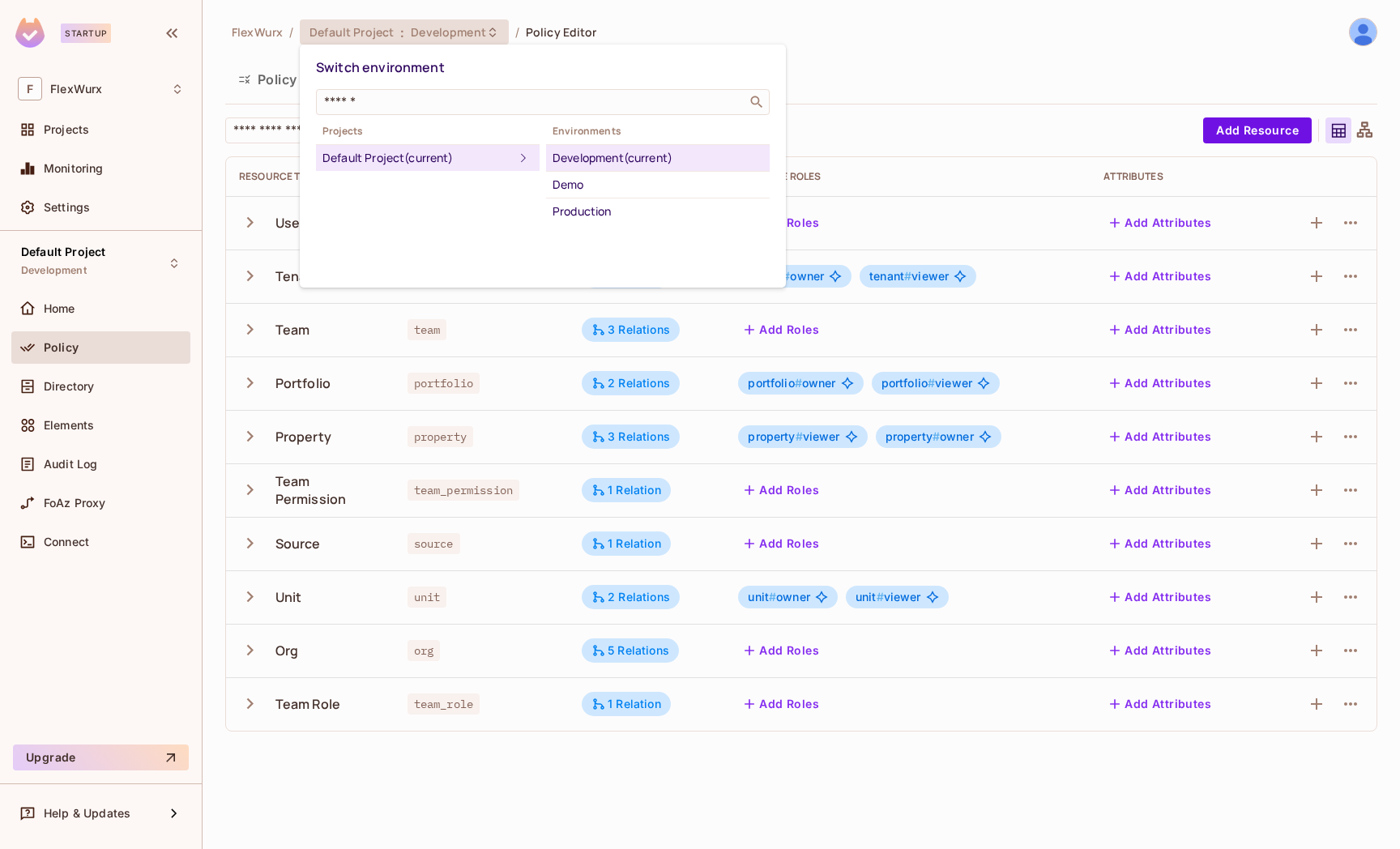 click at bounding box center [700, 424] 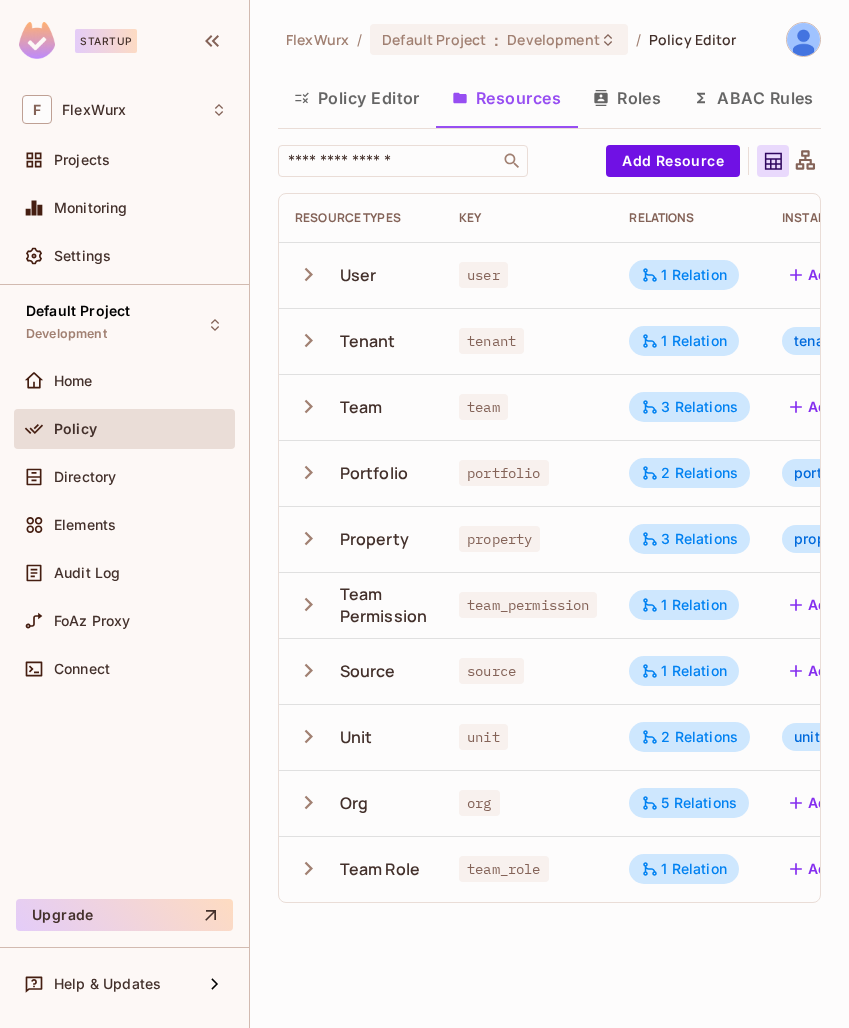 click on "Roles" at bounding box center (627, 98) 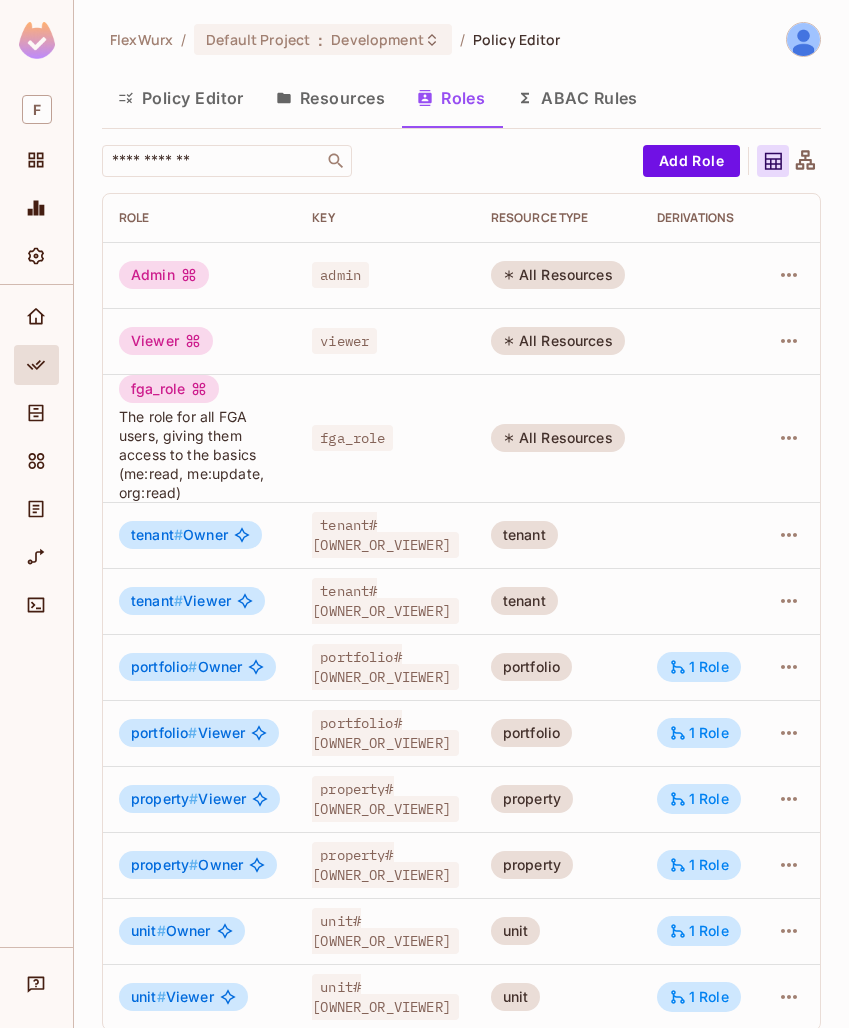 click on "Resources" at bounding box center (330, 98) 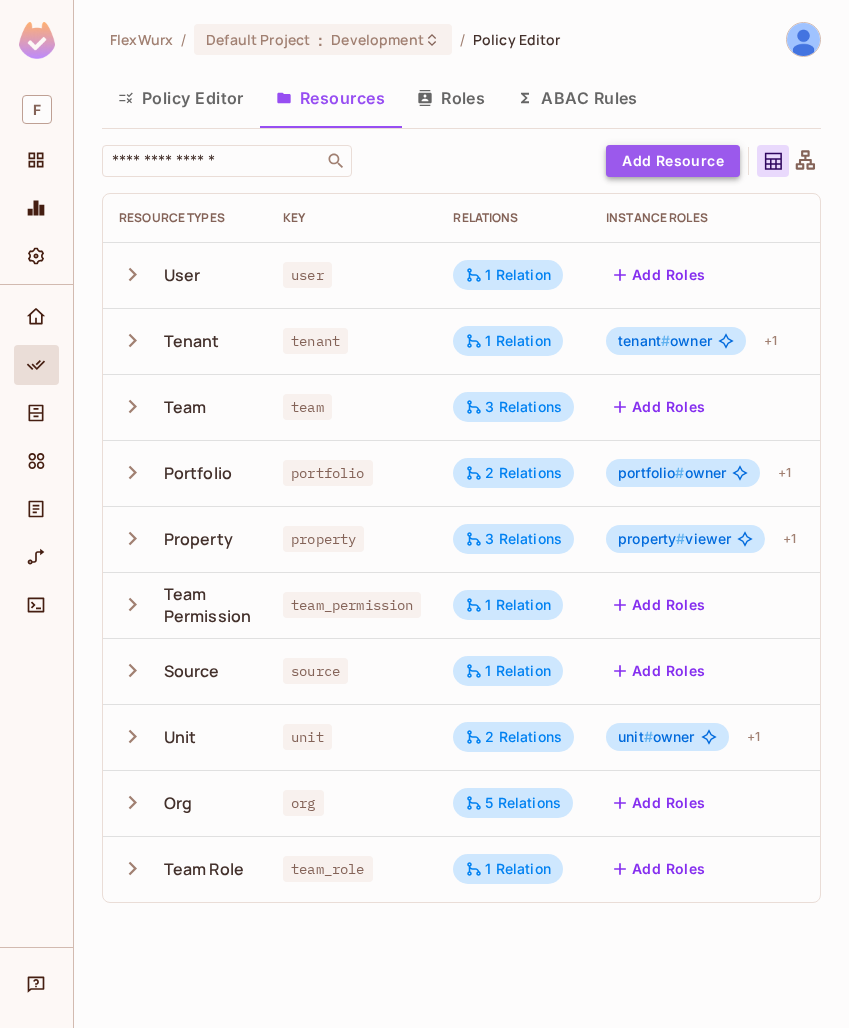 click on "Add Resource" at bounding box center (673, 161) 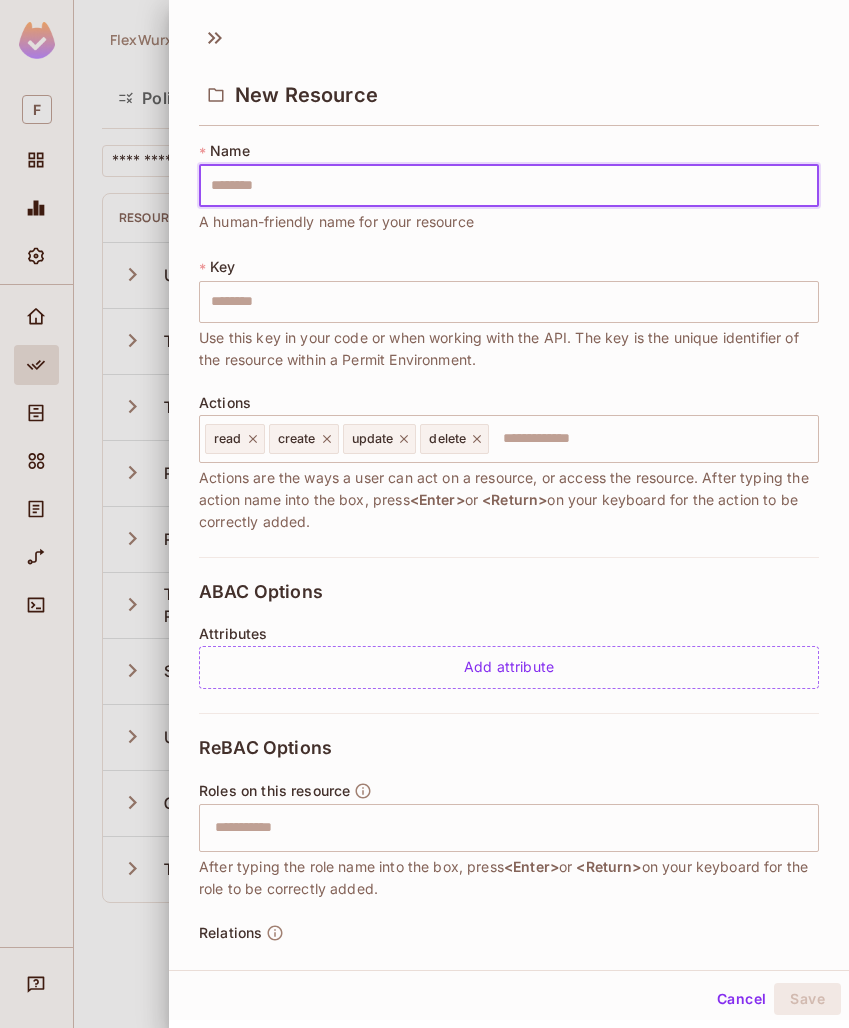 type on "*" 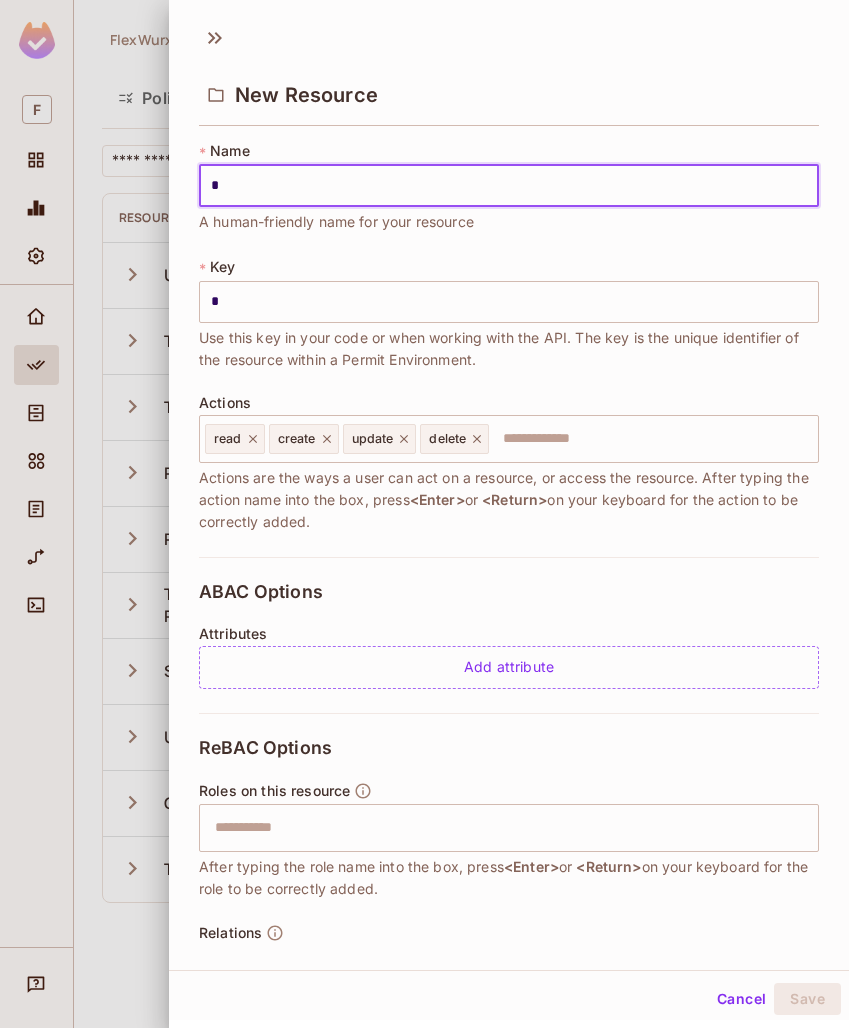 type on "**" 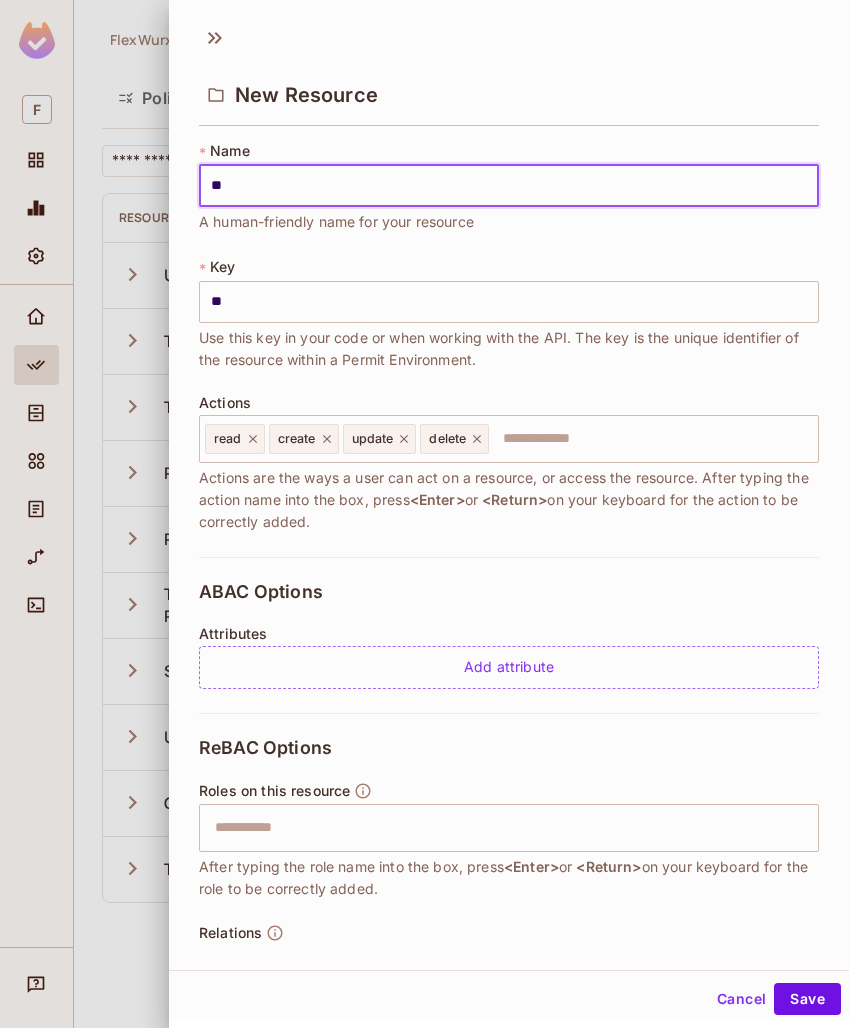 type on "***" 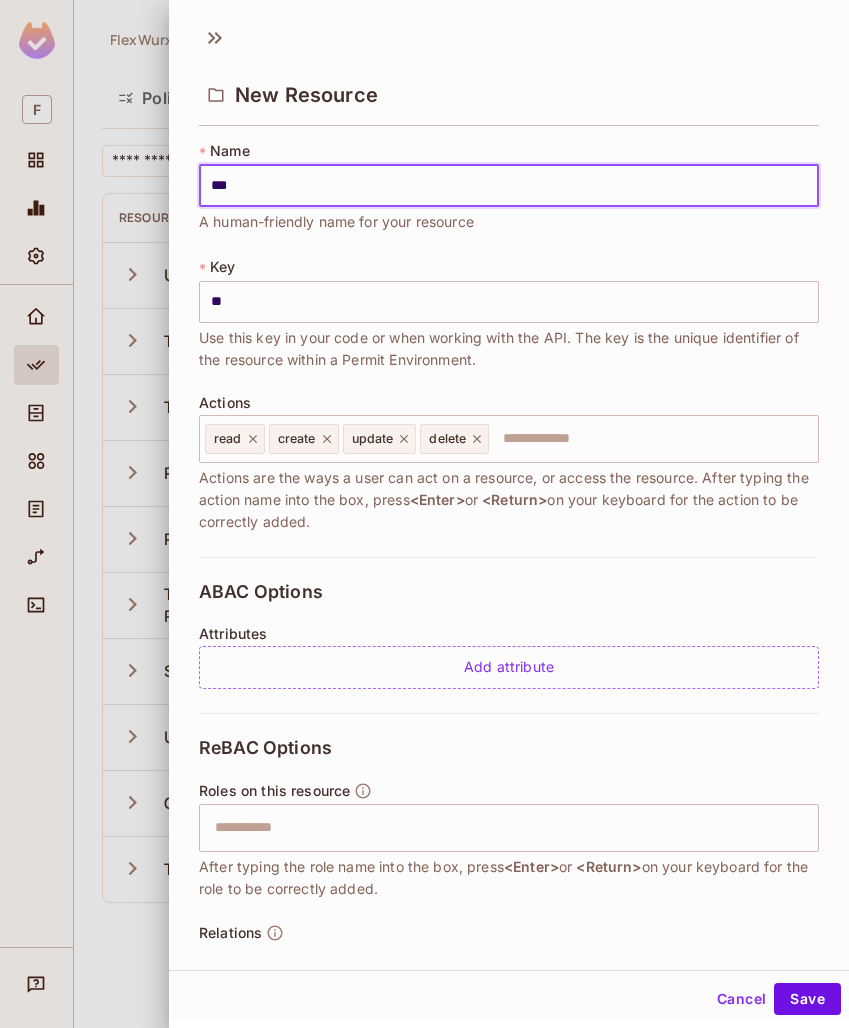 type on "***" 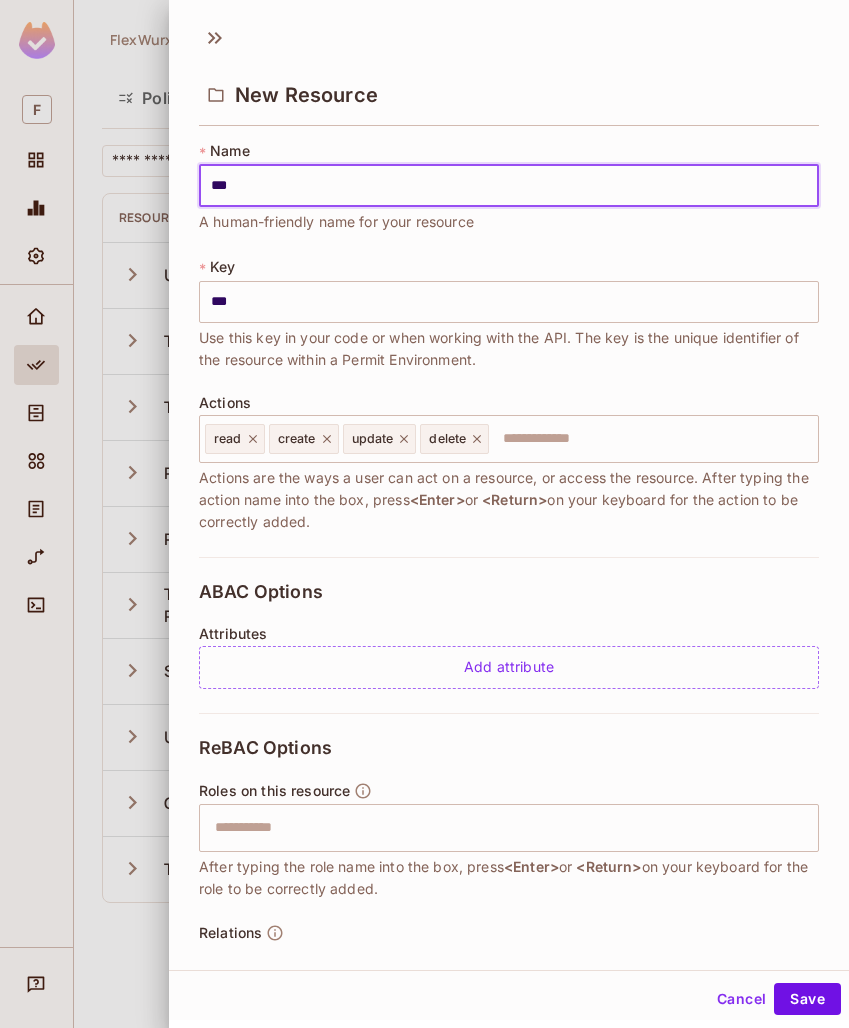 type on "****" 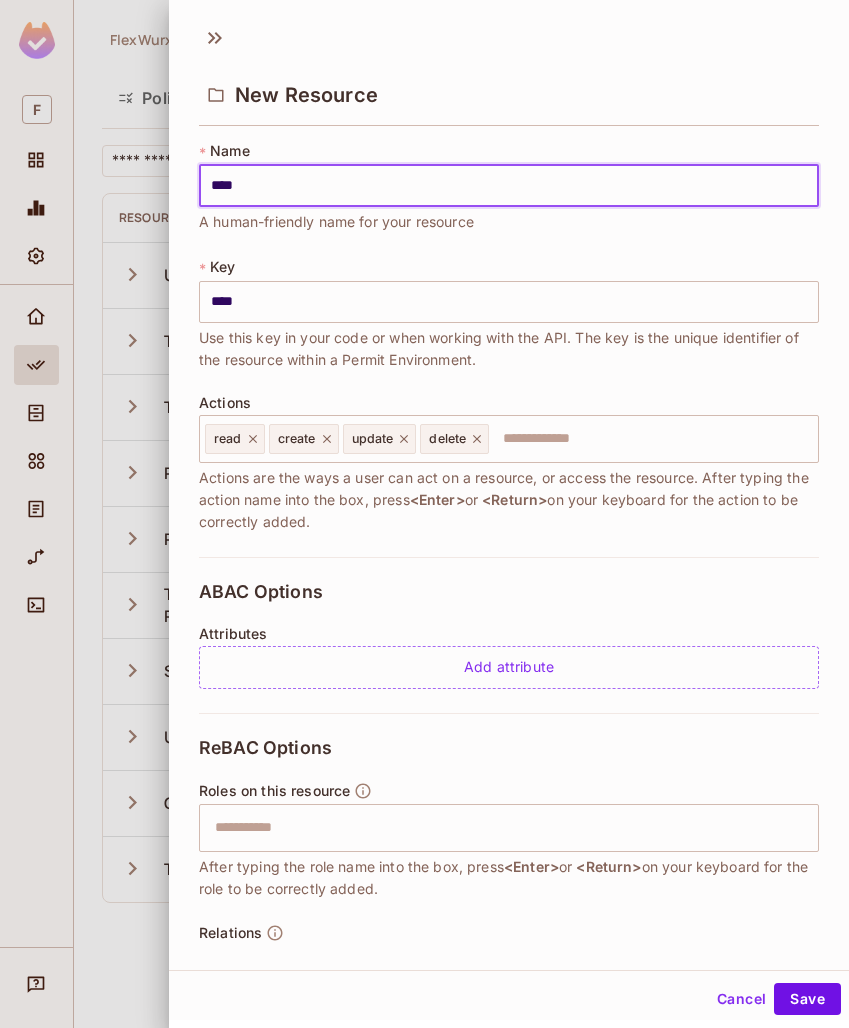 type on "*****" 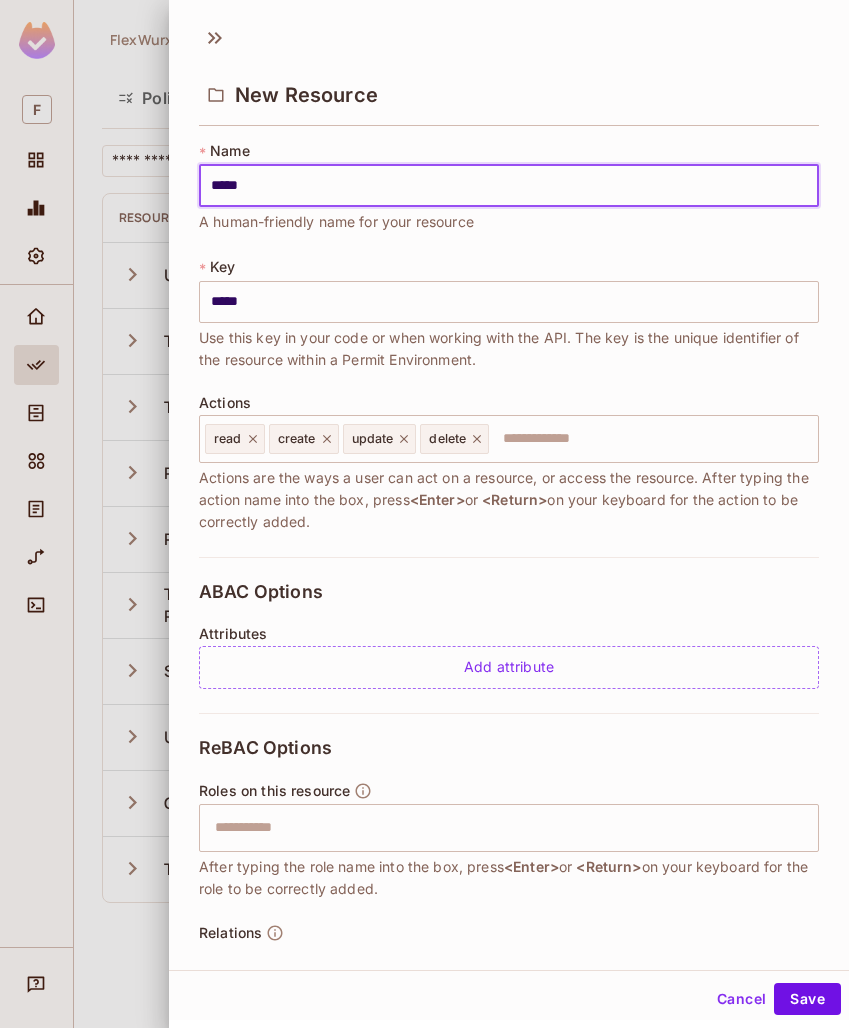 type on "******" 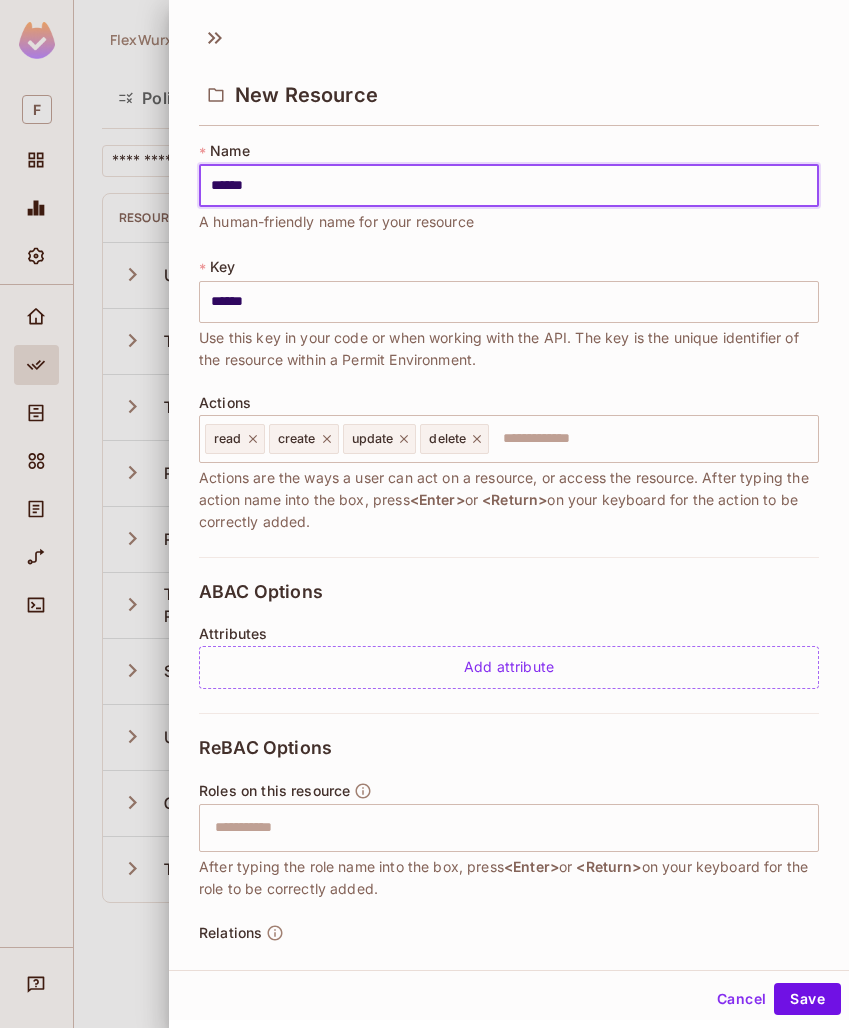 type on "******" 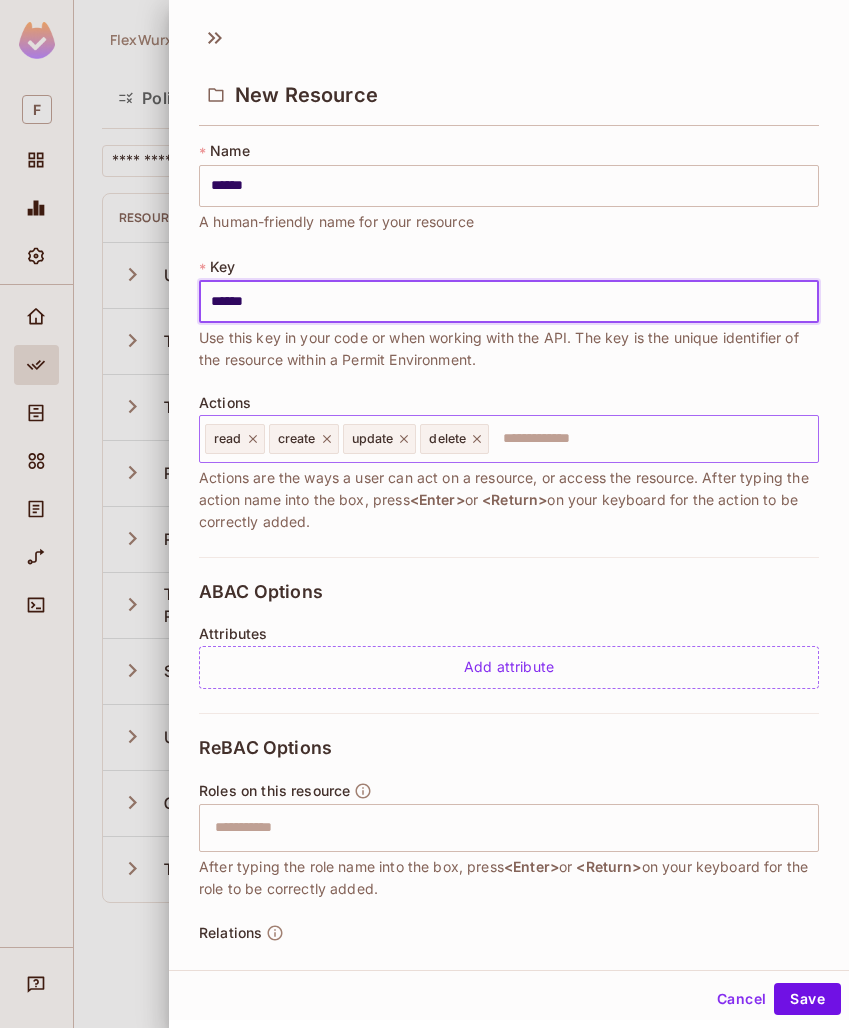 type on "******" 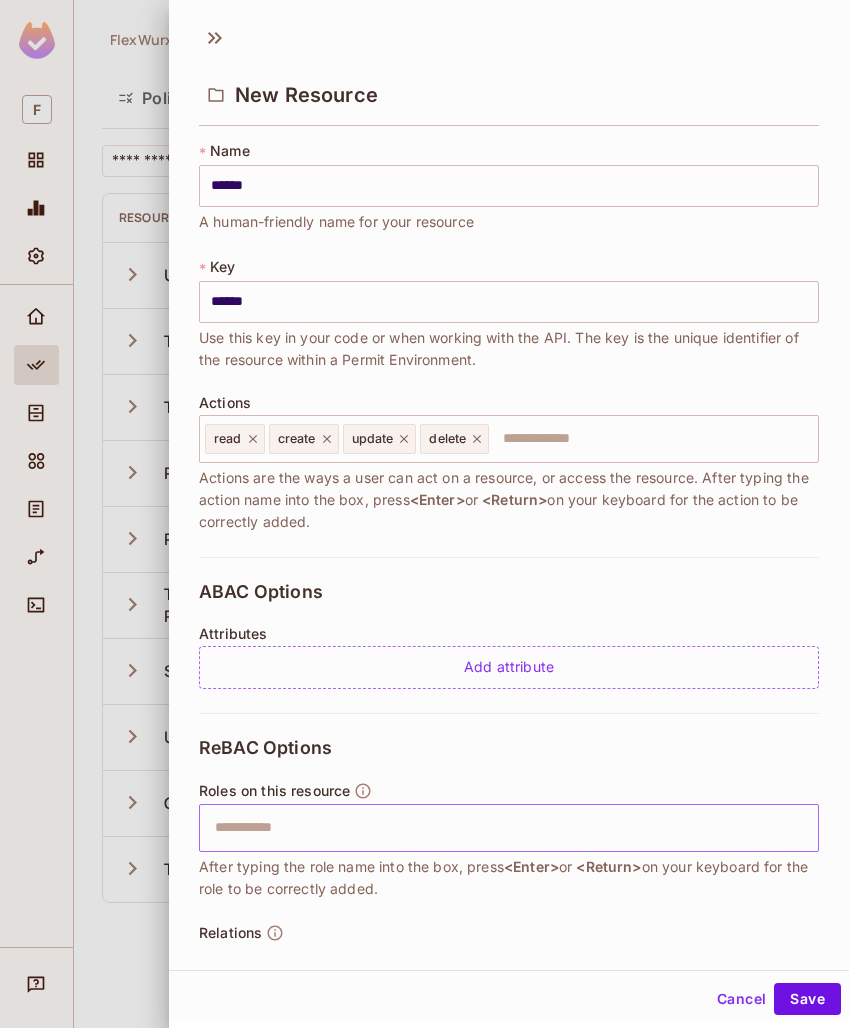 click at bounding box center [506, 828] 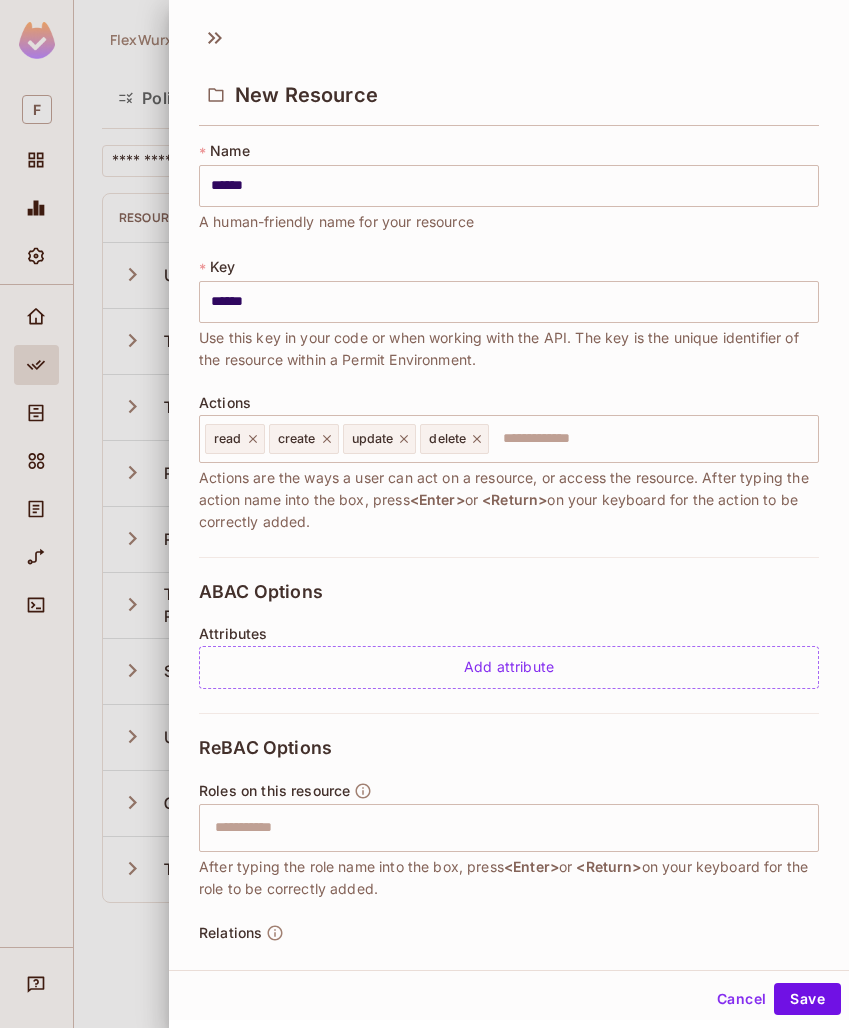 scroll, scrollTop: 72, scrollLeft: 0, axis: vertical 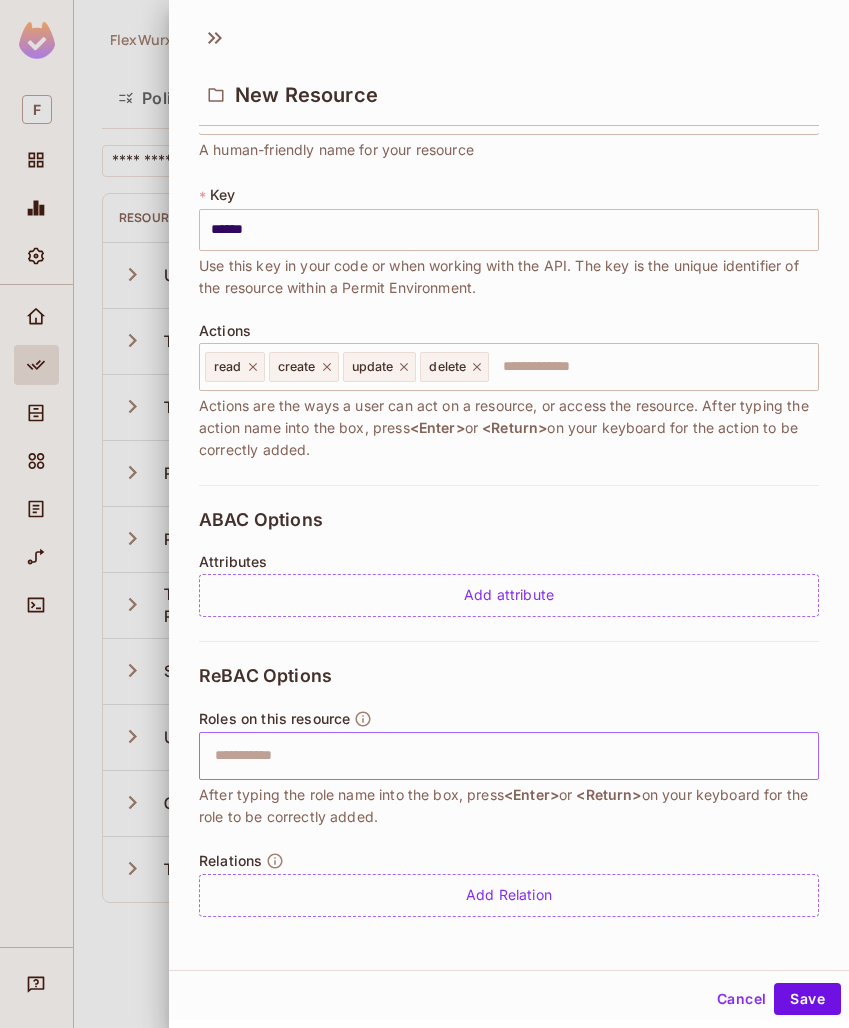click at bounding box center [506, 756] 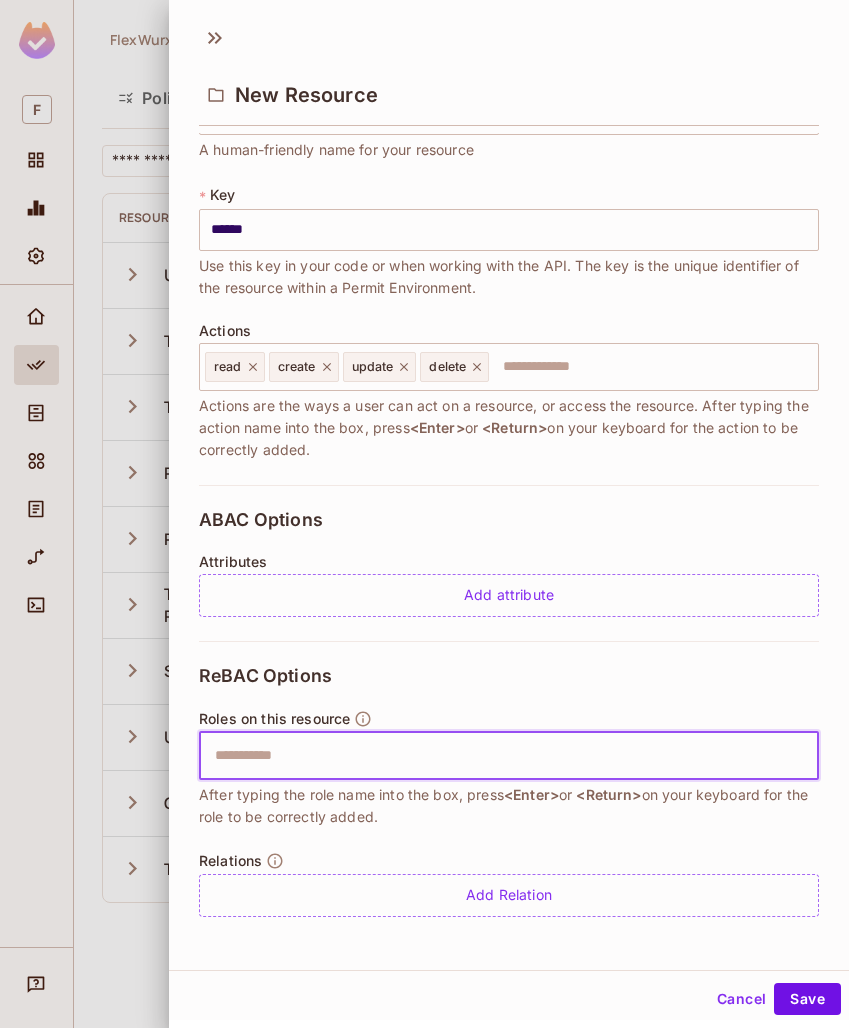 type on "*" 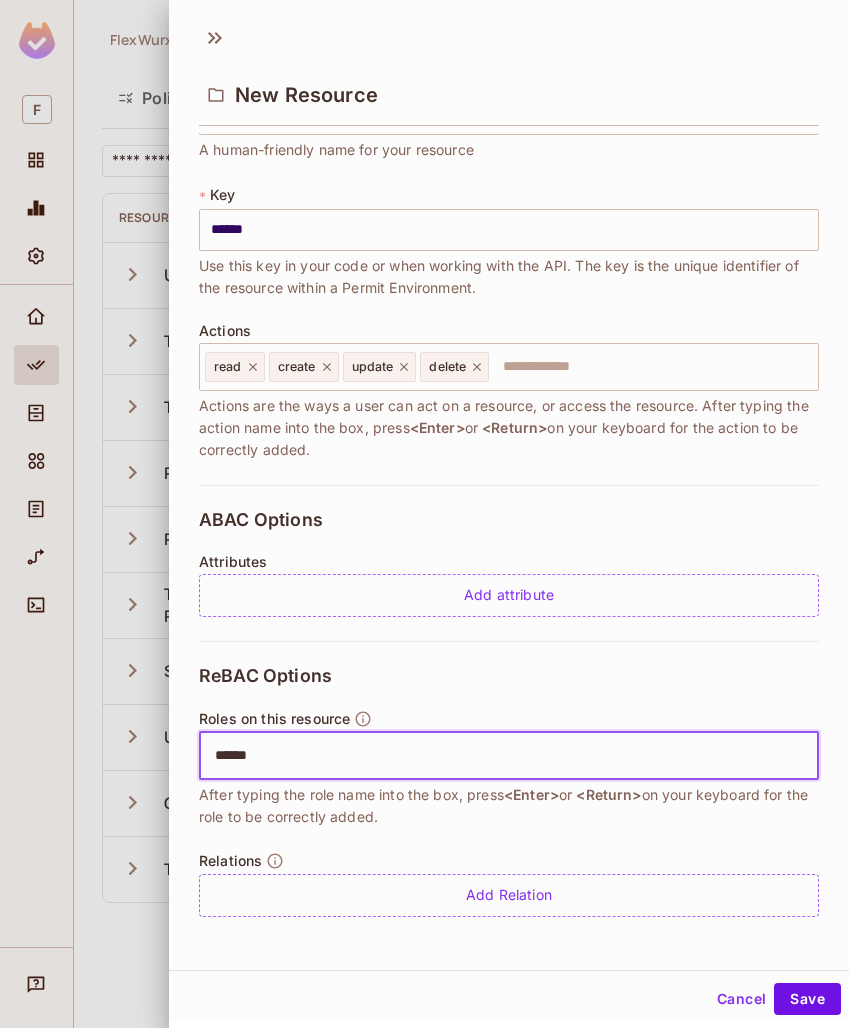 type on "*****" 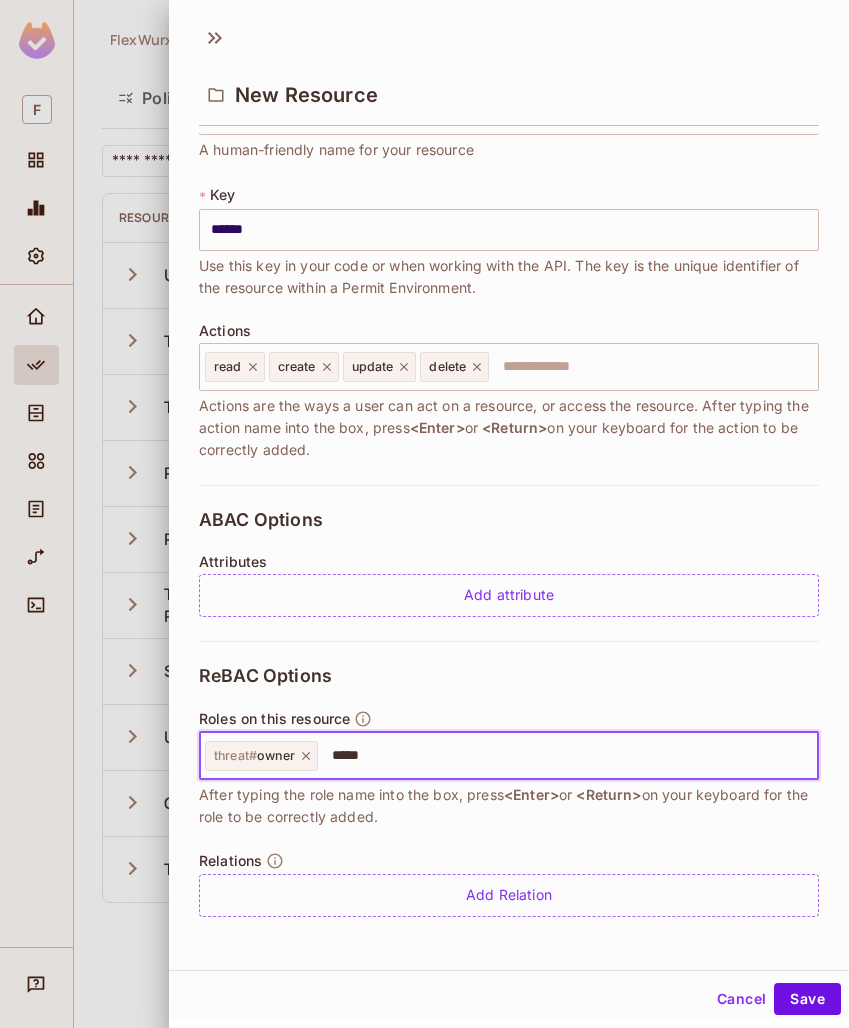 type on "******" 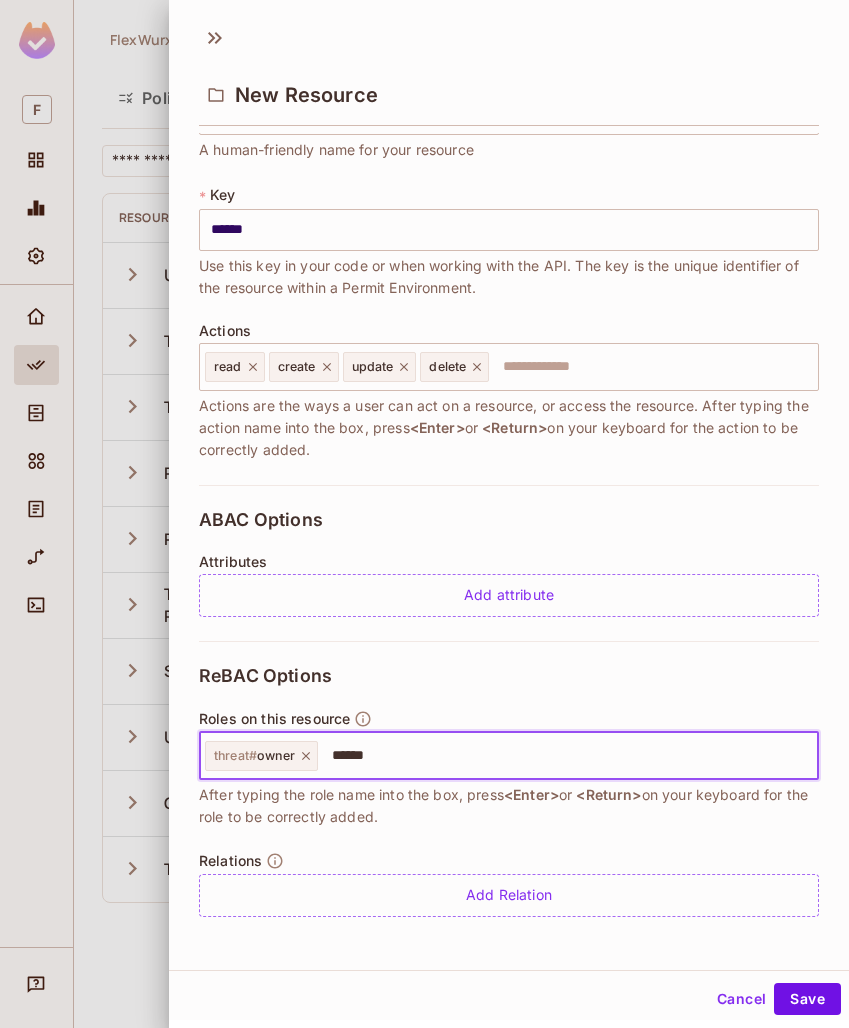 type 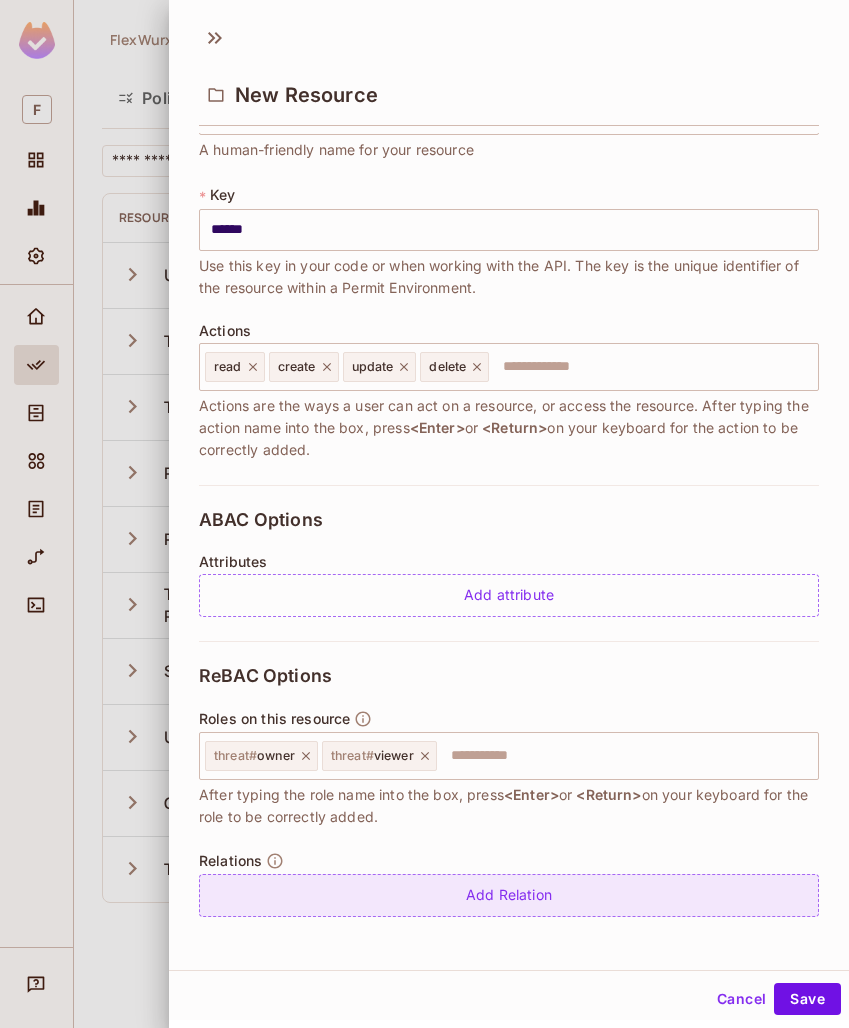 click on "Add Relation" at bounding box center (509, 895) 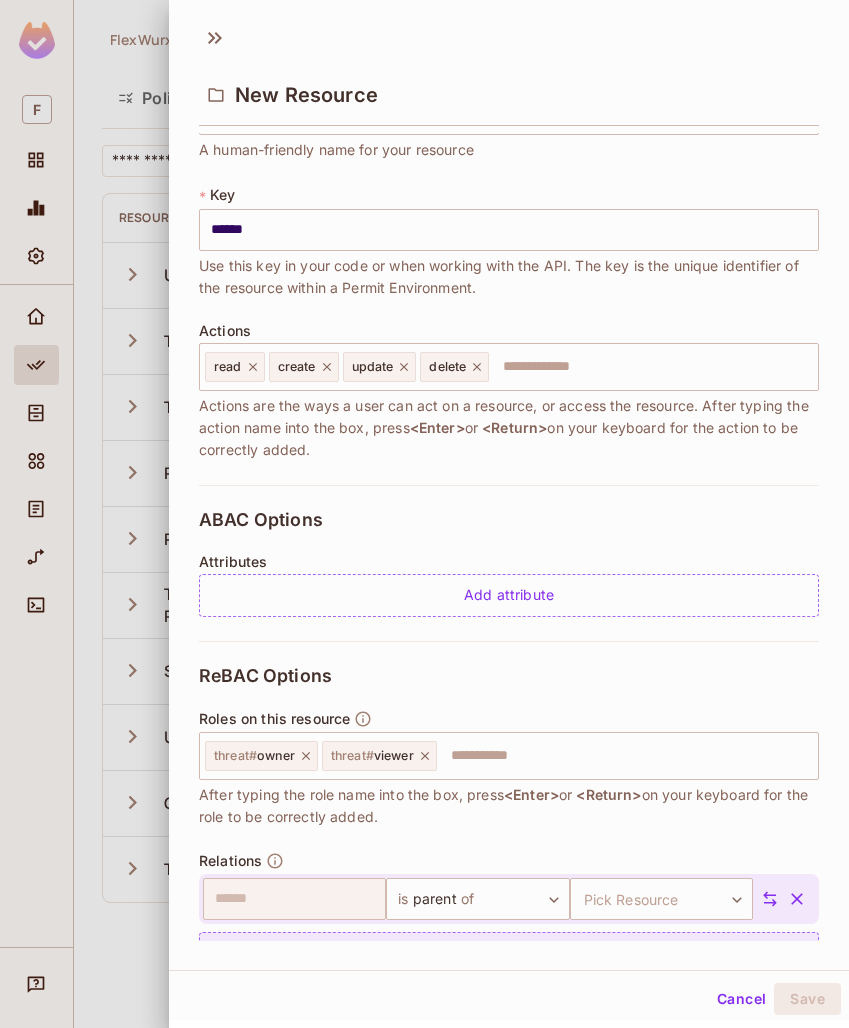 scroll, scrollTop: 130, scrollLeft: 0, axis: vertical 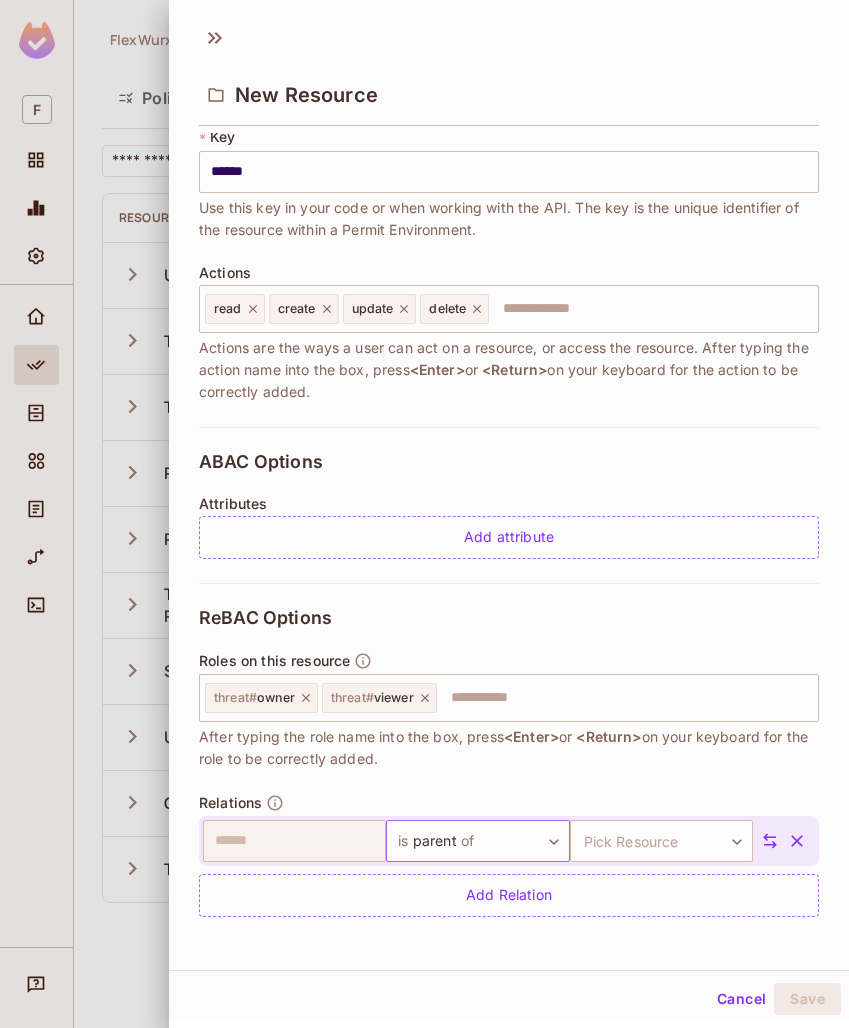 click on "F FlexWurx / Default Project : Development / Policy Editor Policy Editor Resources Roles ABAC Rules ​ Add Resource Resource Types Key Relations Instance roles Attributes User user 1 Relation Add Roles Tenant tenant 1 Relation tenant # owner + 1 Team team 3 Relations Add Roles Portfolio portfolio 2 Relations portfolio # owner + 1 Property property 3 Relations property # viewer + 1 Team Permission team_permission 1 Relation Add Roles Source source 1 Relation Add Roles Unit unit 2 Relations unit # owner + 1 Org org 5 Relations Add Roles Team Role team_role 1 Relation Add Roles
New Resource * Name ****** ​ A human-friendly name for your resource * Key ****** ​ Use this key in your code or when working with the API. The key is the unique identifier of the resource within a Permit Environment. Actions read create update delete ​ Actions are the ways a user can act on a resource, or access the resource. After typing the action name into the box, press  <Enter>  or" at bounding box center [424, 514] 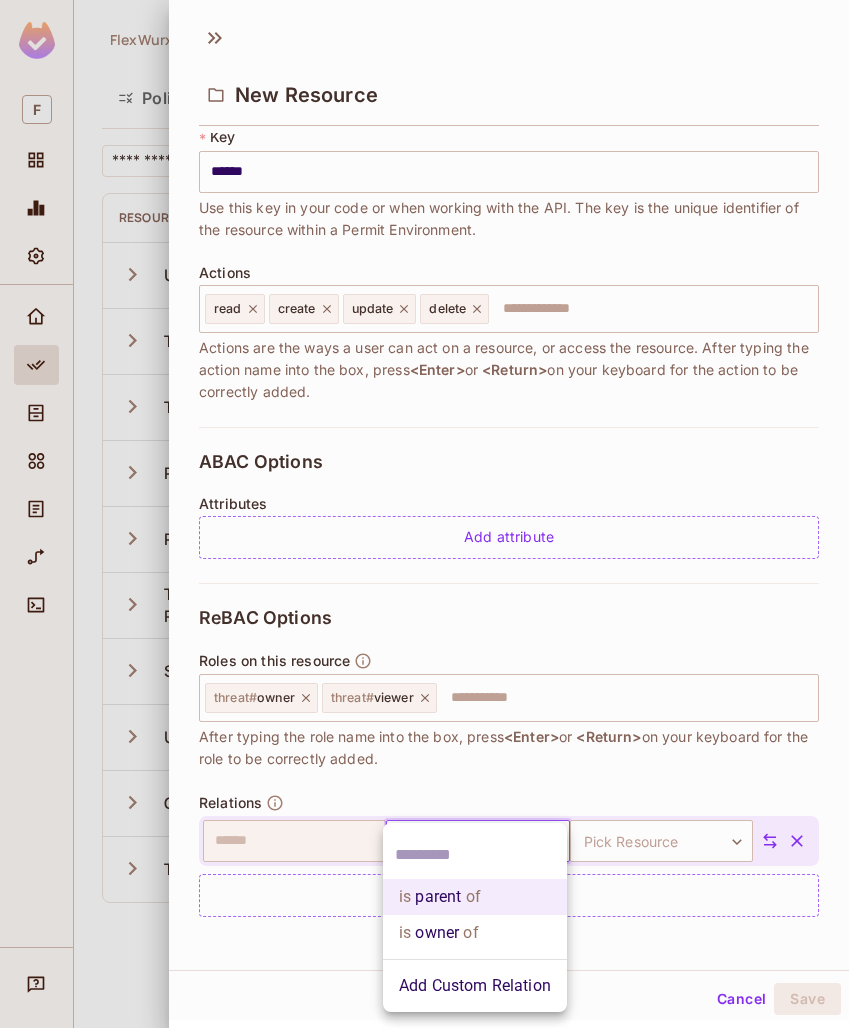 click at bounding box center [424, 514] 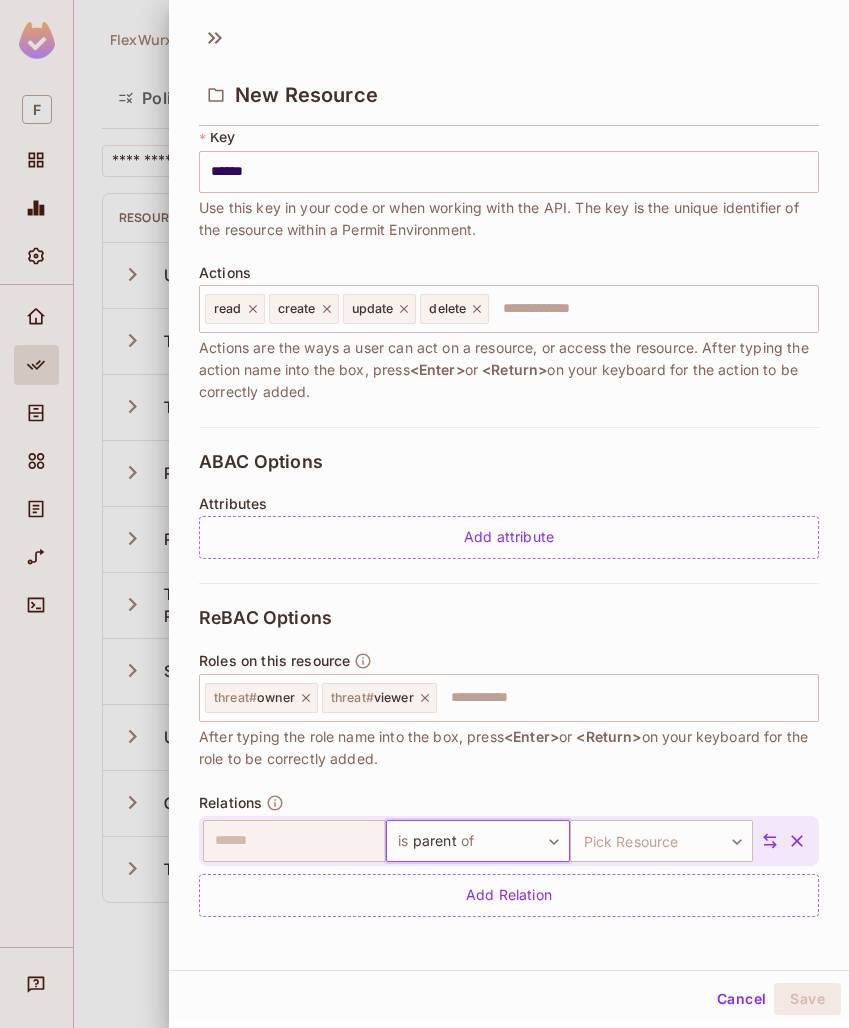 click 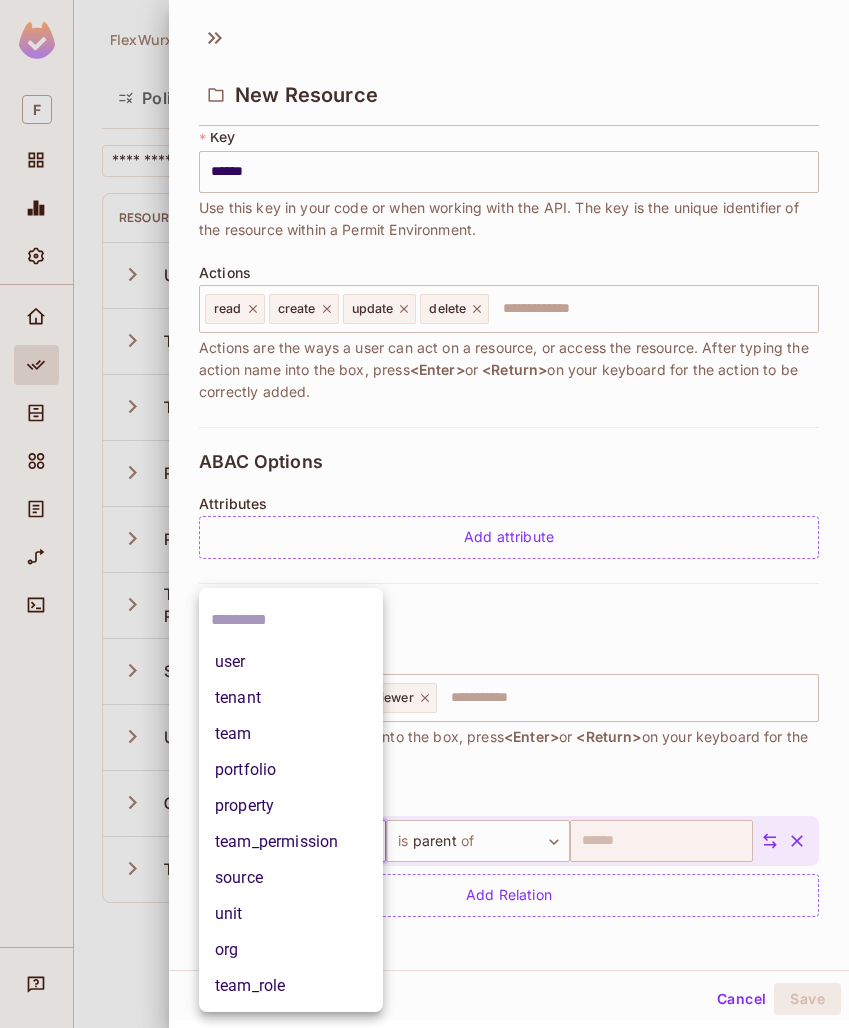 click on "F FlexWurx / Default Project : Development / Policy Editor Policy Editor Resources Roles ABAC Rules ​ Add Resource Resource Types Key Relations Instance roles Attributes User user 1 Relation Add Roles Tenant tenant 1 Relation tenant # owner + 1 Team team 3 Relations Add Roles Portfolio portfolio 2 Relations portfolio # owner + 1 Property property 3 Relations property # viewer + 1 Team Permission team_permission 1 Relation Add Roles Source source 1 Relation Add Roles Unit unit 2 Relations unit # owner + 1 Org org 5 Relations Add Roles Team Role team_role 1 Relation Add Roles
New Resource * Name ****** ​ A human-friendly name for your resource * Key ****** ​ Use this key in your code or when working with the API. The key is the unique identifier of the resource within a Permit Environment. Actions read create update delete ​ Actions are the ways a user can act on a resource, or access the resource. After typing the action name into the box, press  <Enter>  or" at bounding box center [424, 514] 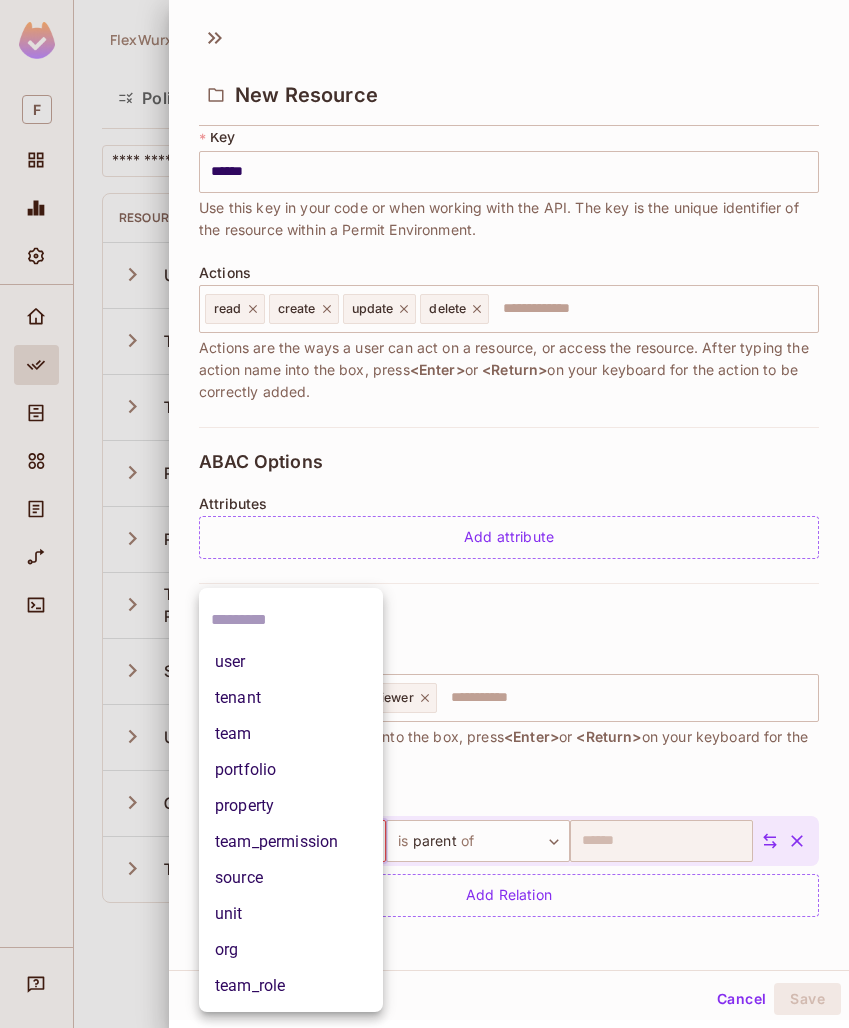click on "property" at bounding box center (291, 806) 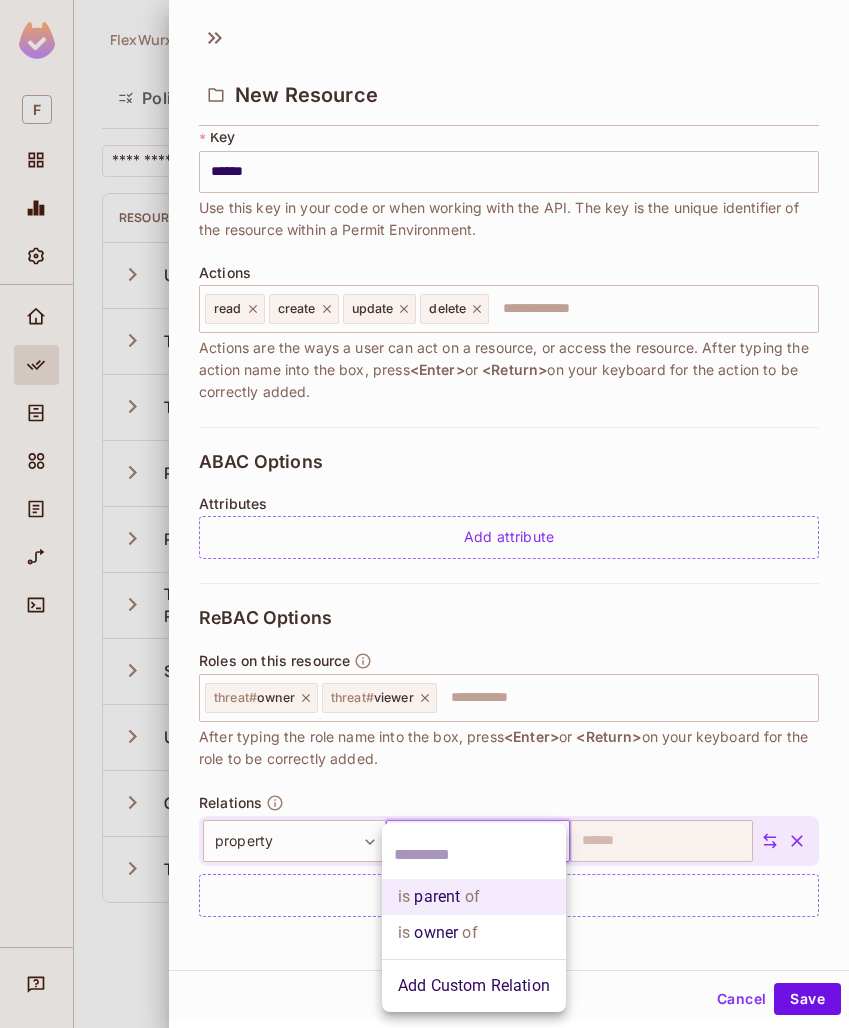 click on "F FlexWurx / Default Project : Development / Policy Editor Policy Editor Resources Roles ABAC Rules ​ Add Resource Resource Types Key Relations Instance roles Attributes User user 1 Relation Add Roles Tenant tenant 1 Relation tenant # owner + 1 Team team 3 Relations Add Roles Portfolio portfolio 2 Relations portfolio # owner + 1 Property property 3 Relations property # viewer + 1 Team Permission team_permission 1 Relation Add Roles Source source 1 Relation Add Roles Unit unit 2 Relations unit # owner + 1 Org org 5 Relations Add Roles Team Role team_role 1 Relation Add Roles
New Resource * Name ****** ​ A human-friendly name for your resource * Key ****** ​ Use this key in your code or when working with the API. The key is the unique identifier of the resource within a Permit Environment. Actions read create update delete ​ Actions are the ways a user can act on a resource, or access the resource. After typing the action name into the box, press  <Enter>  or" at bounding box center (424, 514) 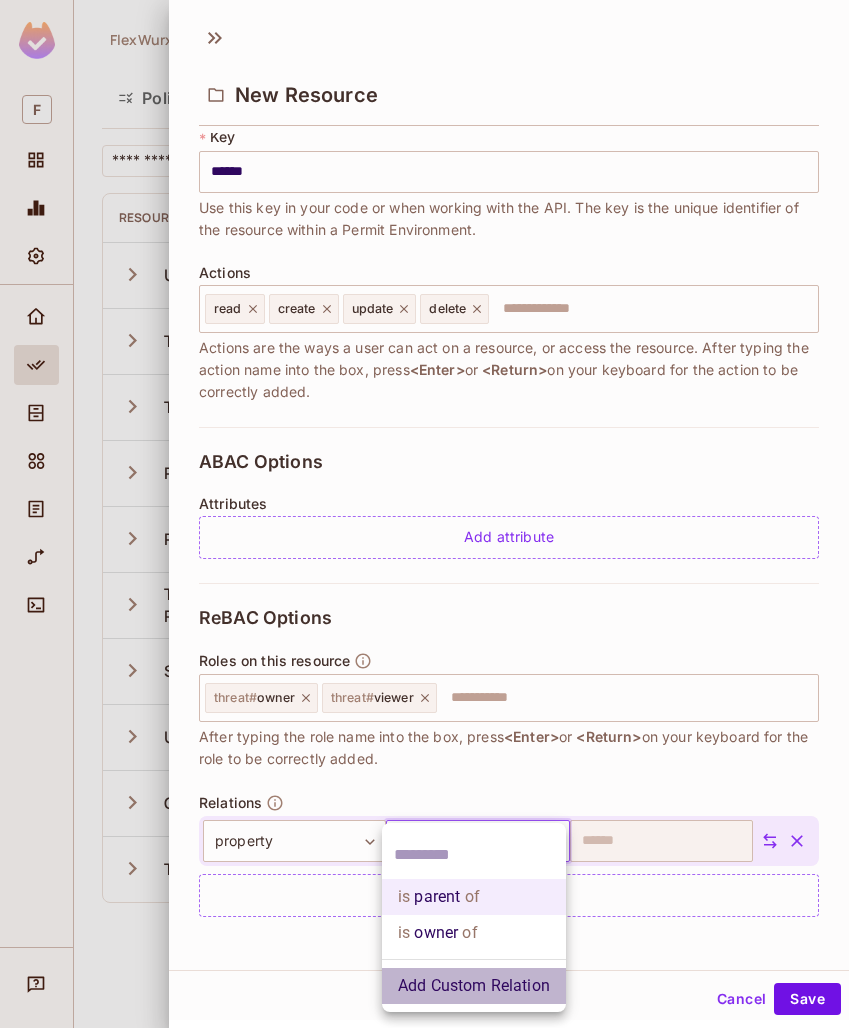 click on "Add Custom Relation" at bounding box center (474, 986) 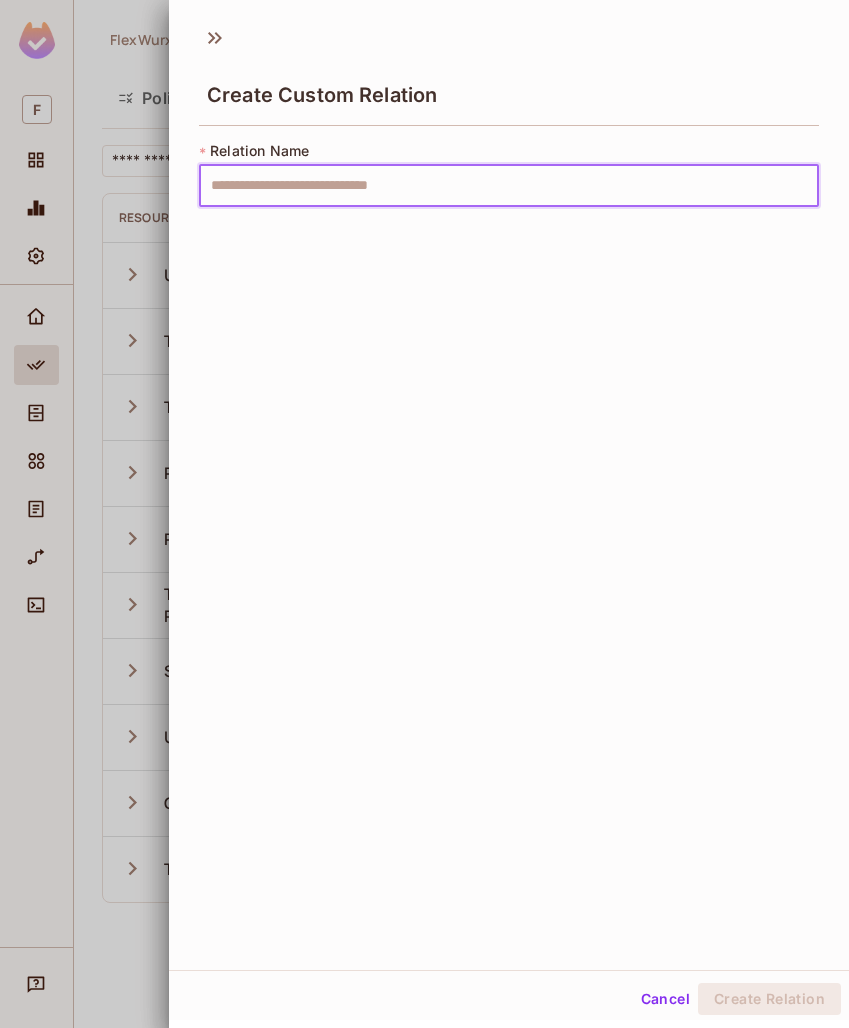 click at bounding box center (509, 186) 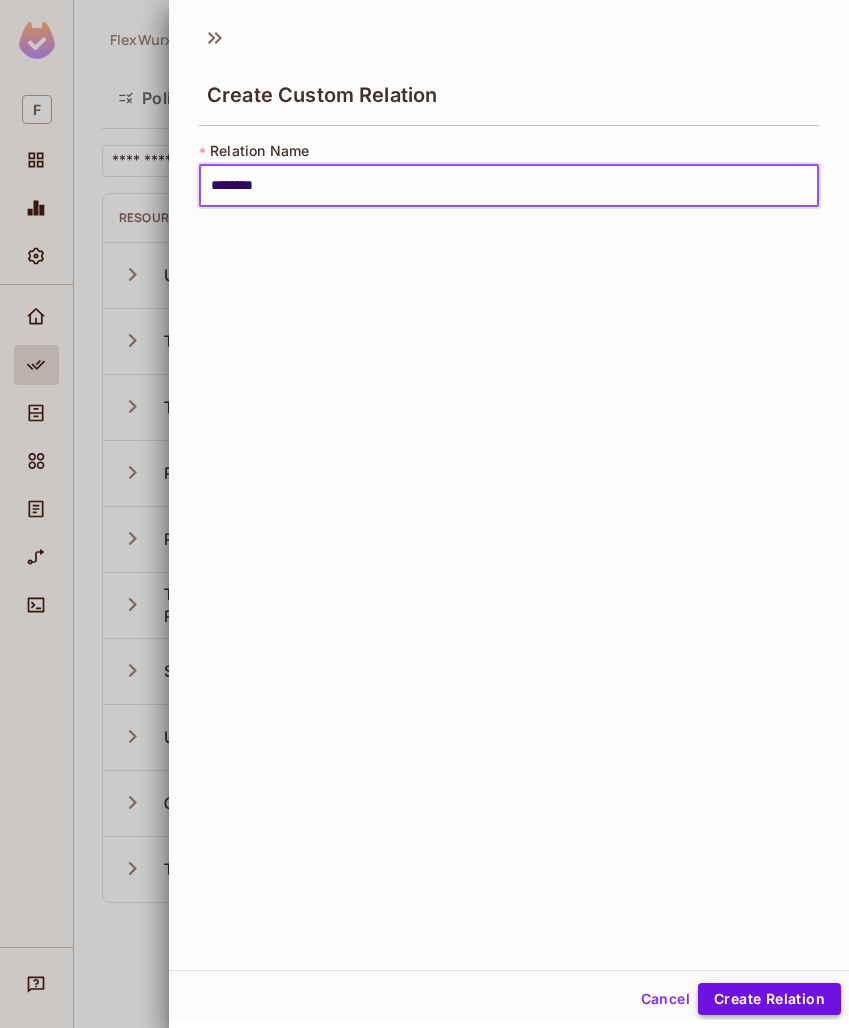 type on "********" 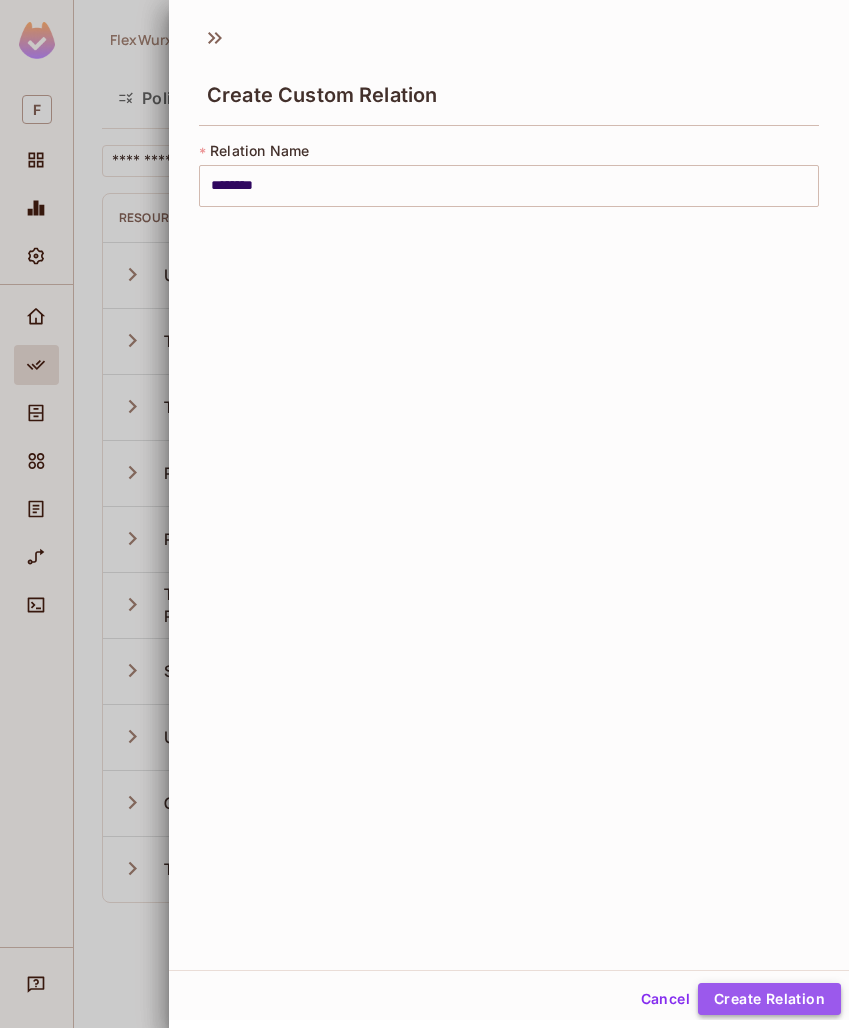 click on "Create Relation" at bounding box center (769, 999) 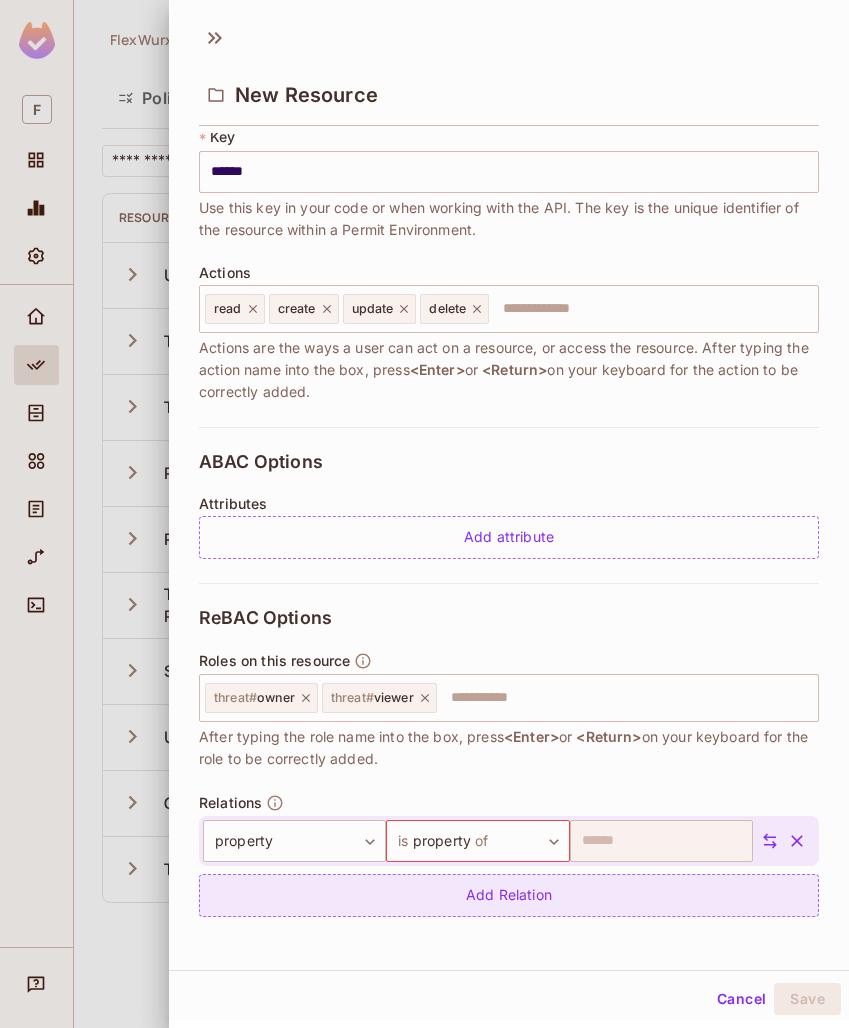 click on "Add Relation" at bounding box center (509, 895) 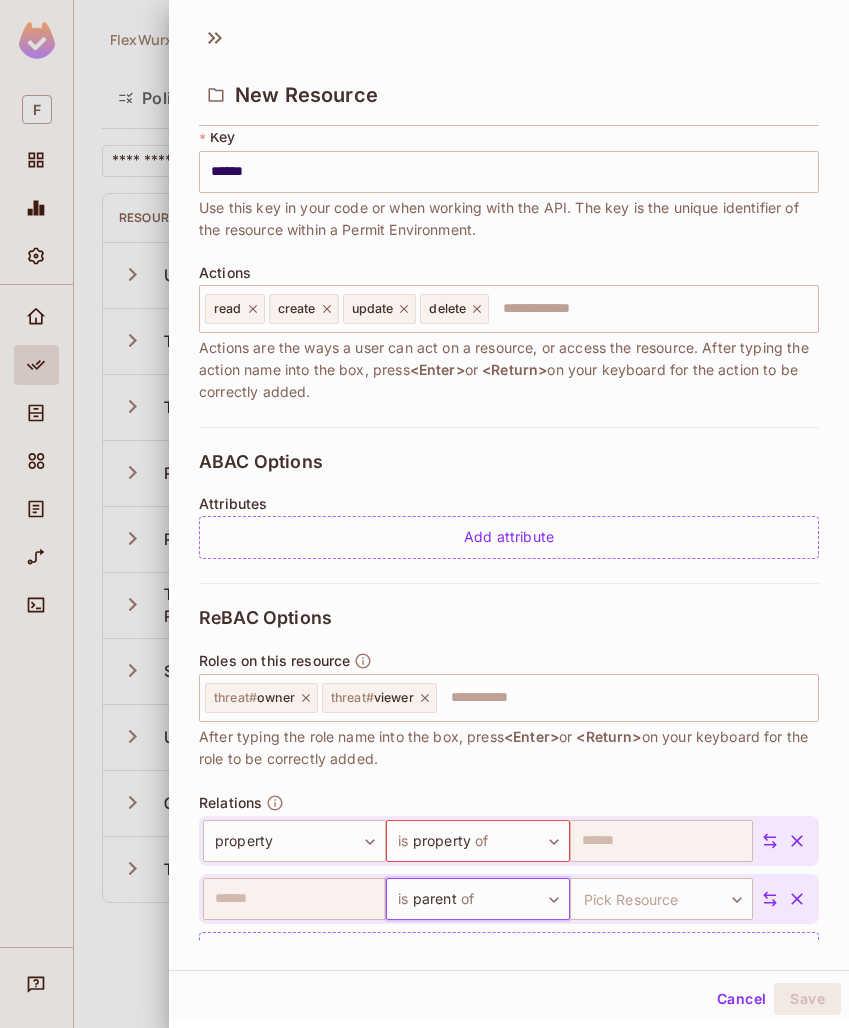 click 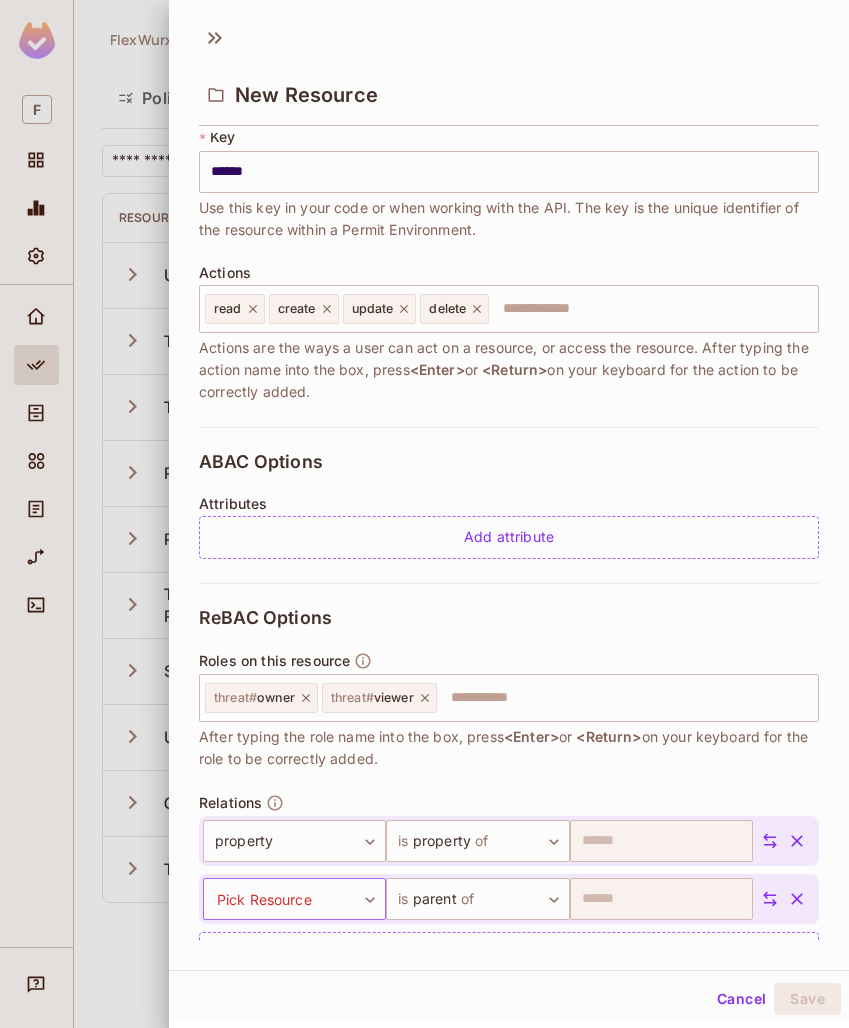 click on "F FlexWurx / Default Project : Development / Policy Editor Policy Editor Resources Roles ABAC Rules ​ Add Resource Resource Types Key Relations Instance roles Attributes User user 1 Relation Add Roles Tenant tenant 1 Relation tenant # owner + 1 Team team 3 Relations Add Roles Portfolio portfolio 2 Relations portfolio # owner + 1 Property property 3 Relations property # viewer + 1 Team Permission team_permission 1 Relation Add Roles Source source 1 Relation Add Roles Unit unit 2 Relations unit # owner + 1 Org org 5 Relations Add Roles Team Role team_role 1 Relation Add Roles
New Resource * Name ****** ​ A human-friendly name for your resource * Key ****** ​ Use this key in your code or when working with the API. The key is the unique identifier of the resource within a Permit Environment. Actions read create update delete ​ Actions are the ways a user can act on a resource, or access the resource. After typing the action name into the box, press  <Enter>  or" at bounding box center [424, 514] 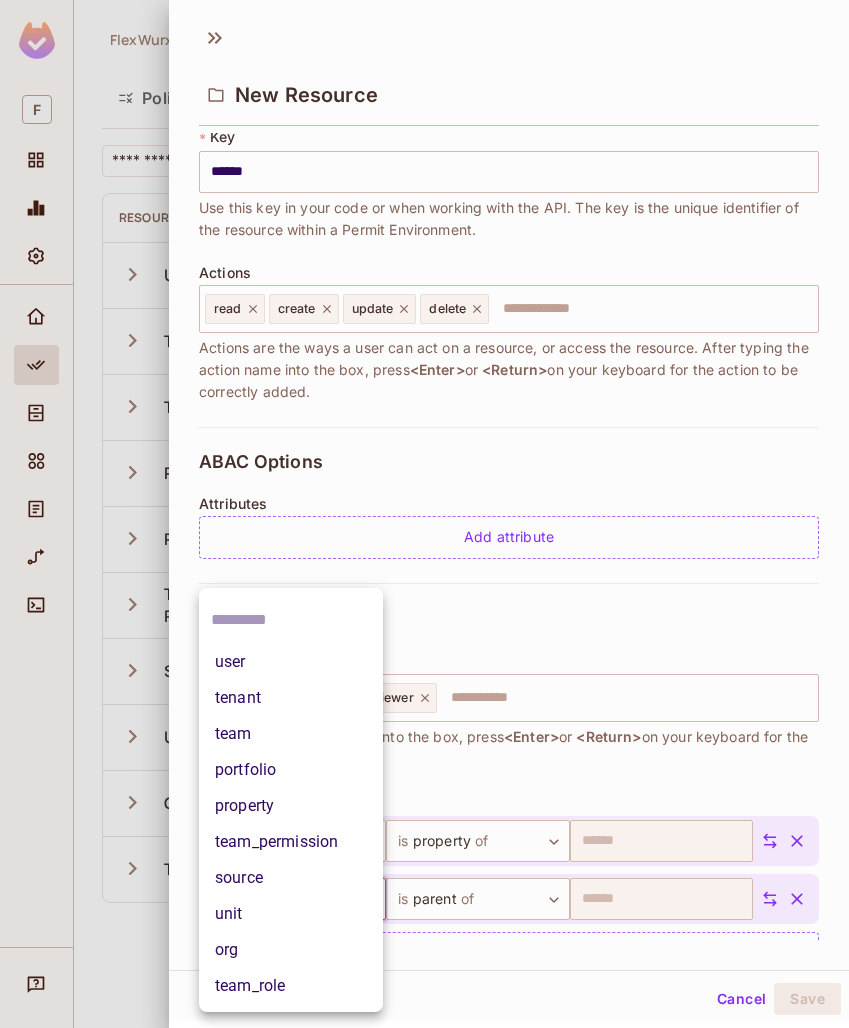 click on "unit" at bounding box center [291, 914] 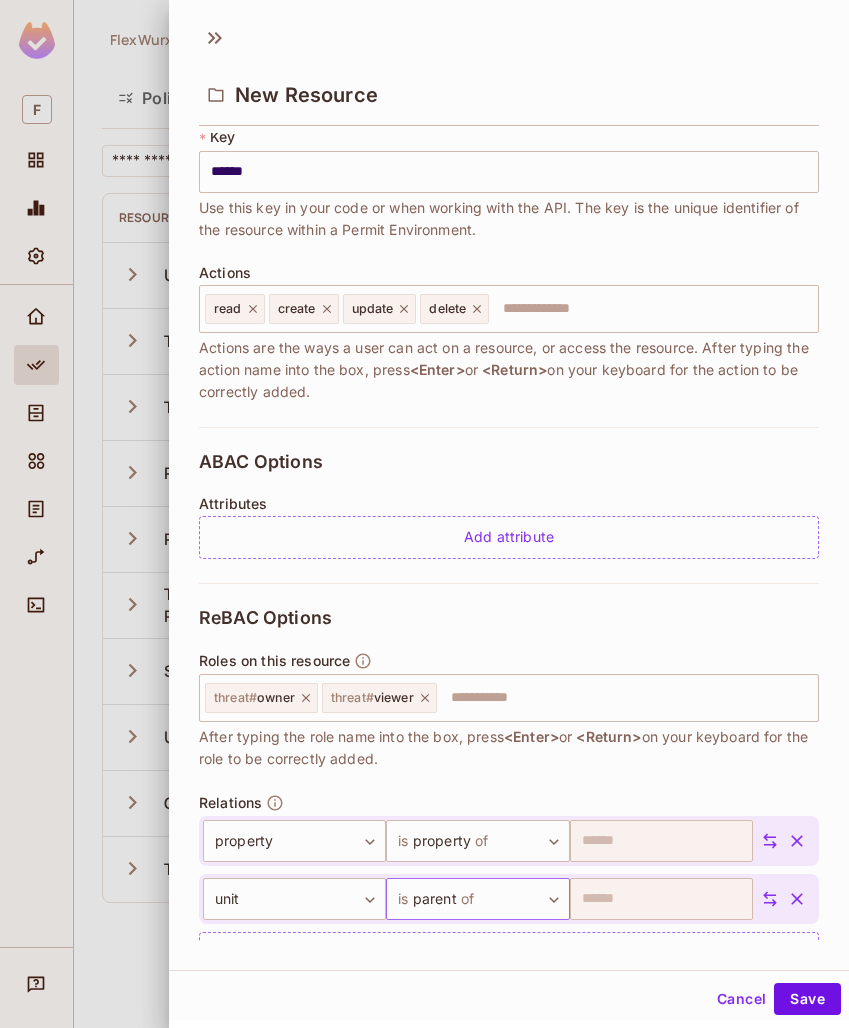 click on "F FlexWurx / Default Project : Development / Policy Editor Policy Editor Resources Roles ABAC Rules ​ Add Resource Resource Types Key Relations Instance roles Attributes User user 1 Relation Add Roles Tenant tenant 1 Relation tenant # owner + 1 Team team 3 Relations Add Roles Portfolio portfolio 2 Relations portfolio # owner + 1 Property property 3 Relations property # viewer + 1 Team Permission team_permission 1 Relation Add Roles Source source 1 Relation Add Roles Unit unit 2 Relations unit # owner + 1 Org org 5 Relations Add Roles Team Role team_role 1 Relation Add Roles
New Resource * Name ****** ​ A human-friendly name for your resource * Key ****** ​ Use this key in your code or when working with the API. The key is the unique identifier of the resource within a Permit Environment. Actions read create update delete ​ Actions are the ways a user can act on a resource, or access the resource. After typing the action name into the box, press  <Enter>  or" at bounding box center [424, 514] 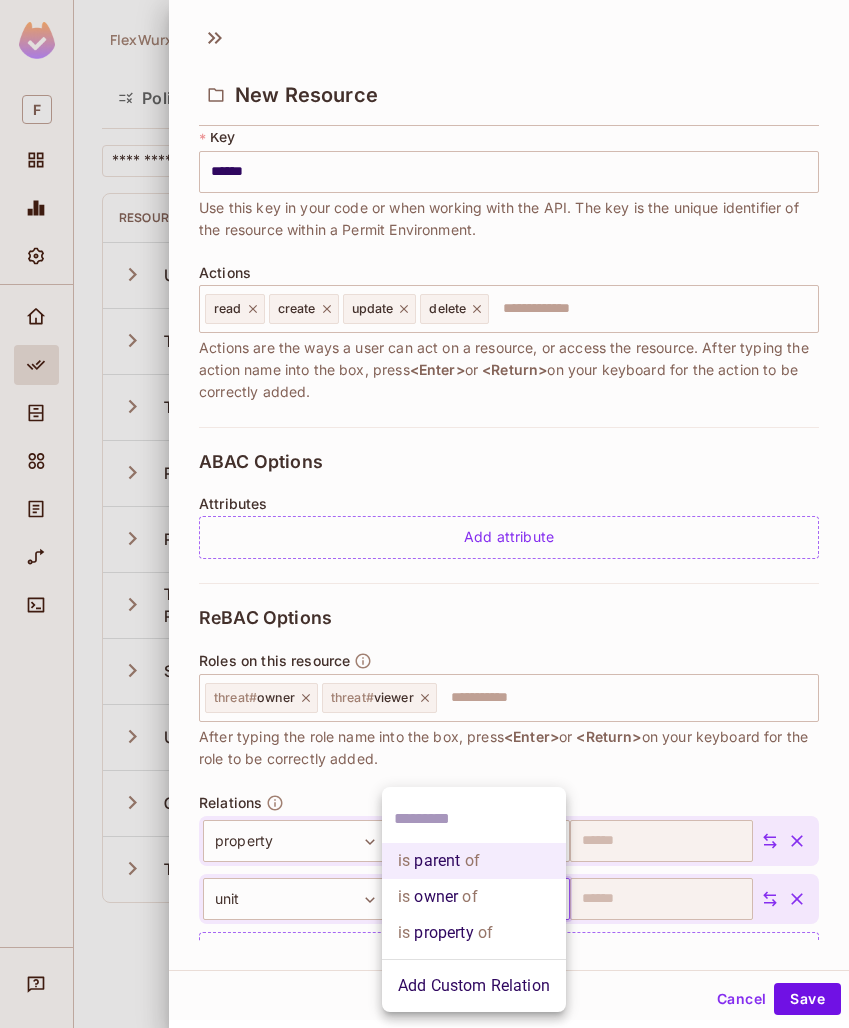 click on "Add Custom Relation" at bounding box center [474, 986] 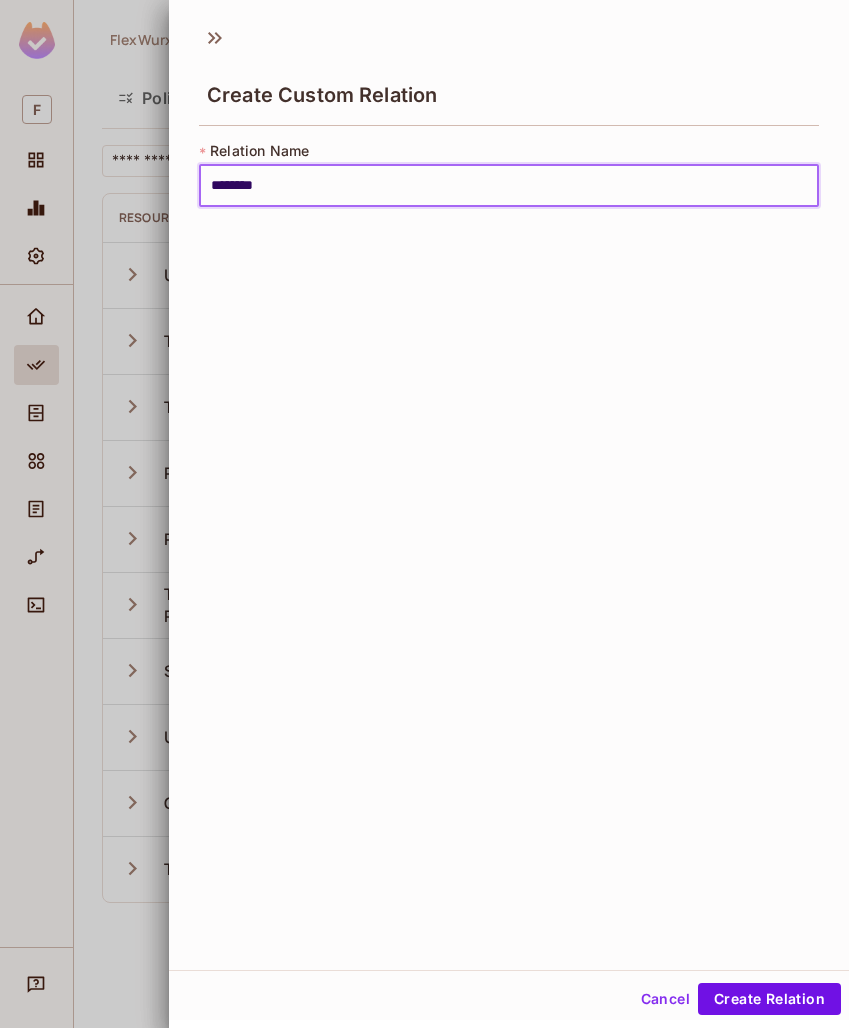 click on "********" at bounding box center [509, 186] 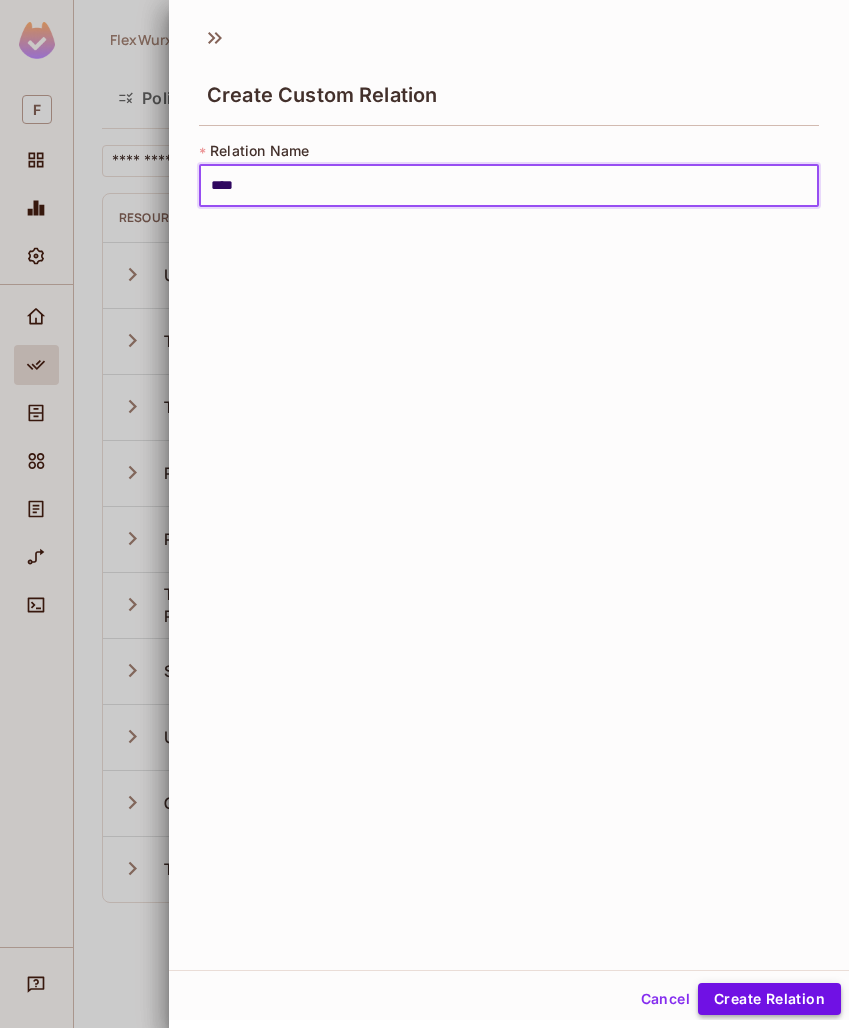 type on "****" 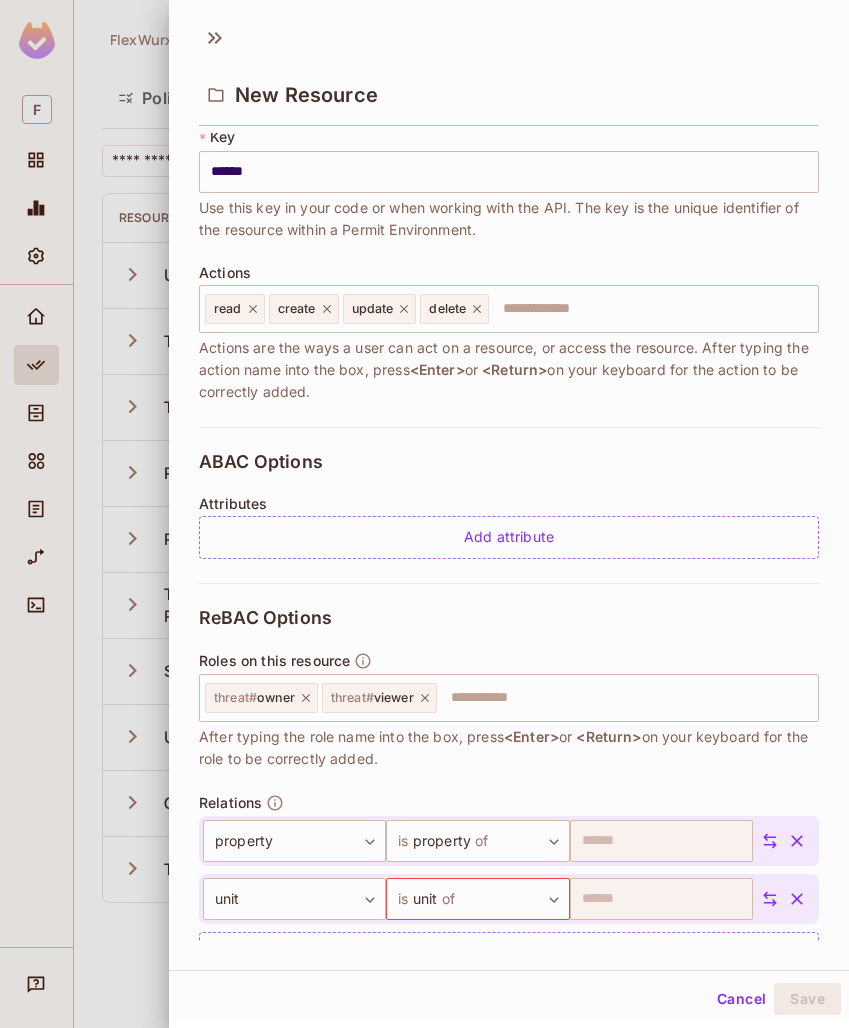 scroll, scrollTop: 188, scrollLeft: 0, axis: vertical 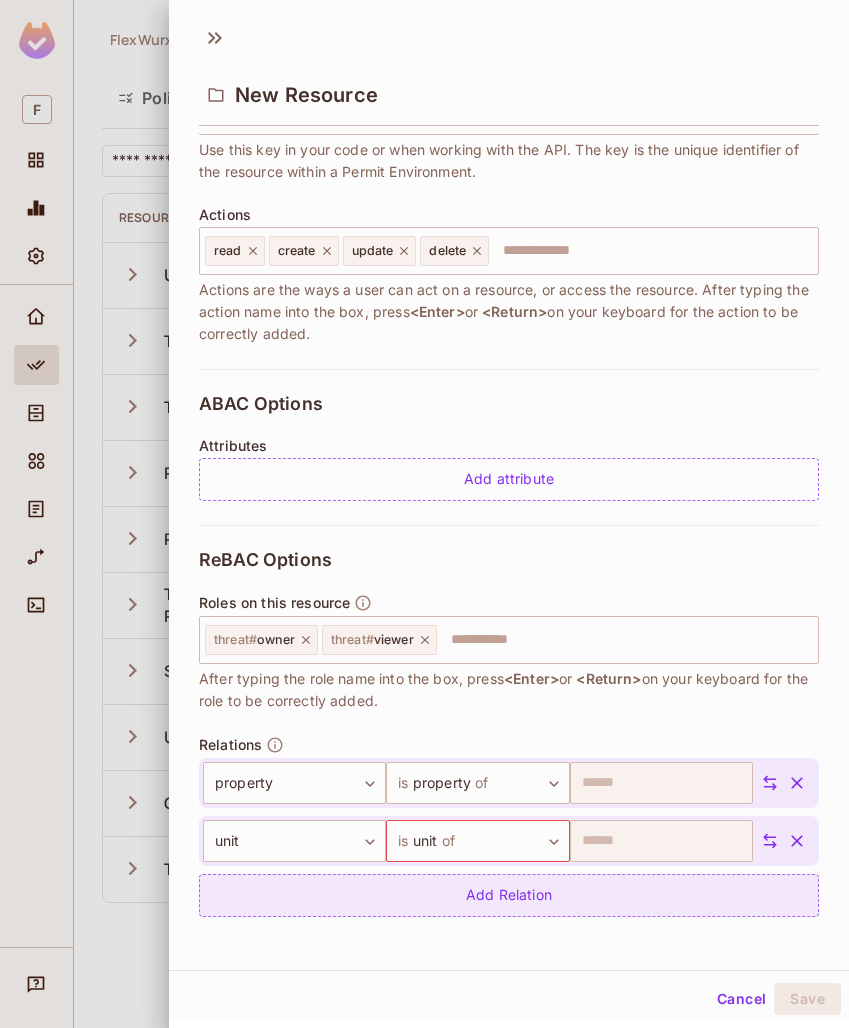 click on "Add Relation" at bounding box center (509, 895) 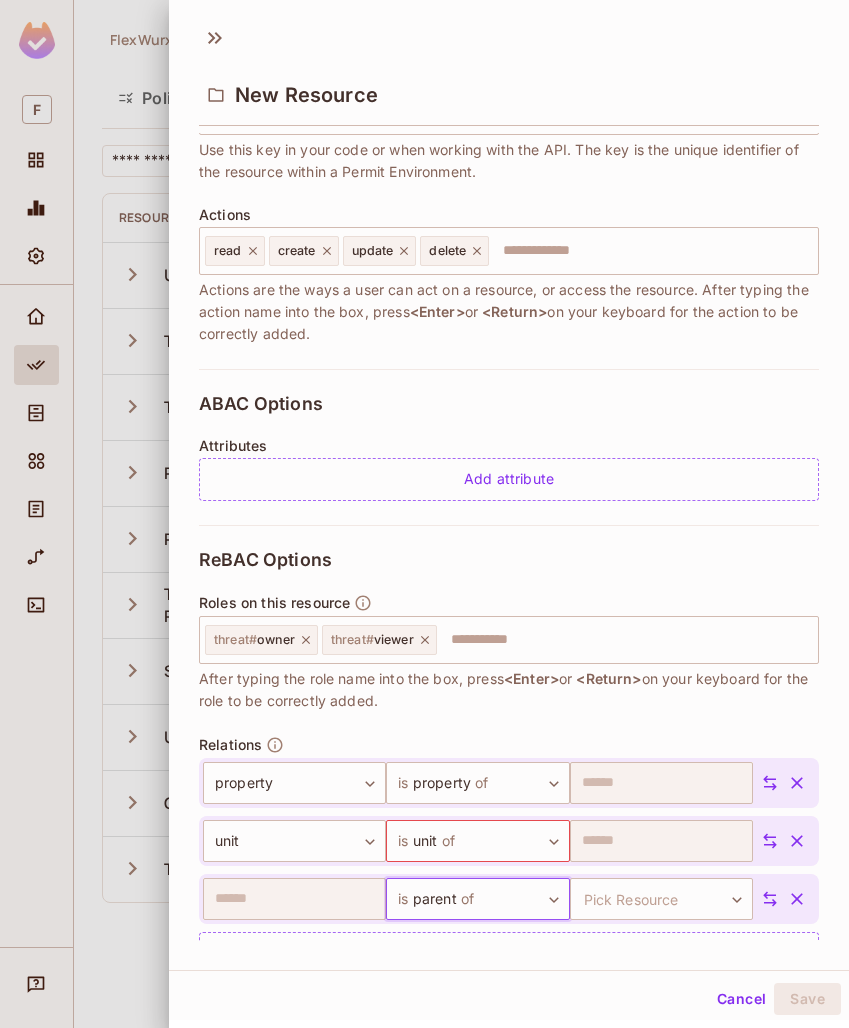 click 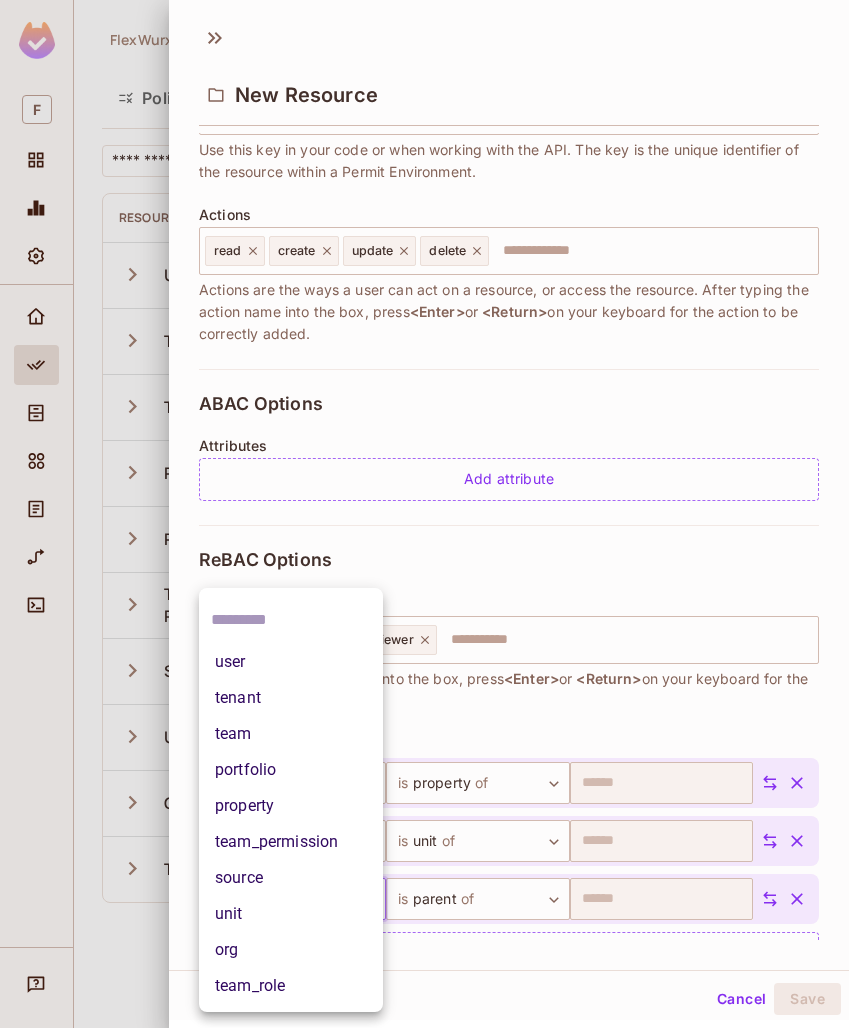click on "F FlexWurx / Default Project : Development / Policy Editor Policy Editor Resources Roles ABAC Rules ​ Add Resource Resource Types Key Relations Instance roles Attributes User user 1 Relation Add Roles Tenant tenant 1 Relation tenant # owner + 1 Team team 3 Relations Add Roles Portfolio portfolio 2 Relations portfolio # owner + 1 Property property 3 Relations property # viewer + 1 Team Permission team_permission 1 Relation Add Roles Source source 1 Relation Add Roles Unit unit 2 Relations unit # owner + 1 Org org 5 Relations Add Roles Team Role team_role 1 Relation Add Roles
New Resource * Name ****** ​ A human-friendly name for your resource * Key ****** ​ Use this key in your code or when working with the API. The key is the unique identifier of the resource within a Permit Environment. Actions read create update delete ​ Actions are the ways a user can act on a resource, or access the resource. After typing the action name into the box, press  <Enter>  or" at bounding box center (424, 514) 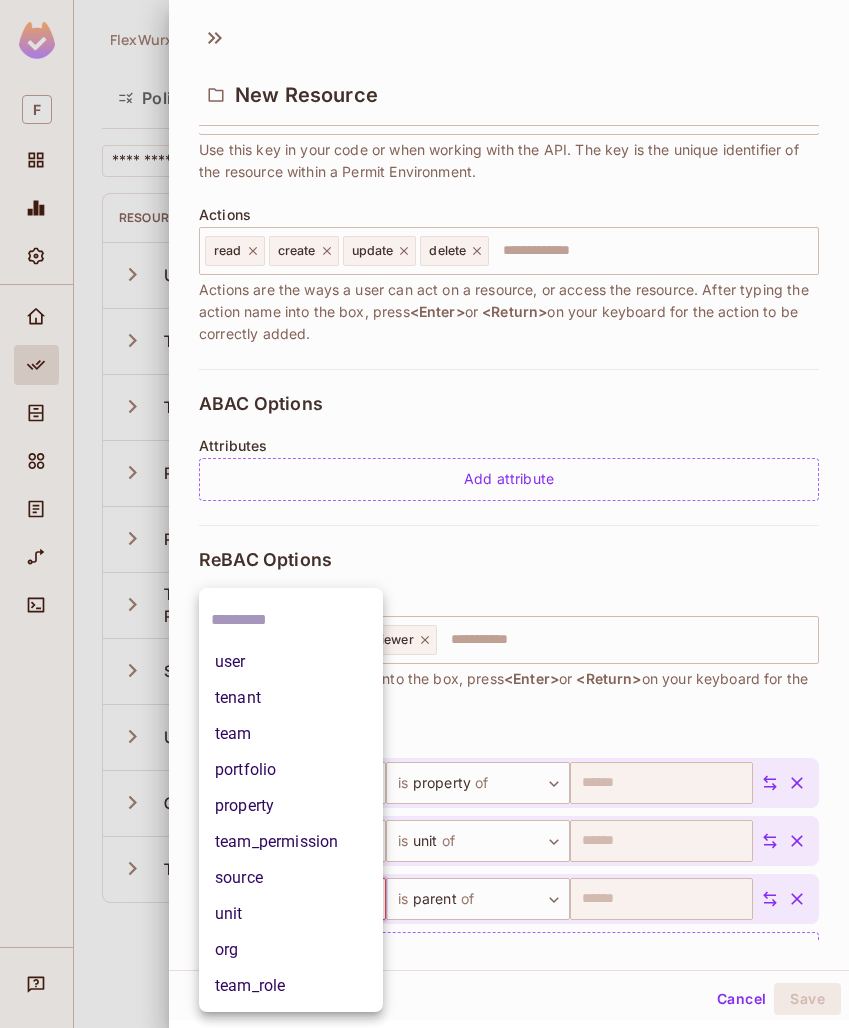 click on "tenant" at bounding box center [291, 698] 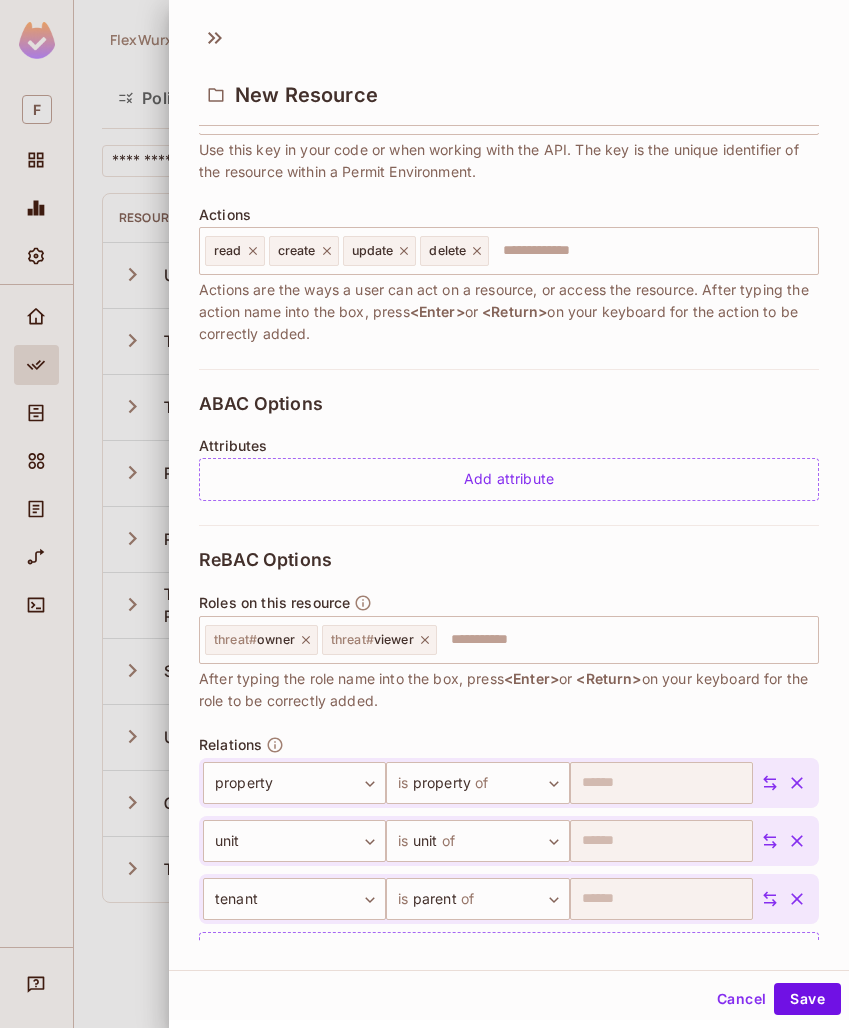 scroll, scrollTop: 246, scrollLeft: 0, axis: vertical 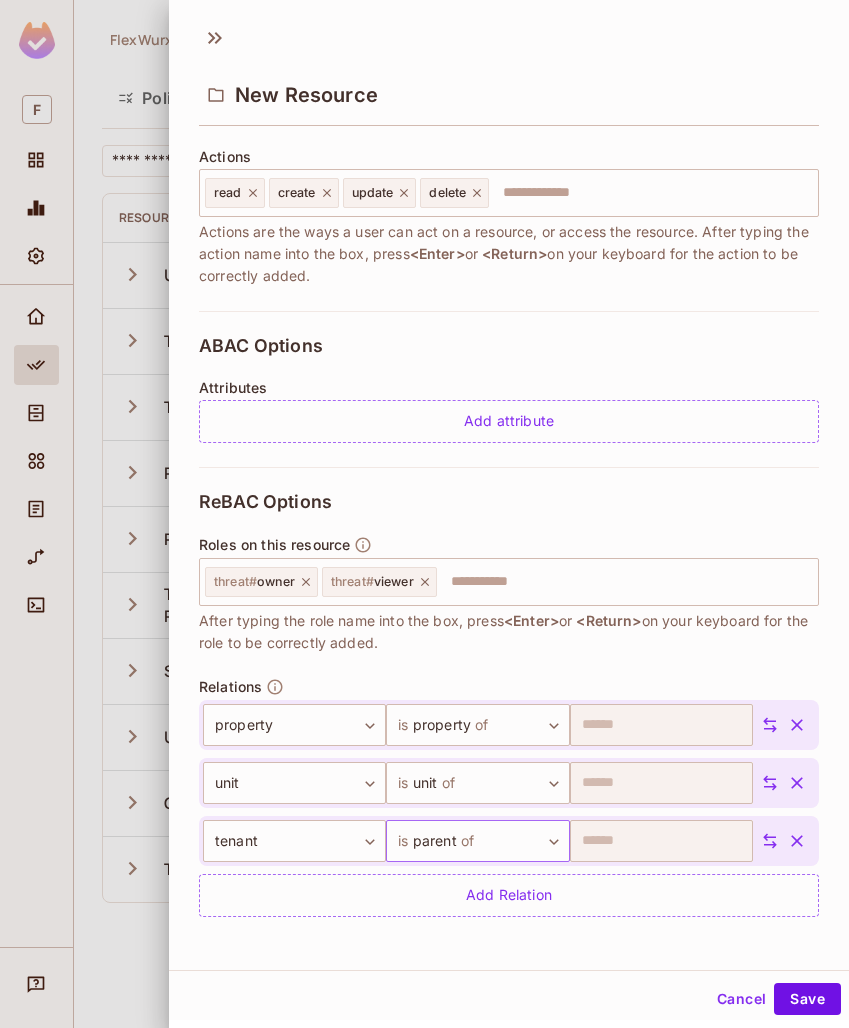 click on "F FlexWurx / Default Project : Development / Policy Editor Policy Editor Resources Roles ABAC Rules ​ Add Resource Resource Types Key Relations Instance roles Attributes User user 1 Relation Add Roles Tenant tenant 1 Relation tenant # owner + 1 Team team 3 Relations Add Roles Portfolio portfolio 2 Relations portfolio # owner + 1 Property property 3 Relations property # viewer + 1 Team Permission team_permission 1 Relation Add Roles Source source 1 Relation Add Roles Unit unit 2 Relations unit # owner + 1 Org org 5 Relations Add Roles Team Role team_role 1 Relation Add Roles
New Resource * Name ****** ​ A human-friendly name for your resource * Key ****** ​ Use this key in your code or when working with the API. The key is the unique identifier of the resource within a Permit Environment. Actions read create update delete ​ Actions are the ways a user can act on a resource, or access the resource. After typing the action name into the box, press  <Enter>  or" at bounding box center (424, 514) 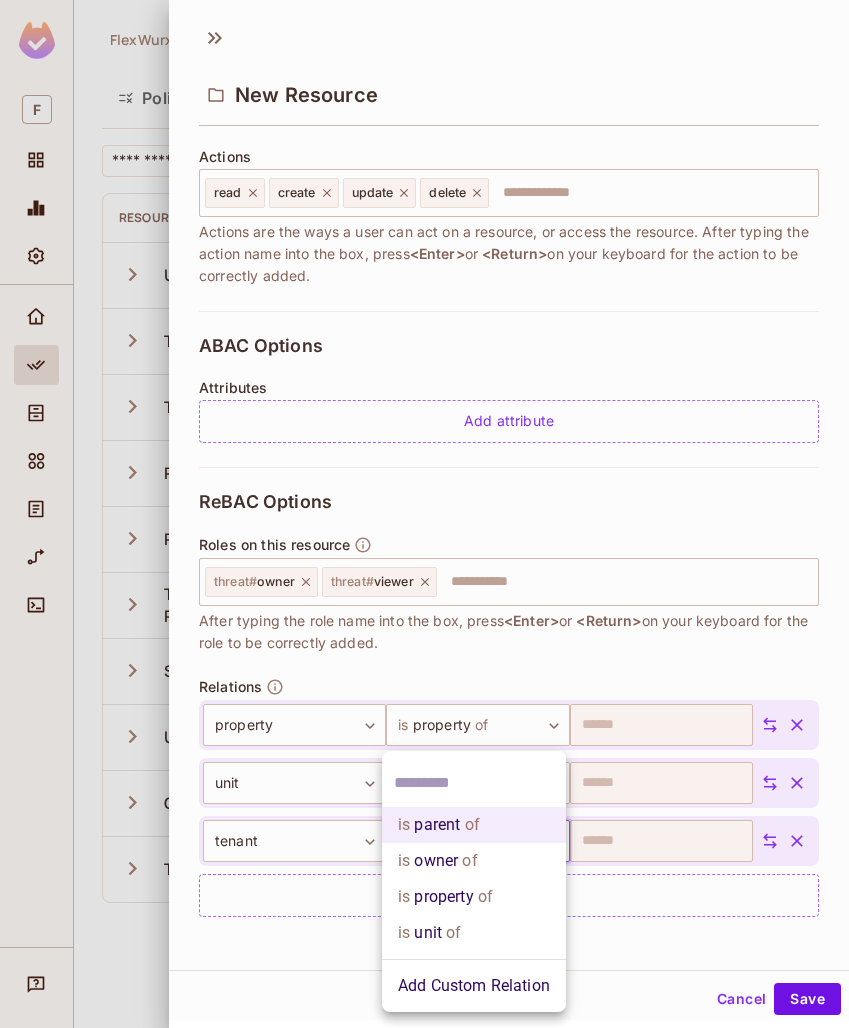 click on "Add Custom Relation" at bounding box center (474, 986) 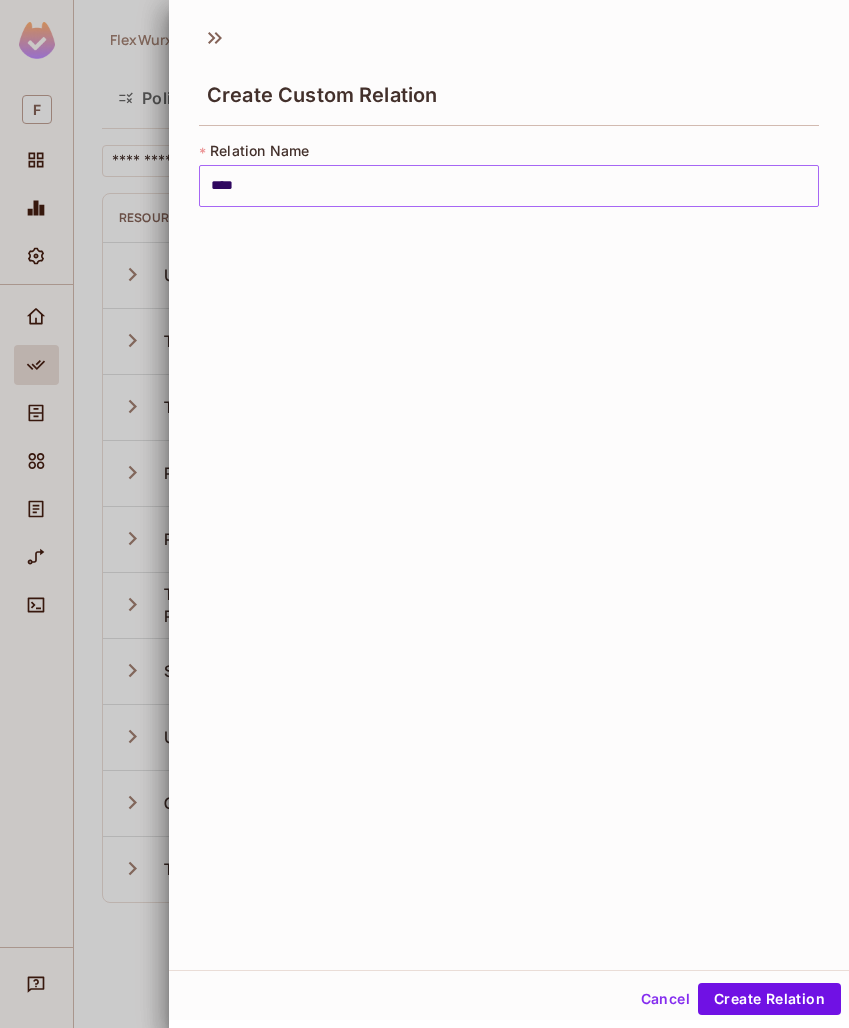 click on "****" at bounding box center [509, 186] 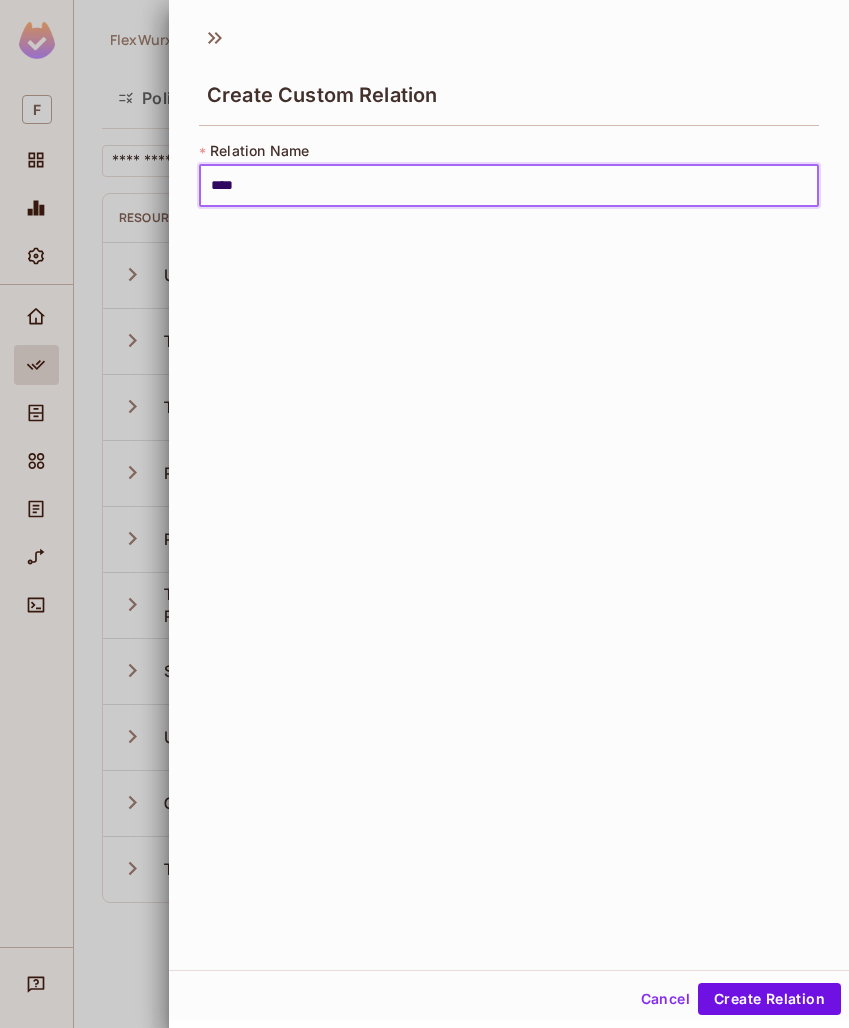 click on "****" at bounding box center [509, 186] 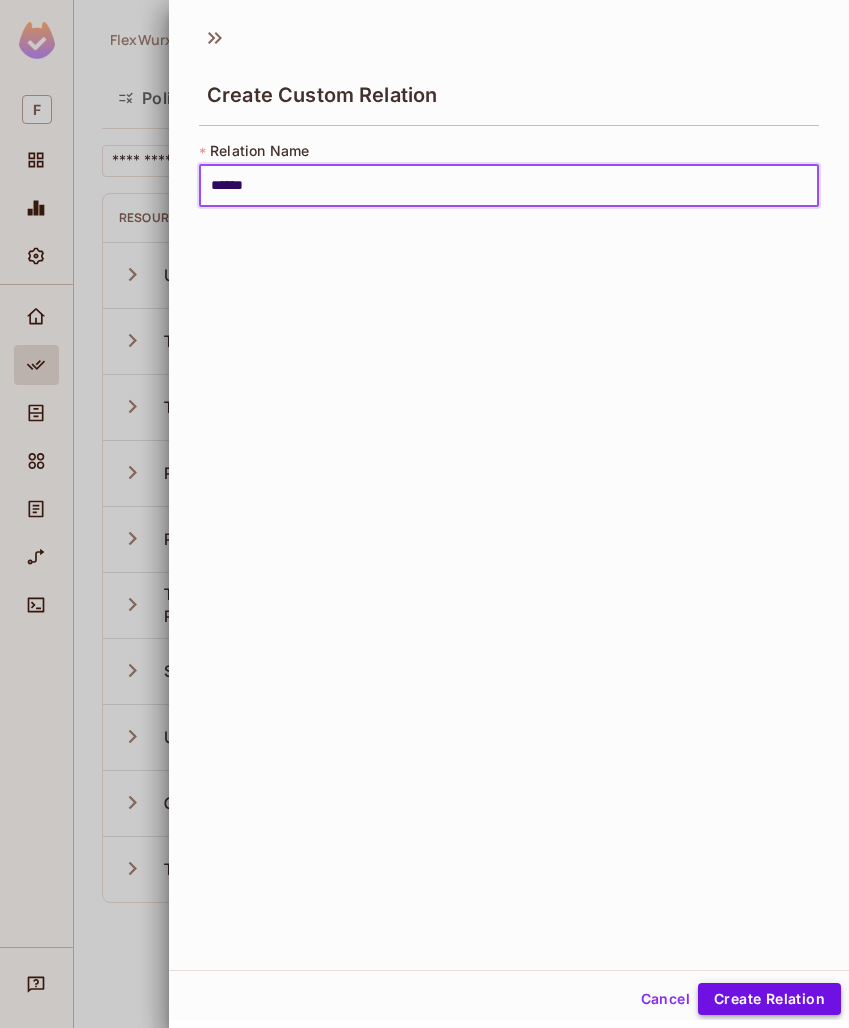 type on "******" 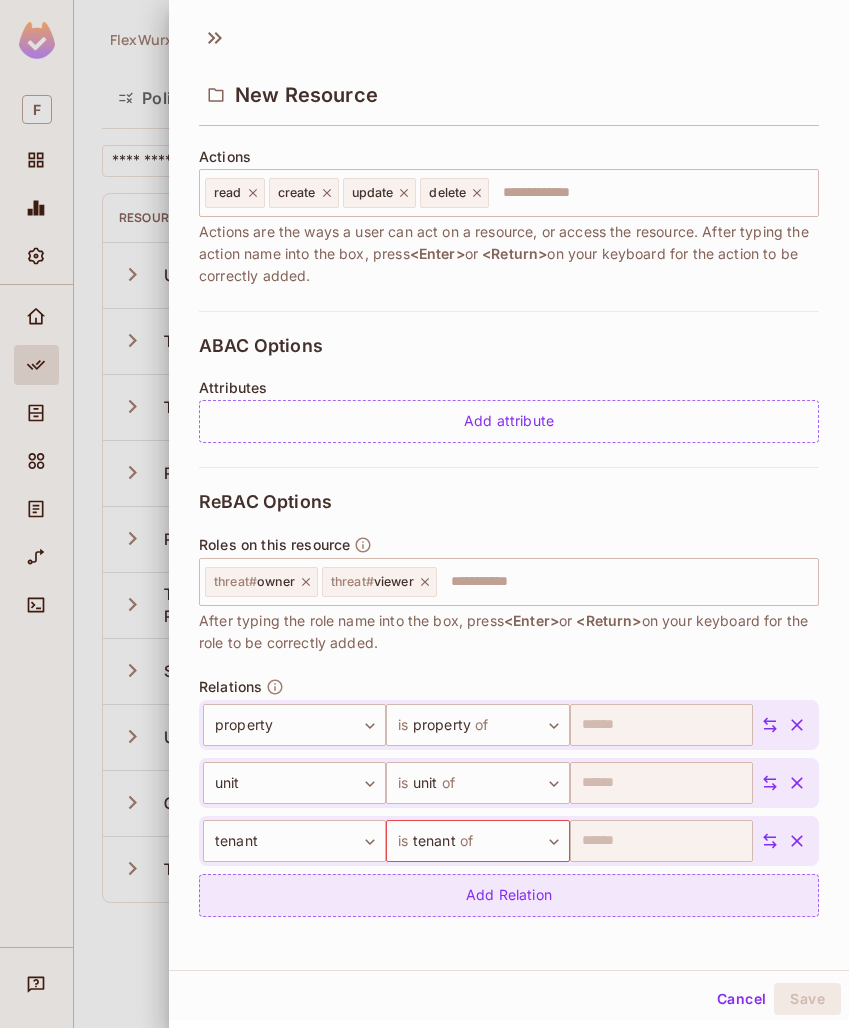 click on "Add Relation" at bounding box center (509, 895) 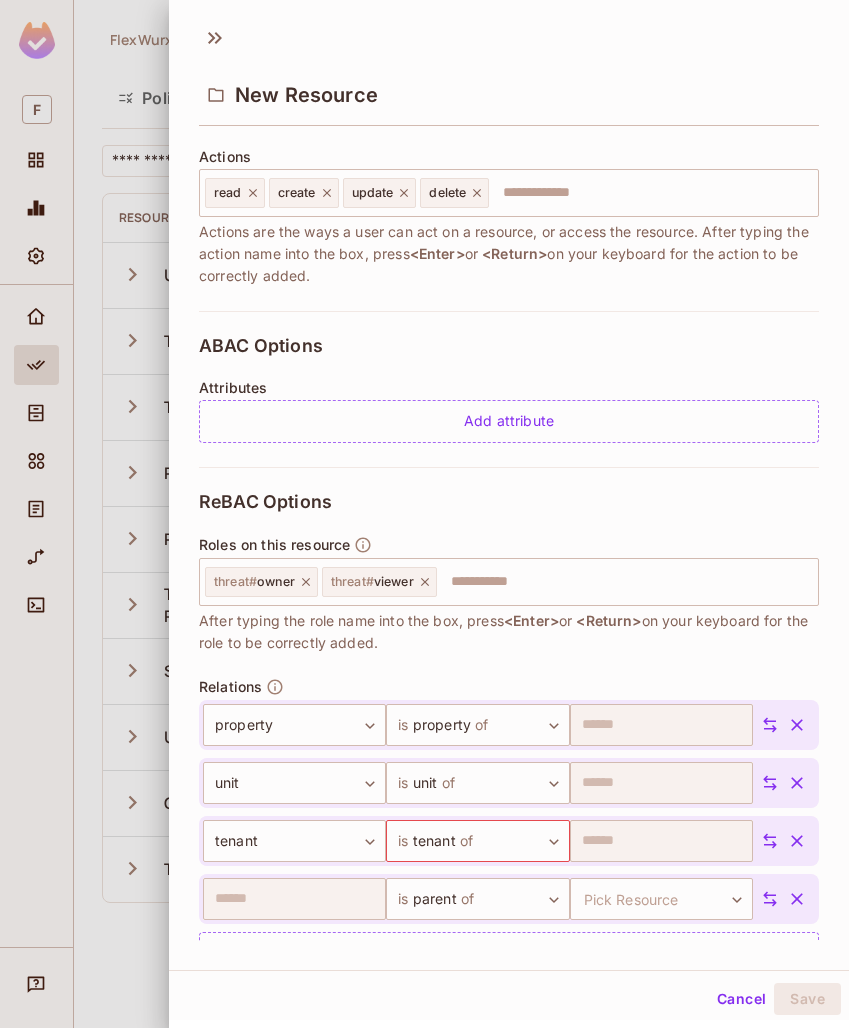 click 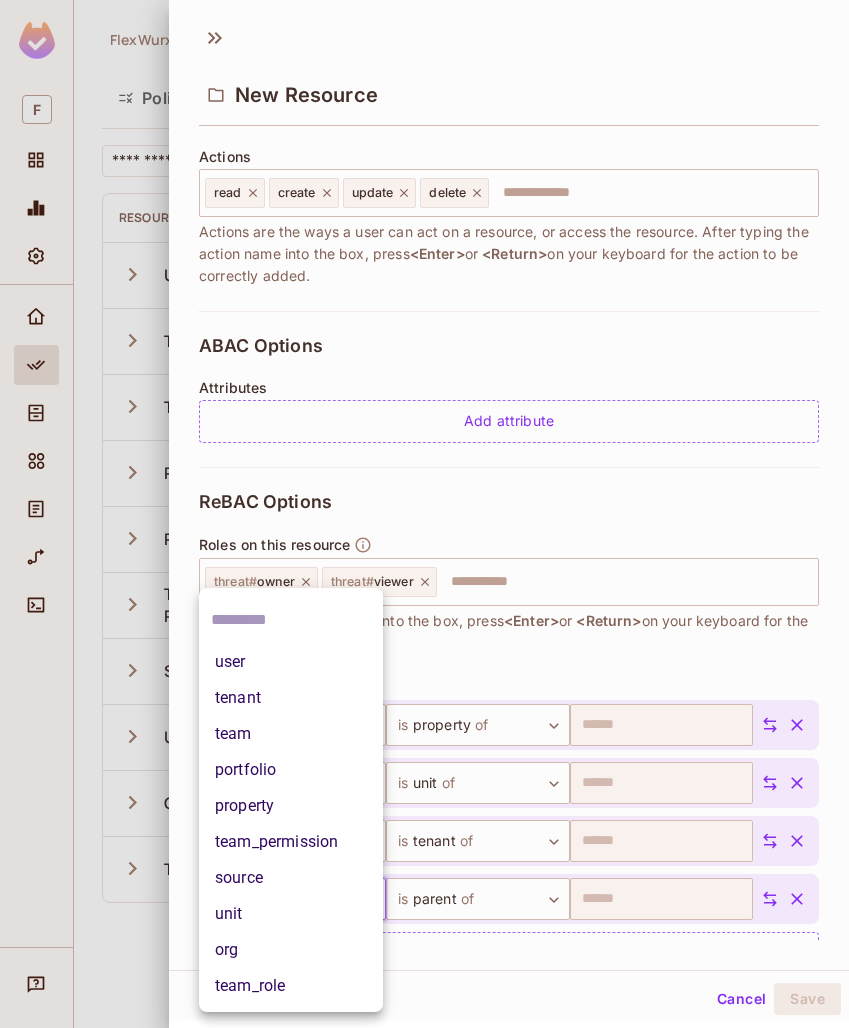 click on "F FlexWurx / Default Project : Development / Policy Editor Policy Editor Resources Roles ABAC Rules ​ Add Resource Resource Types Key Relations Instance roles Attributes User user 1 Relation Add Roles Tenant tenant 1 Relation tenant # owner + 1 Team team 3 Relations Add Roles Portfolio portfolio 2 Relations portfolio # owner + 1 Property property 3 Relations property # viewer + 1 Team Permission team_permission 1 Relation Add Roles Source source 1 Relation Add Roles Unit unit 2 Relations unit # owner + 1 Org org 5 Relations Add Roles Team Role team_role 1 Relation Add Roles
New Resource * Name ****** ​ A human-friendly name for your resource * Key ****** ​ Use this key in your code or when working with the API. The key is the unique identifier of the resource within a Permit Environment. Actions read create update delete ​ Actions are the ways a user can act on a resource, or access the resource. After typing the action name into the box, press  <Enter>  or" at bounding box center [424, 514] 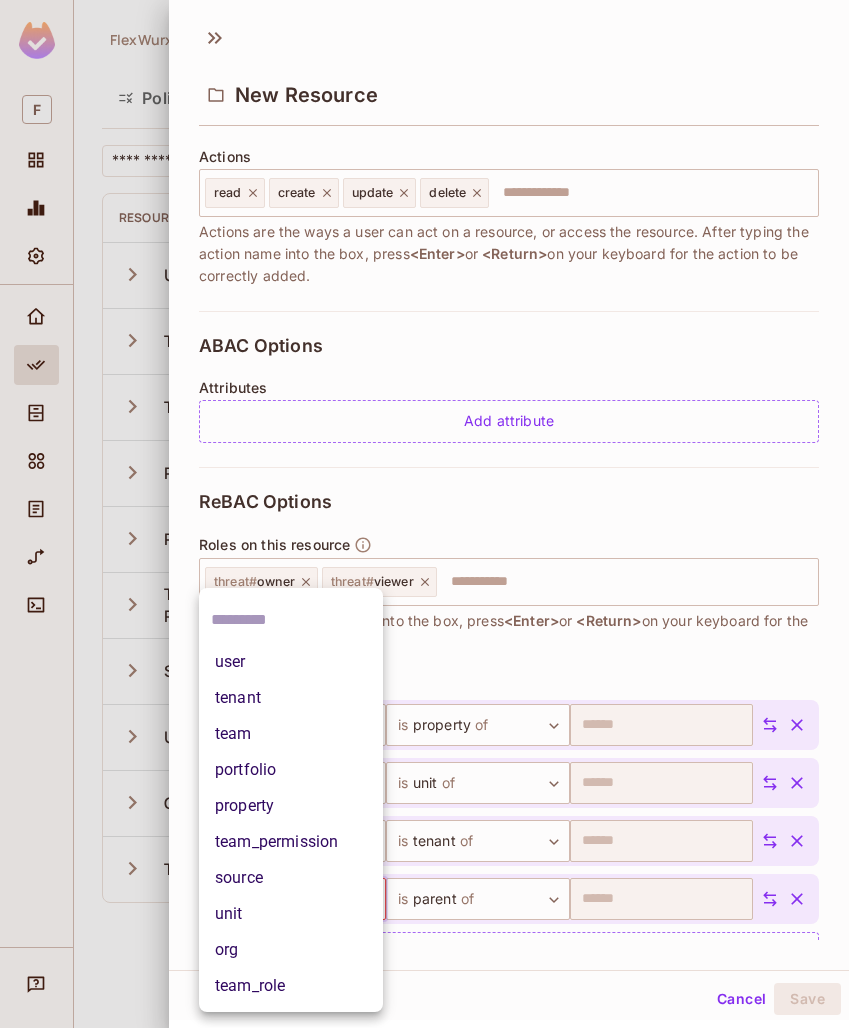 click on "portfolio" at bounding box center [291, 770] 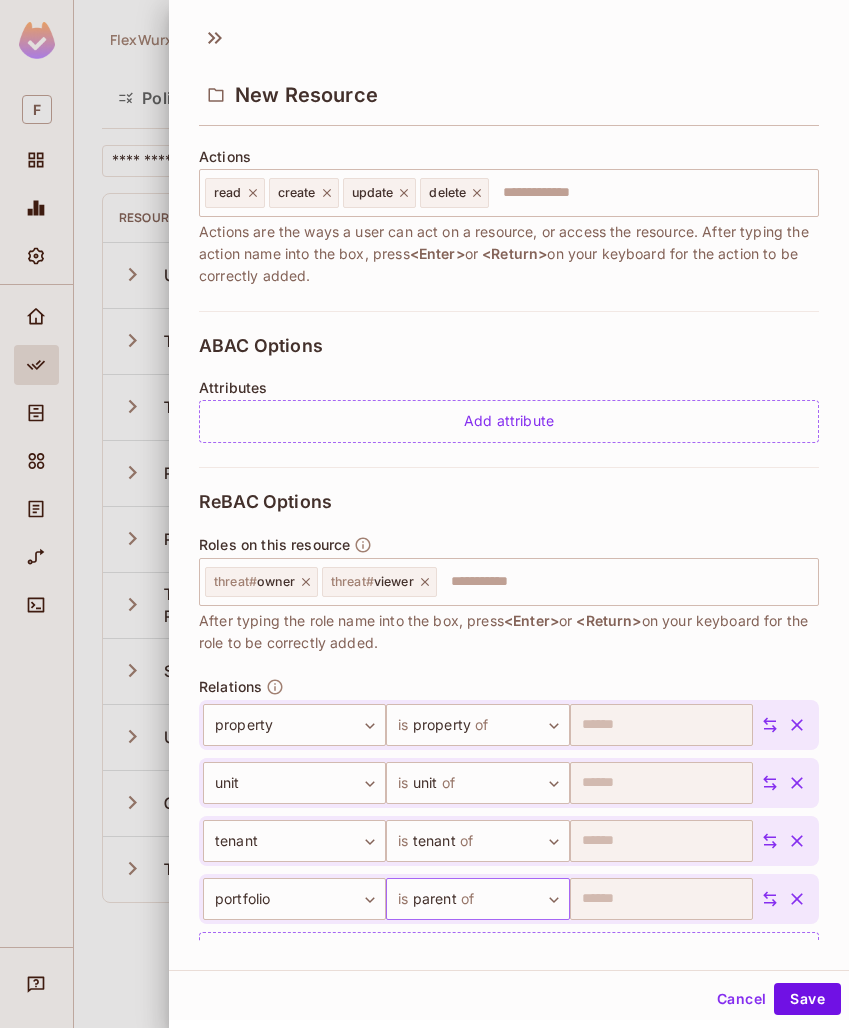 click on "F FlexWurx / Default Project : Development / Policy Editor Policy Editor Resources Roles ABAC Rules ​ Add Resource Resource Types Key Relations Instance roles Attributes User user 1 Relation Add Roles Tenant tenant 1 Relation tenant # owner + 1 Team team 3 Relations Add Roles Portfolio portfolio 2 Relations portfolio # owner + 1 Property property 3 Relations property # viewer + 1 Team Permission team_permission 1 Relation Add Roles Source source 1 Relation Add Roles Unit unit 2 Relations unit # owner + 1 Org org 5 Relations Add Roles Team Role team_role 1 Relation Add Roles
New Resource * Name ****** ​ A human-friendly name for your resource * Key ****** ​ Use this key in your code or when working with the API. The key is the unique identifier of the resource within a Permit Environment. Actions read create update delete ​ Actions are the ways a user can act on a resource, or access the resource. After typing the action name into the box, press  <Enter>  or" at bounding box center (424, 514) 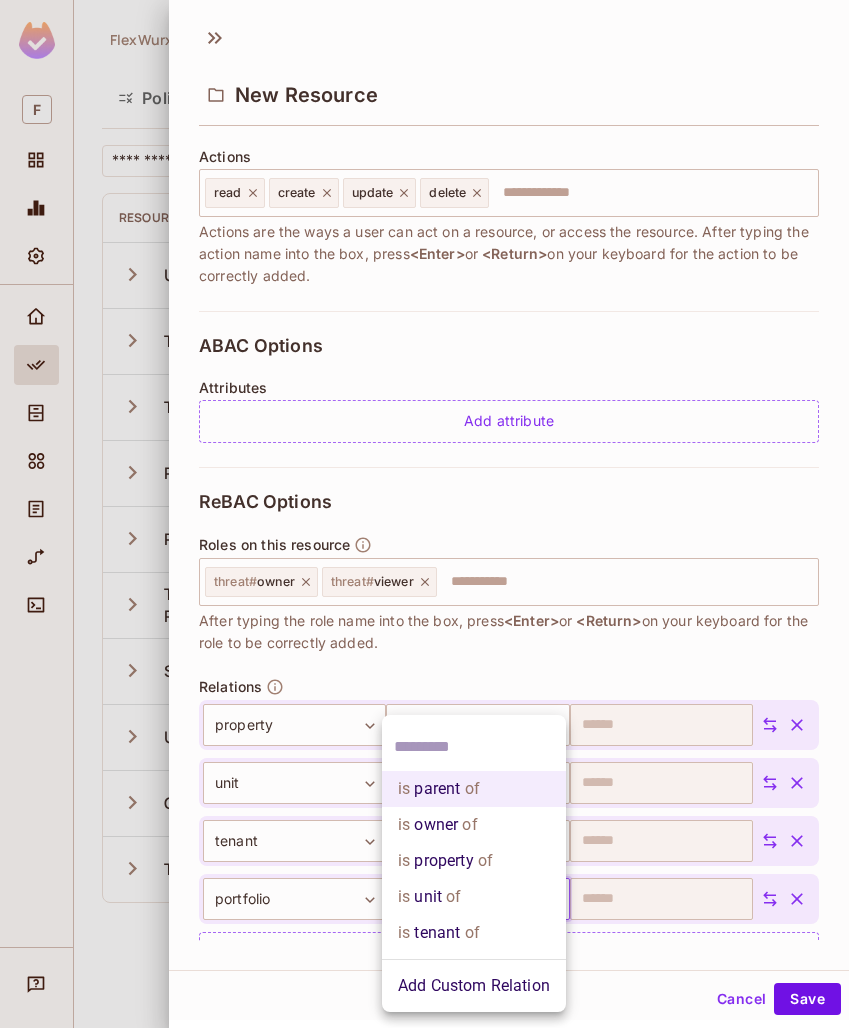 click on "Add Custom Relation" at bounding box center (474, 986) 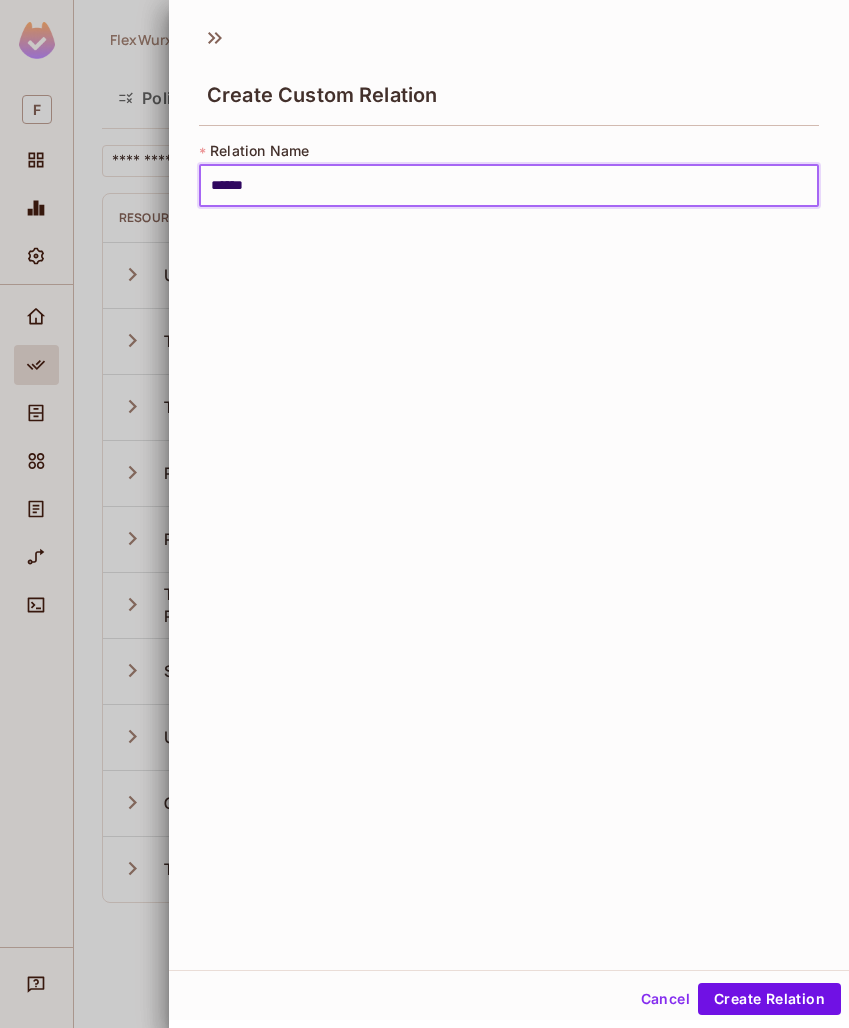 click on "******" at bounding box center [509, 186] 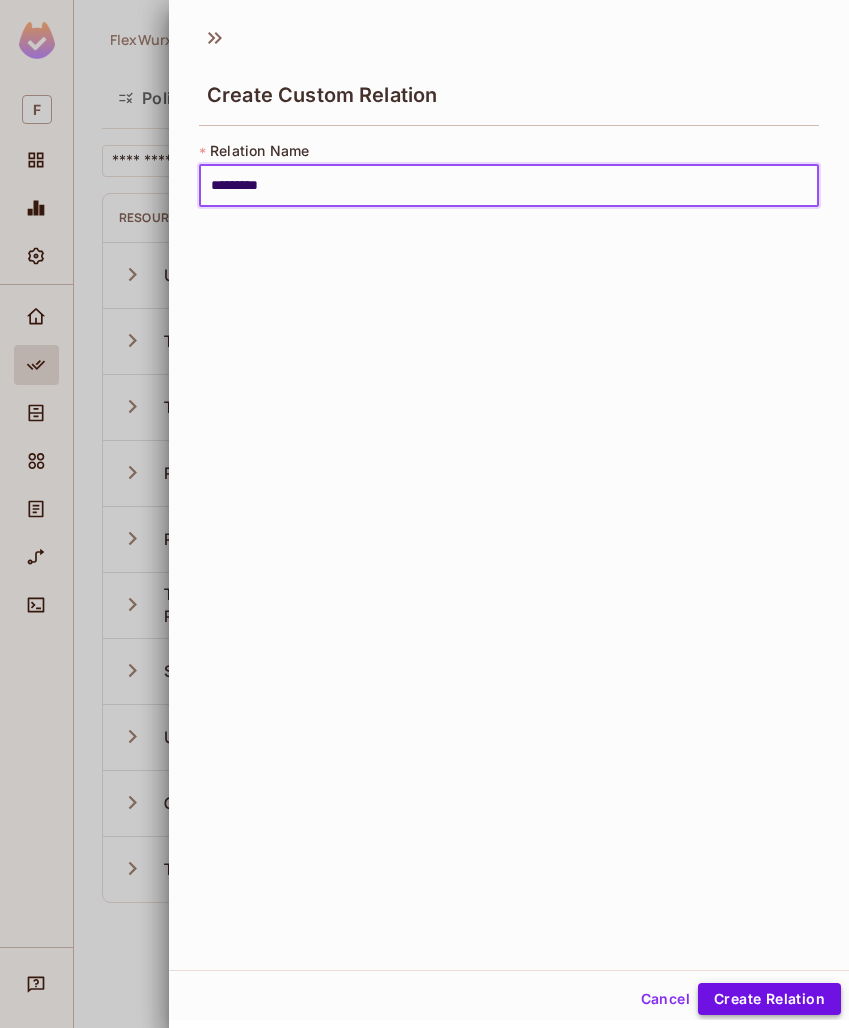 type on "*********" 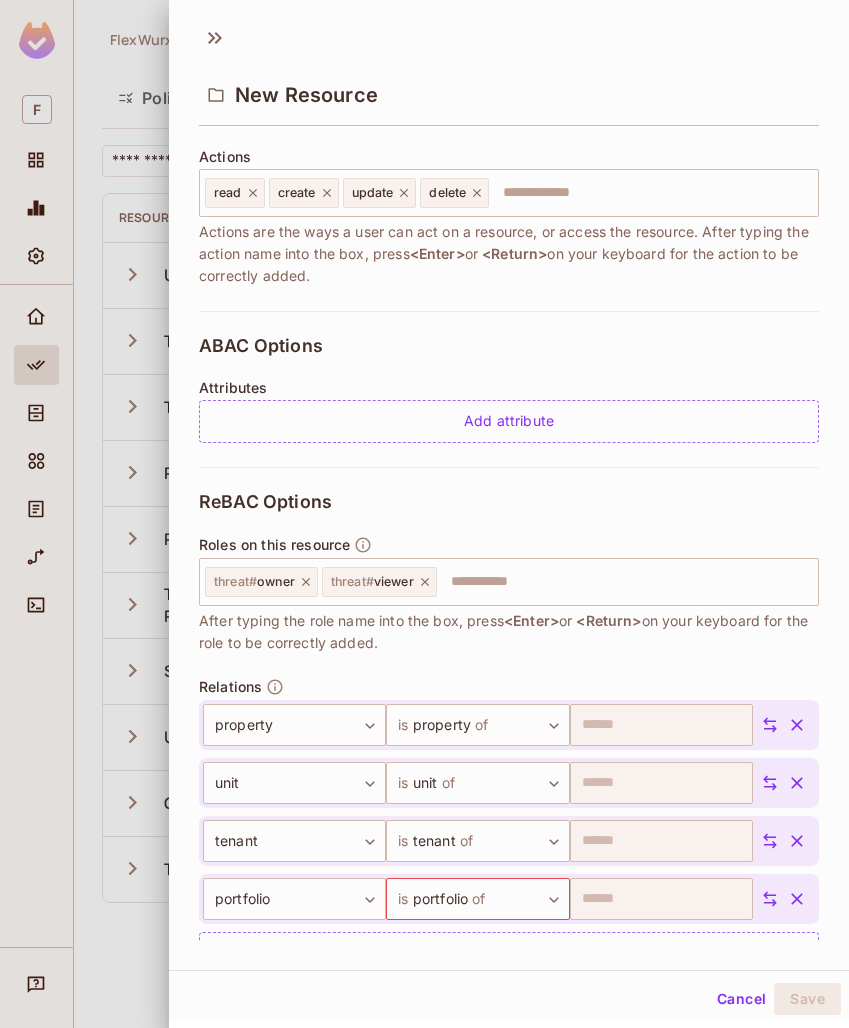 scroll, scrollTop: 304, scrollLeft: 0, axis: vertical 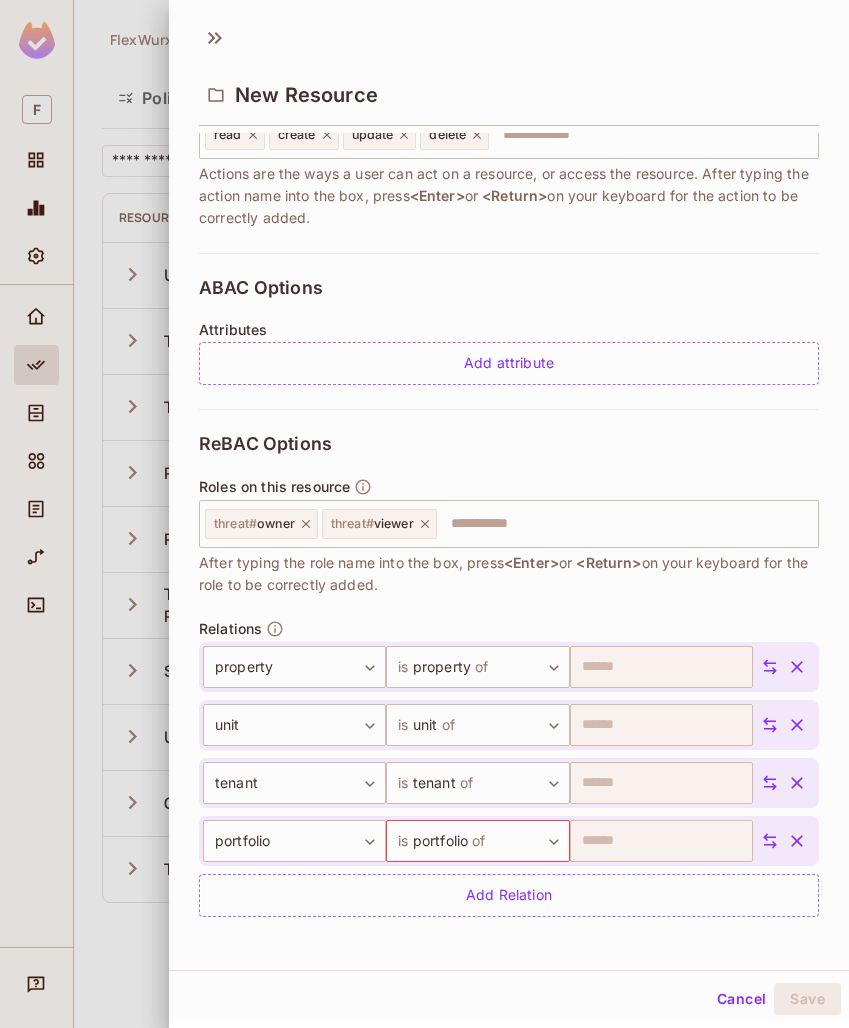 click on "* Name ****** ​ A human-friendly name for your resource * Key ****** ​ Use this key in your code or when working with the API. The key is the unique identifier of the resource within a Permit Environment. Actions read create update delete ​ Actions are the ways a user can act on a resource, or access the resource. After typing the action name into the box, press  <Enter>  or   <Return>  on your keyboard for the action to be correctly added. ABAC Options Attributes Add attribute ReBAC Options Roles on this resource threat # owner threat # viewer ​ After typing the role name into the box, press  <Enter>  or   <Return>  on your keyboard for the role to be correctly added. Relations ​ is   property   of ******** ​ property ******** ​ ​ is   unit   of **** ​ unit **** ​ ​ is   tenant   of ****** ​ tenant ****** ​ ​ is   portfolio   of ********* ​ portfolio ********* ​ Add Relation" at bounding box center (509, 537) 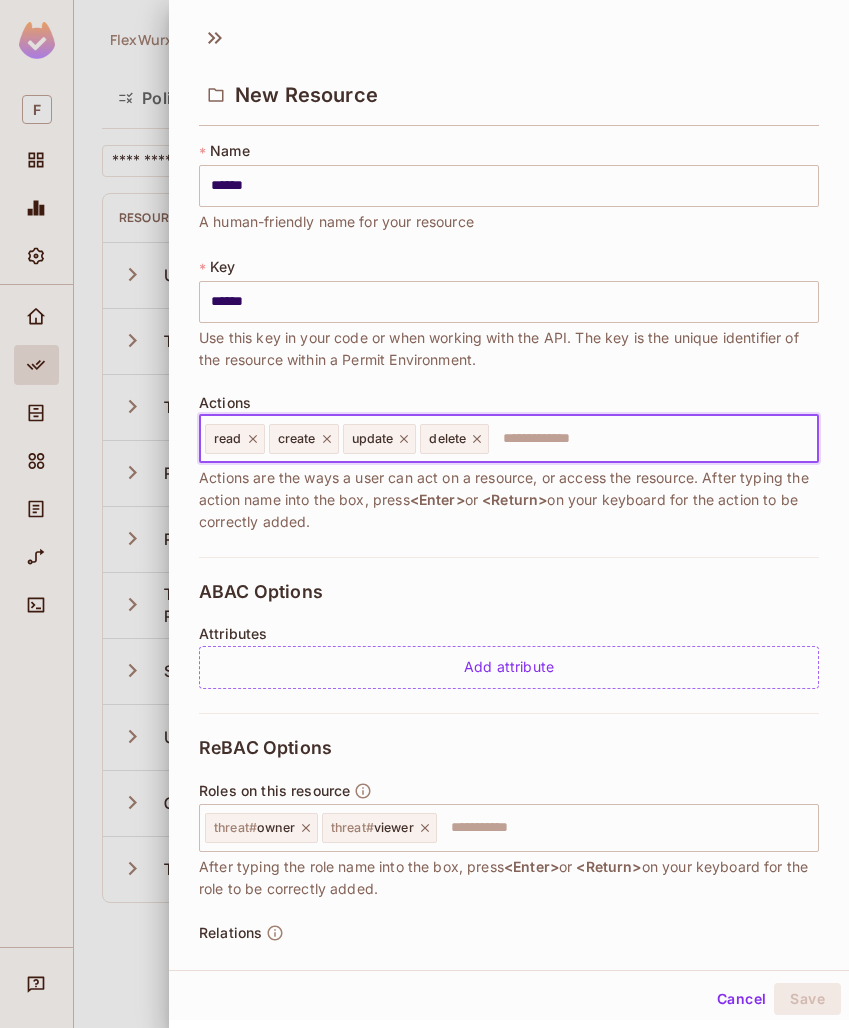 click at bounding box center (650, 439) 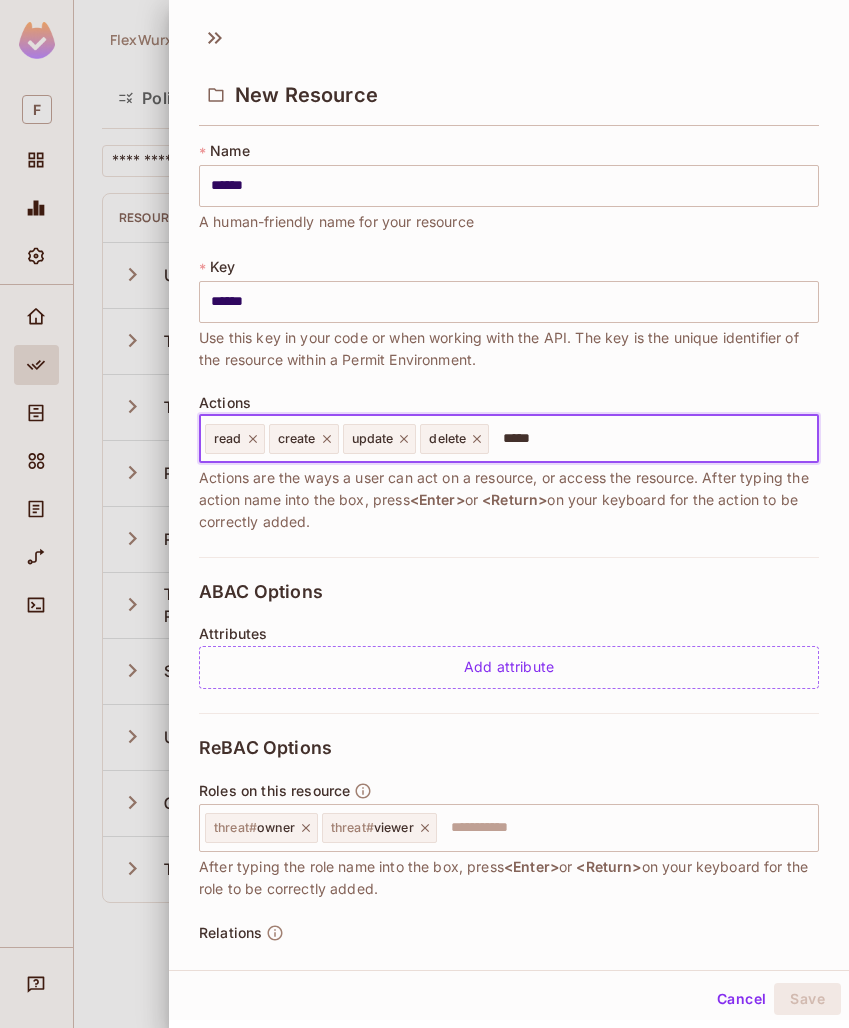 type on "****" 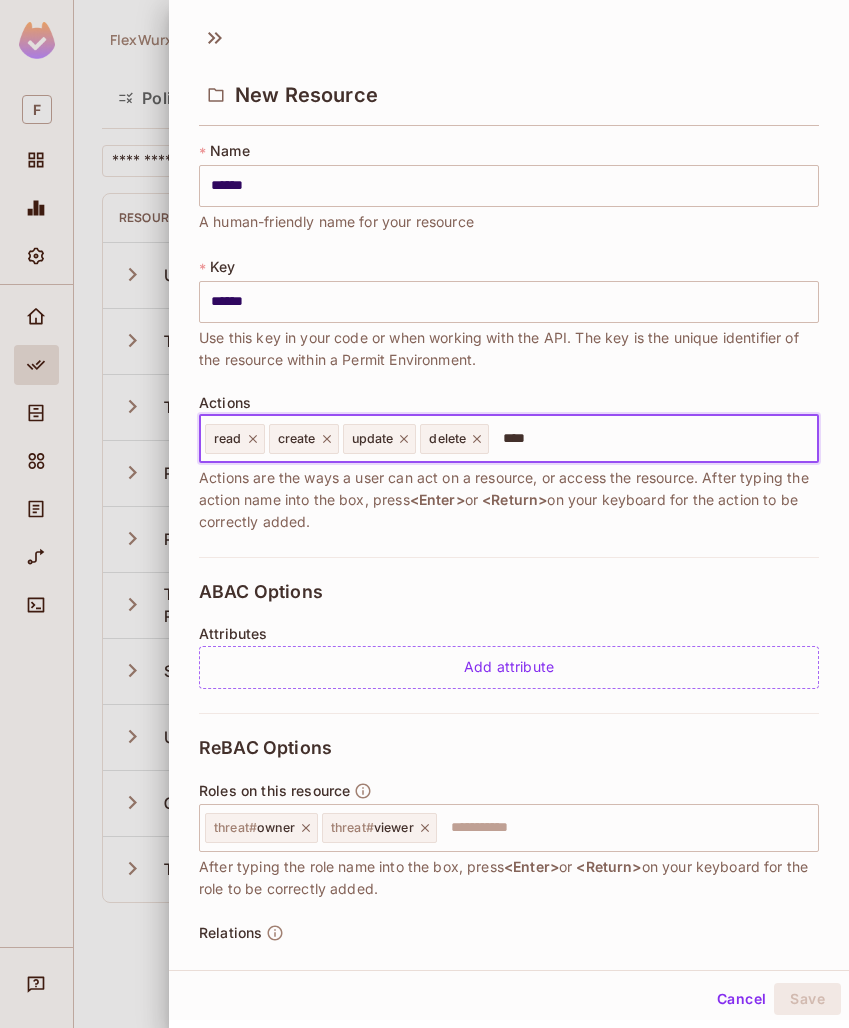 type 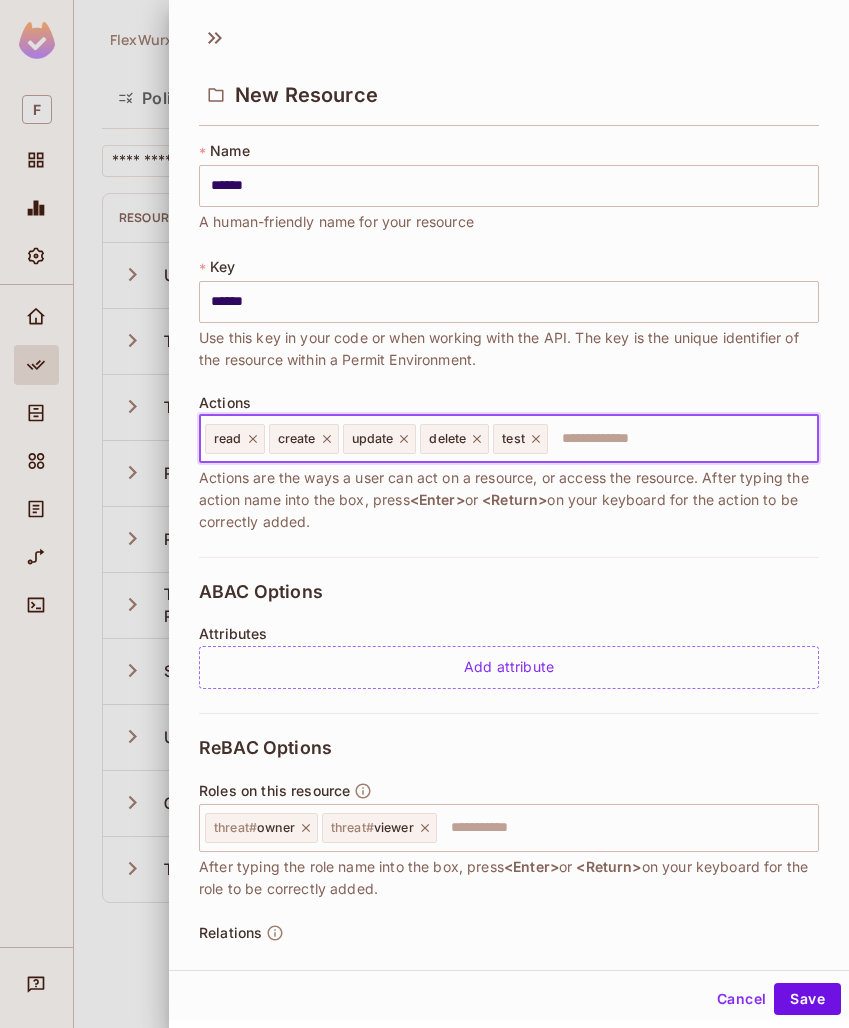 click 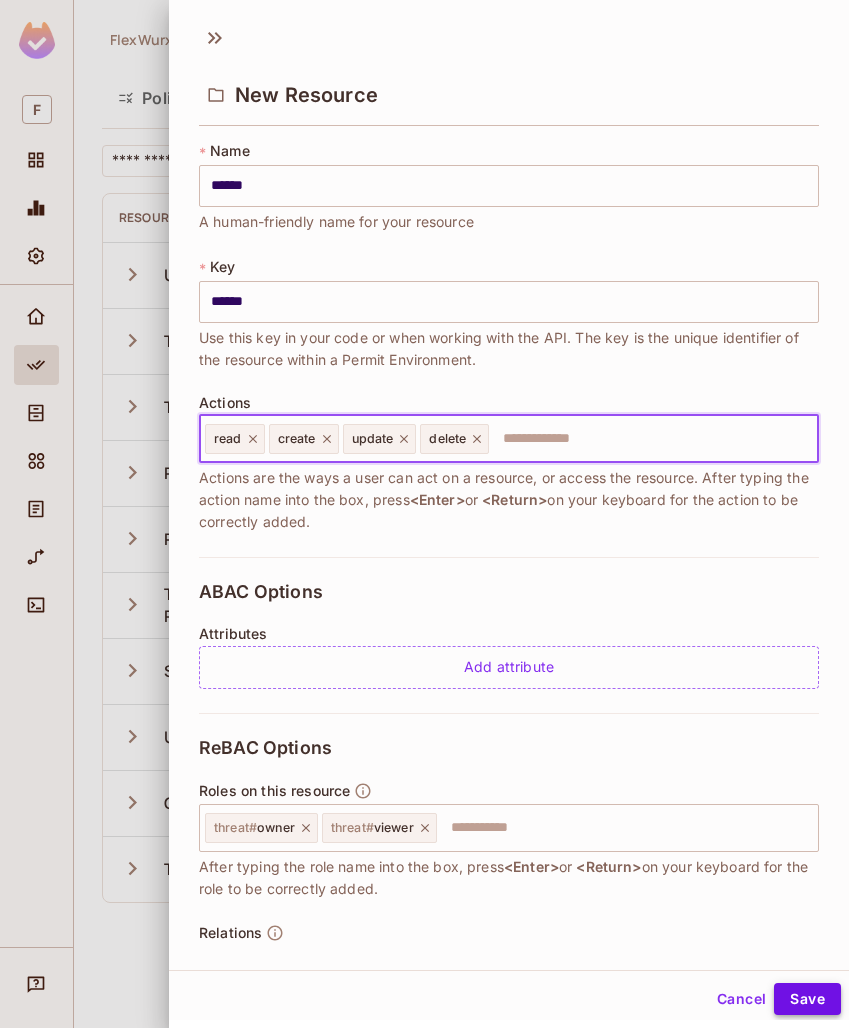 click on "Save" at bounding box center (807, 999) 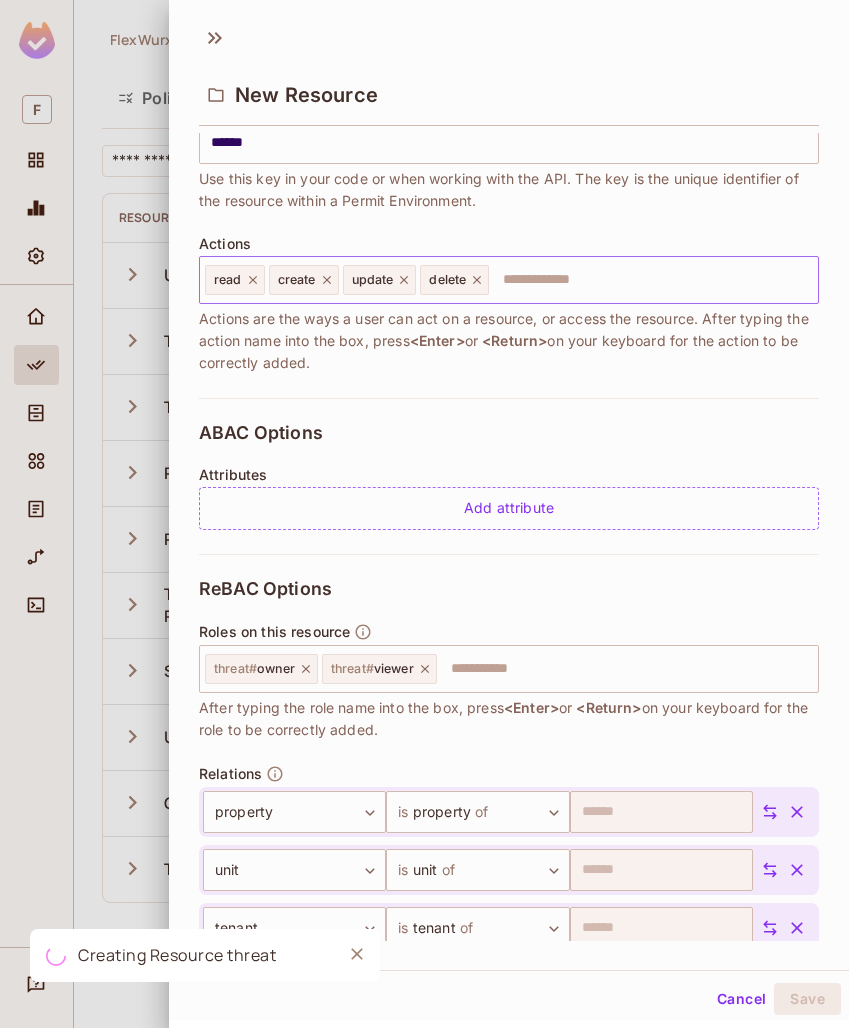 scroll, scrollTop: 304, scrollLeft: 0, axis: vertical 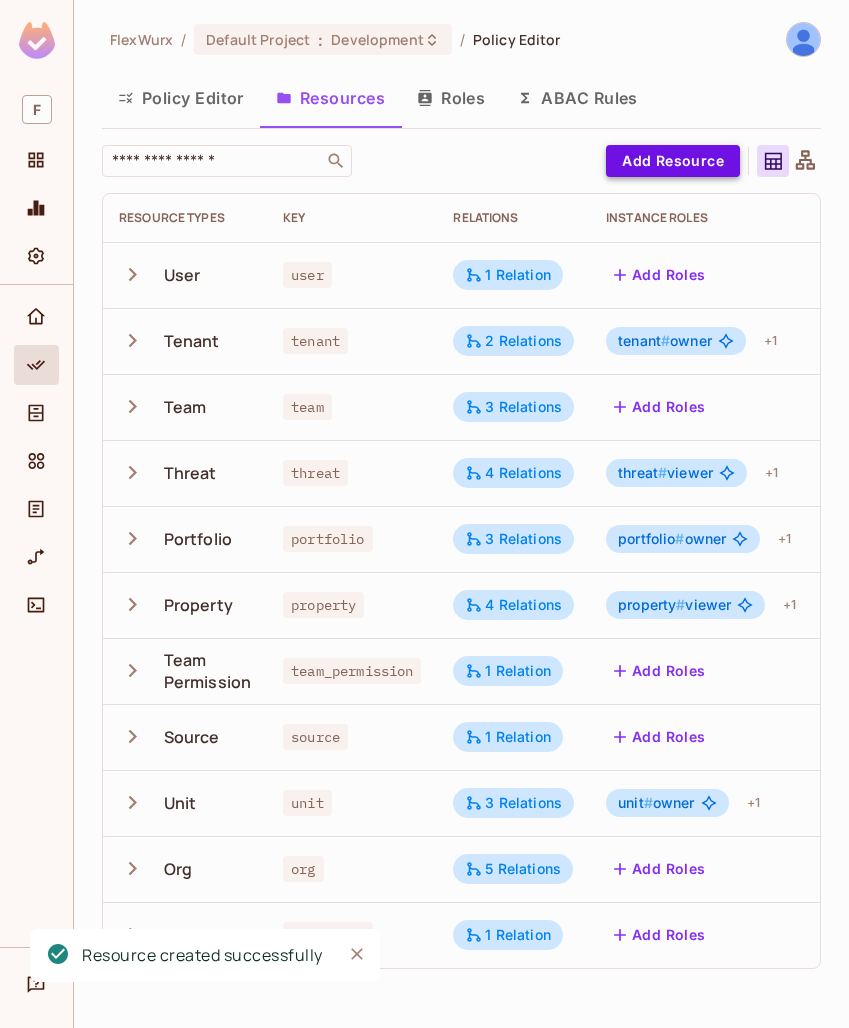 click on "Add Resource" at bounding box center [673, 161] 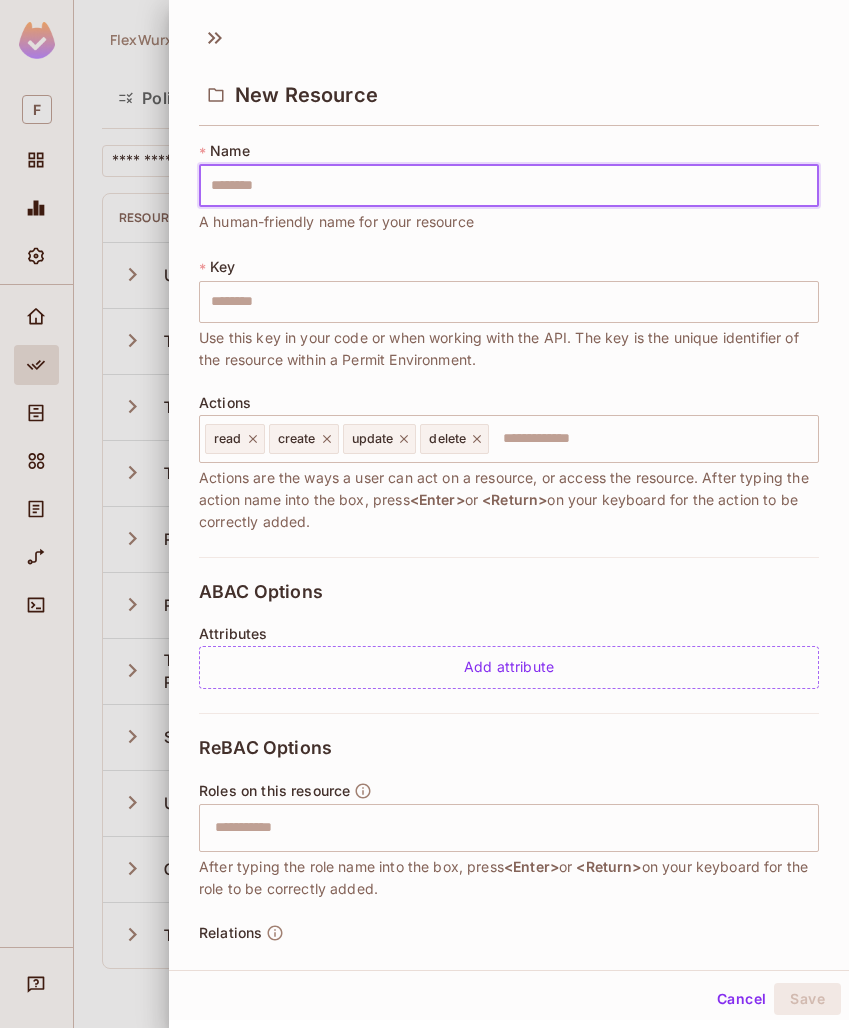 type on "*" 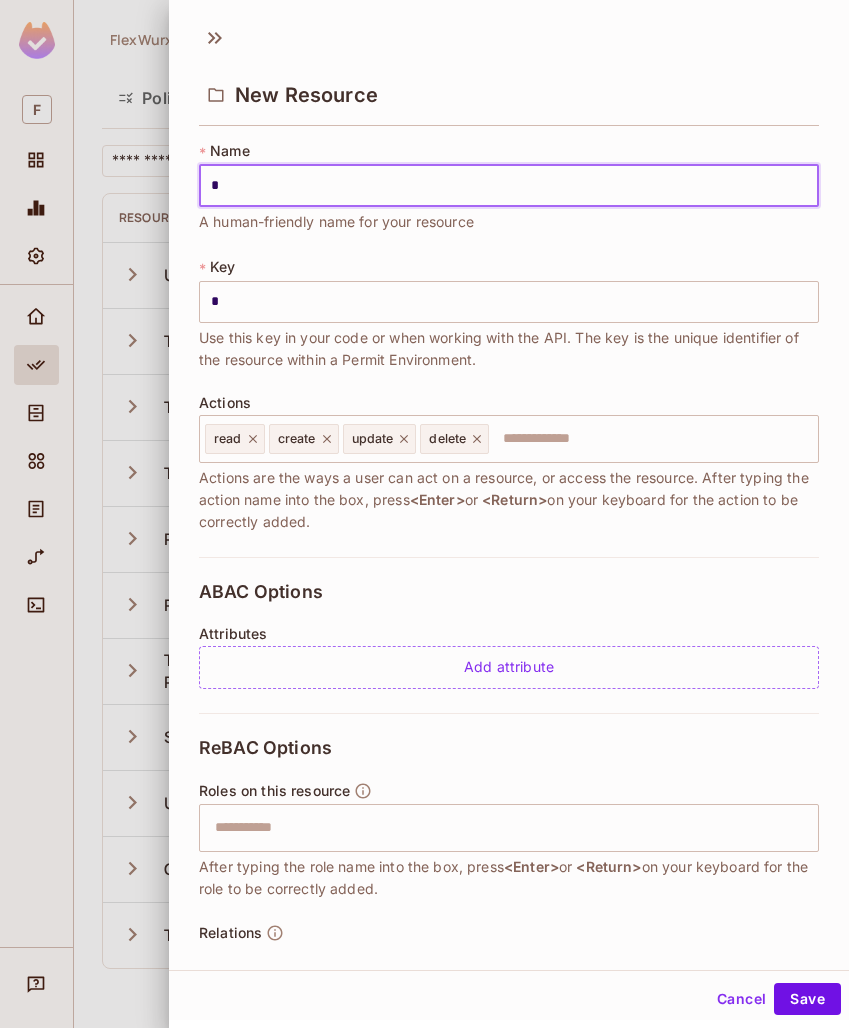 type 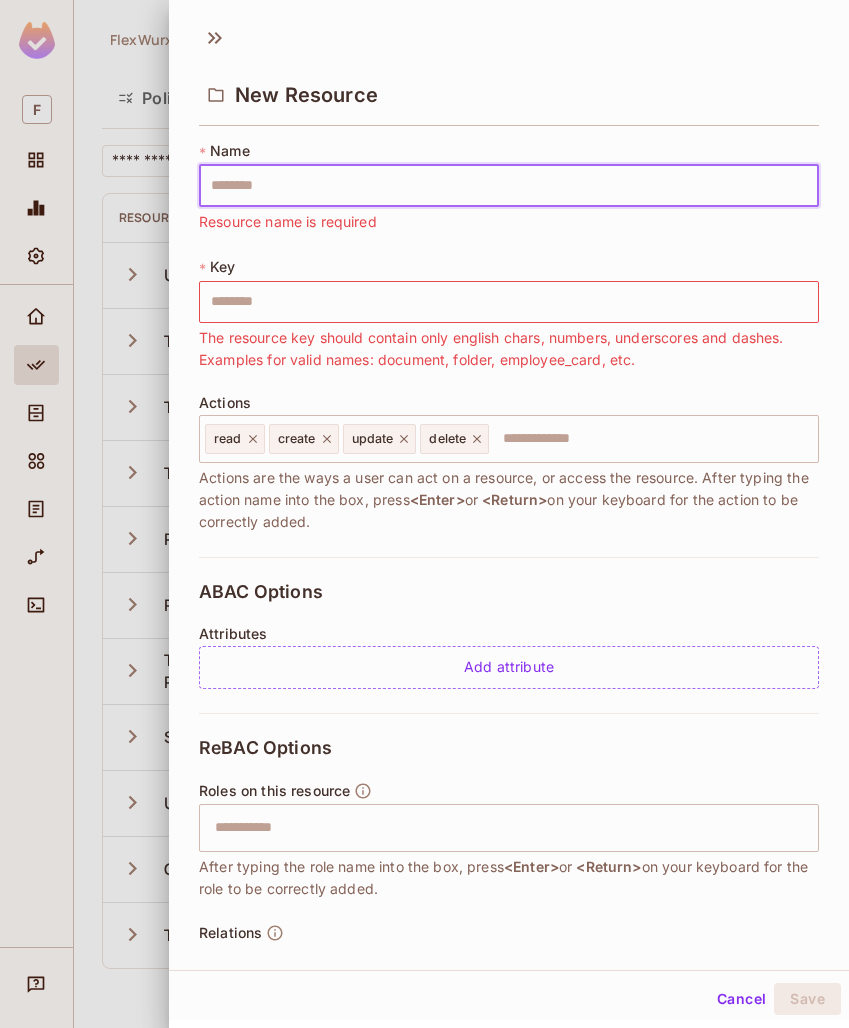 type on "*" 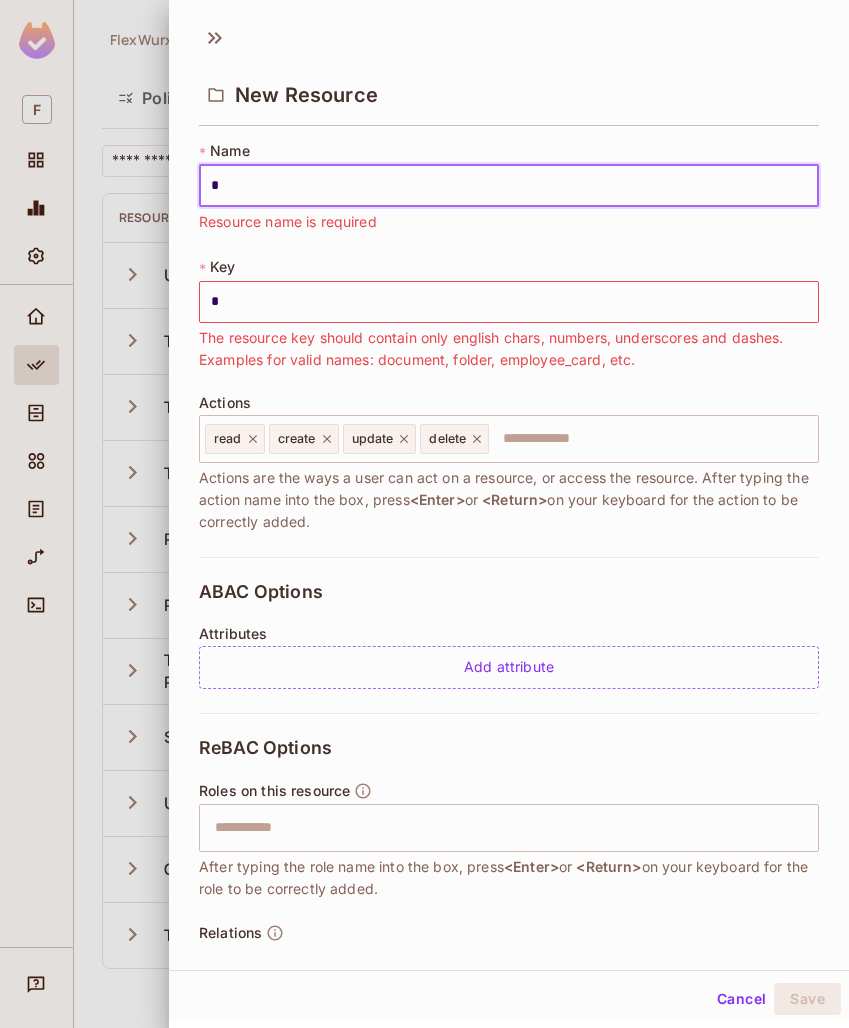 type on "**" 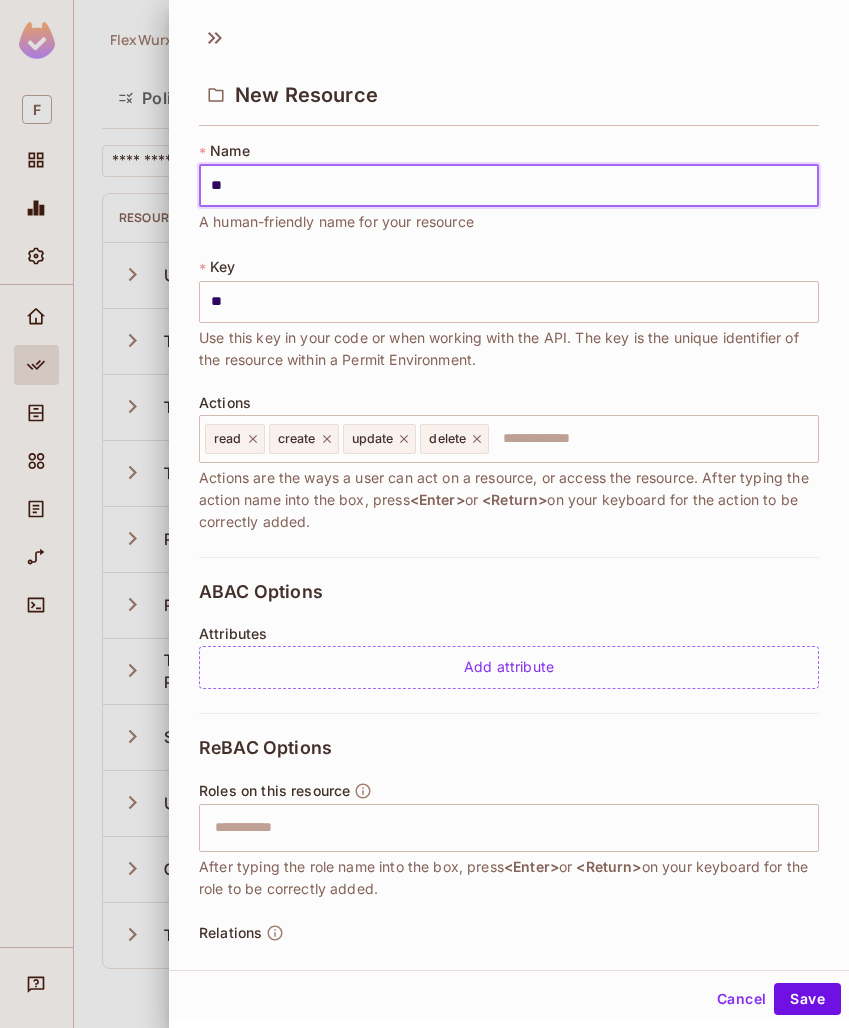 type on "***" 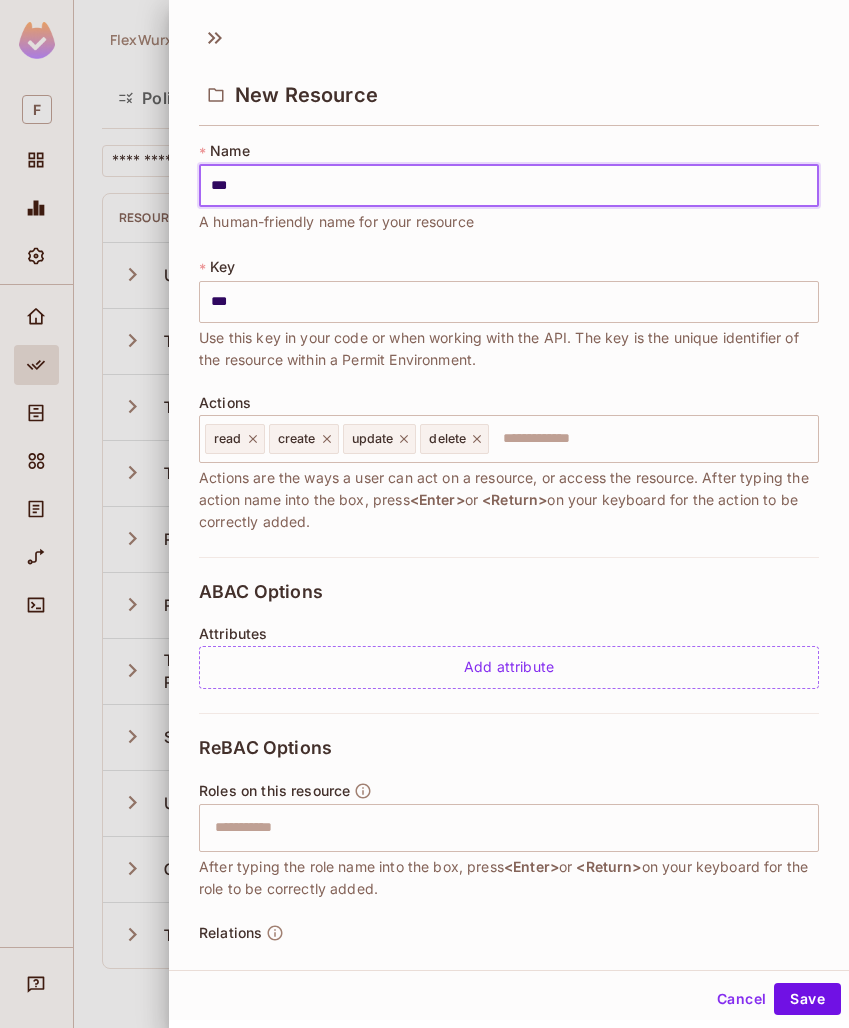 type on "****" 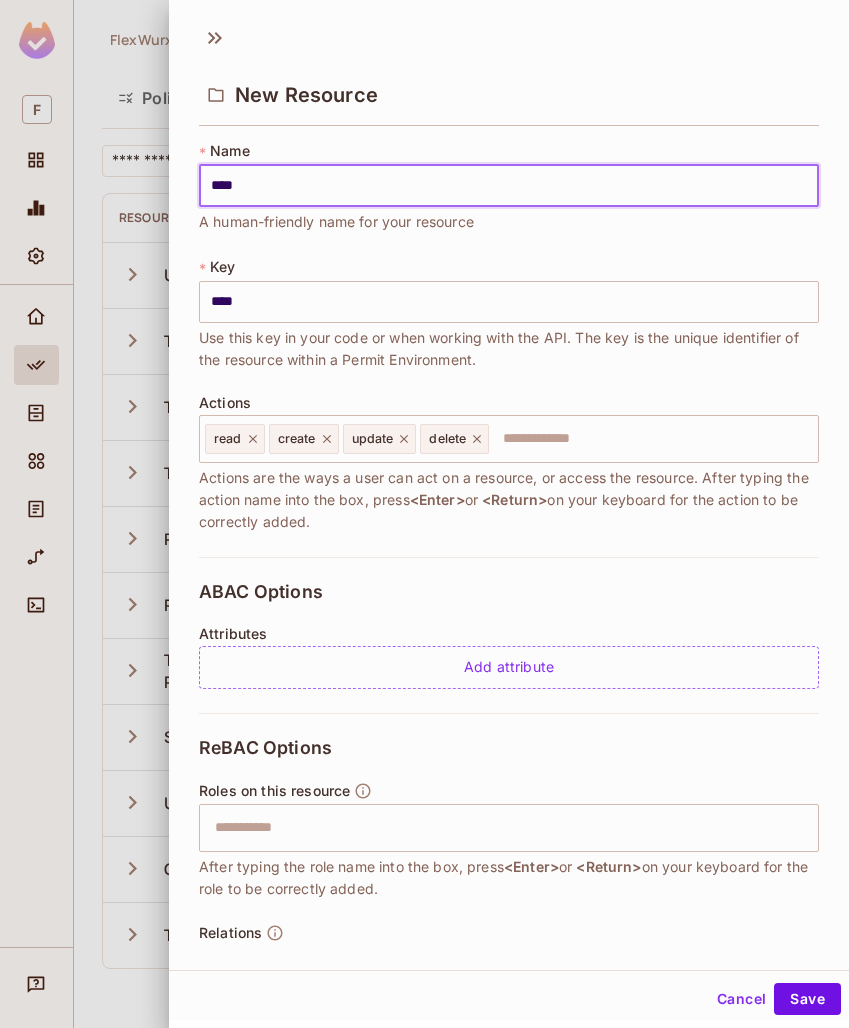 type on "*****" 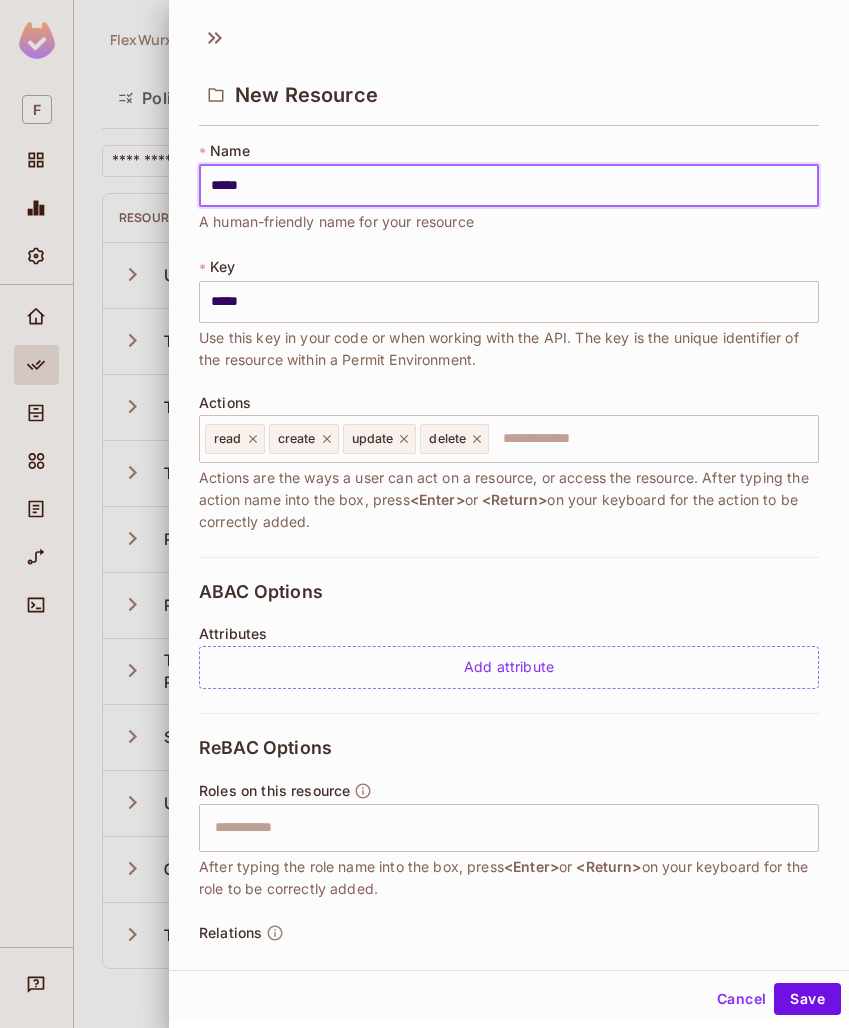 type on "******" 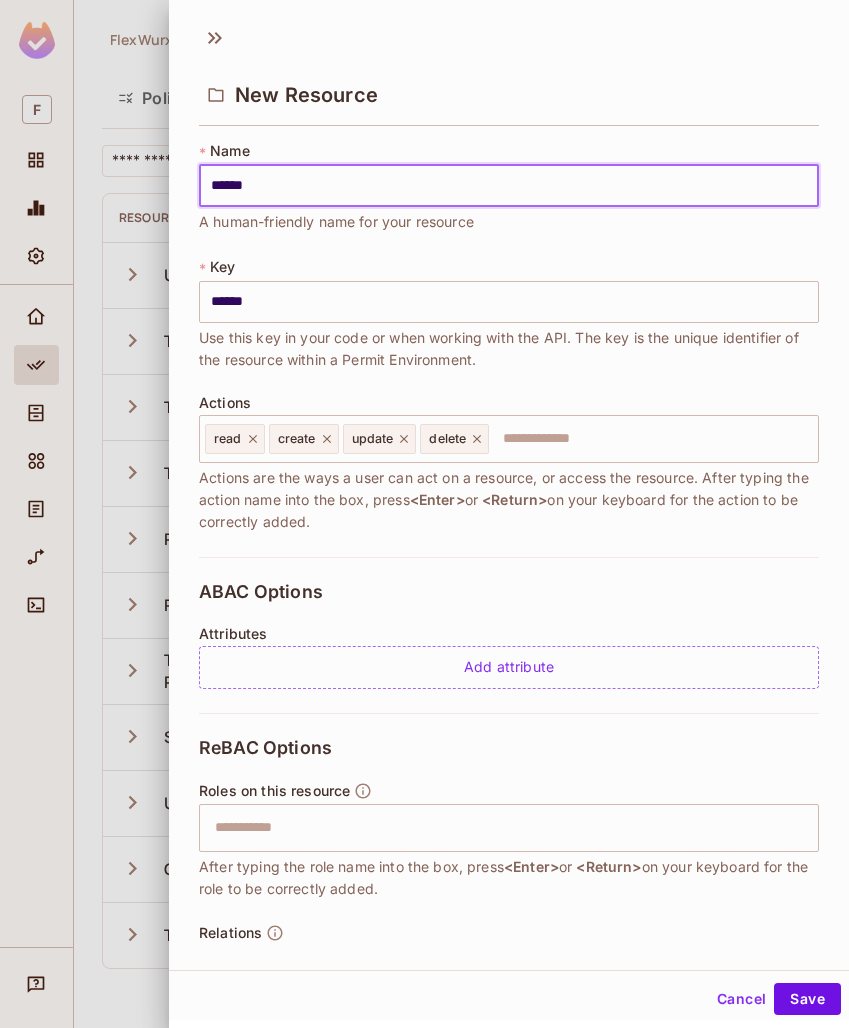 type on "******" 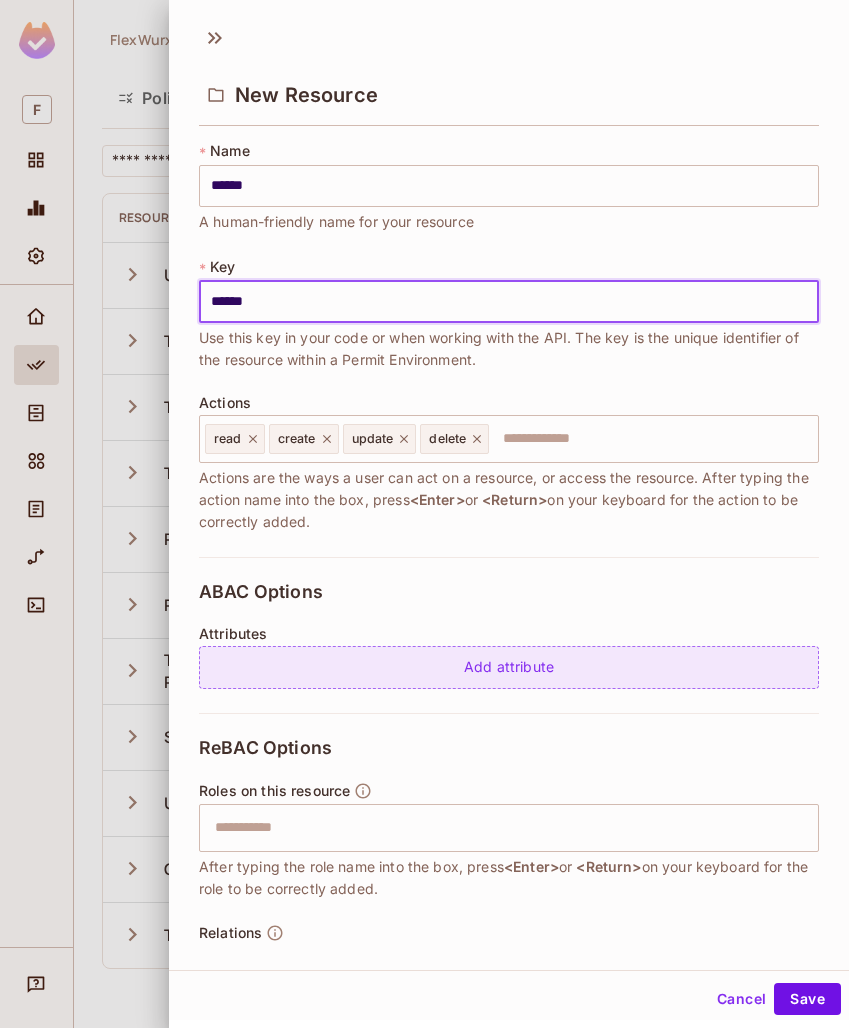 scroll, scrollTop: 72, scrollLeft: 0, axis: vertical 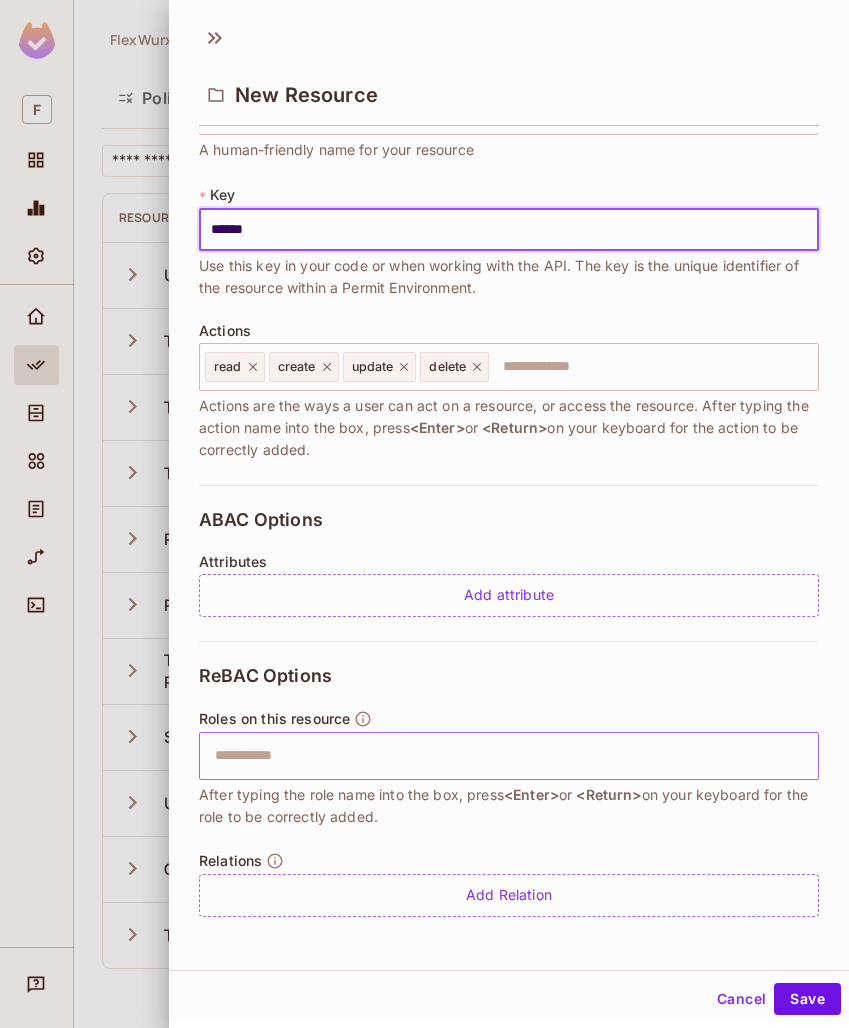 type on "******" 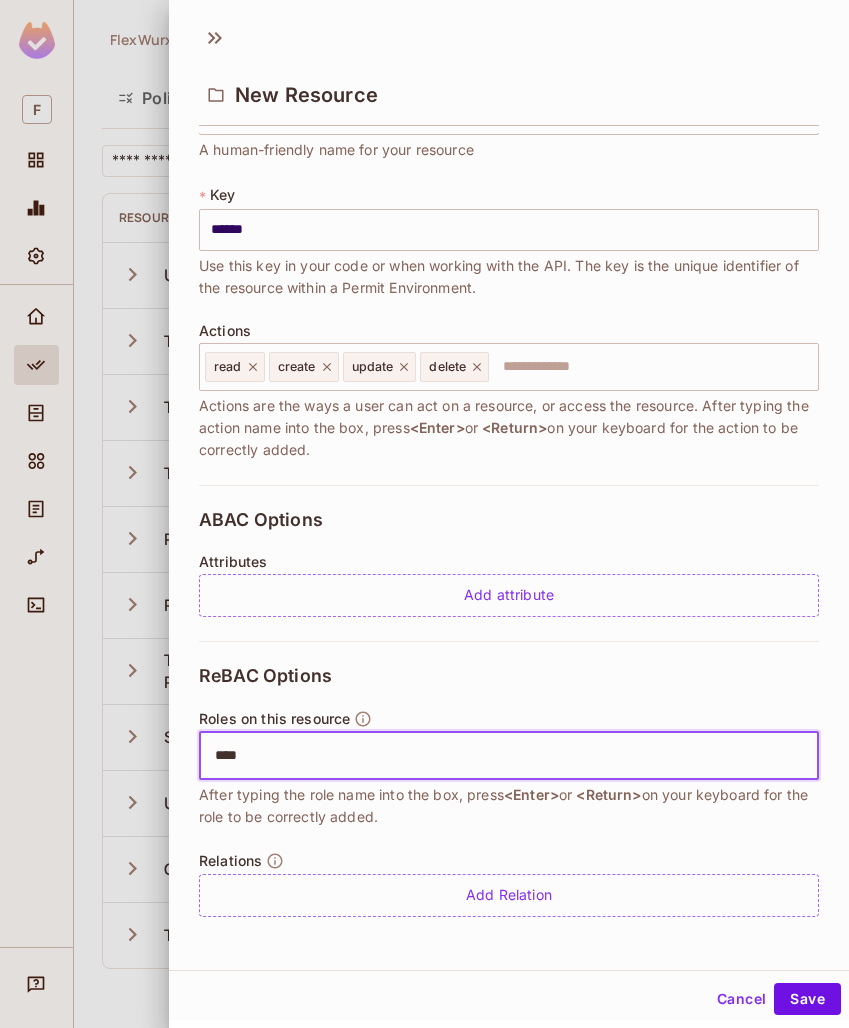 type on "*****" 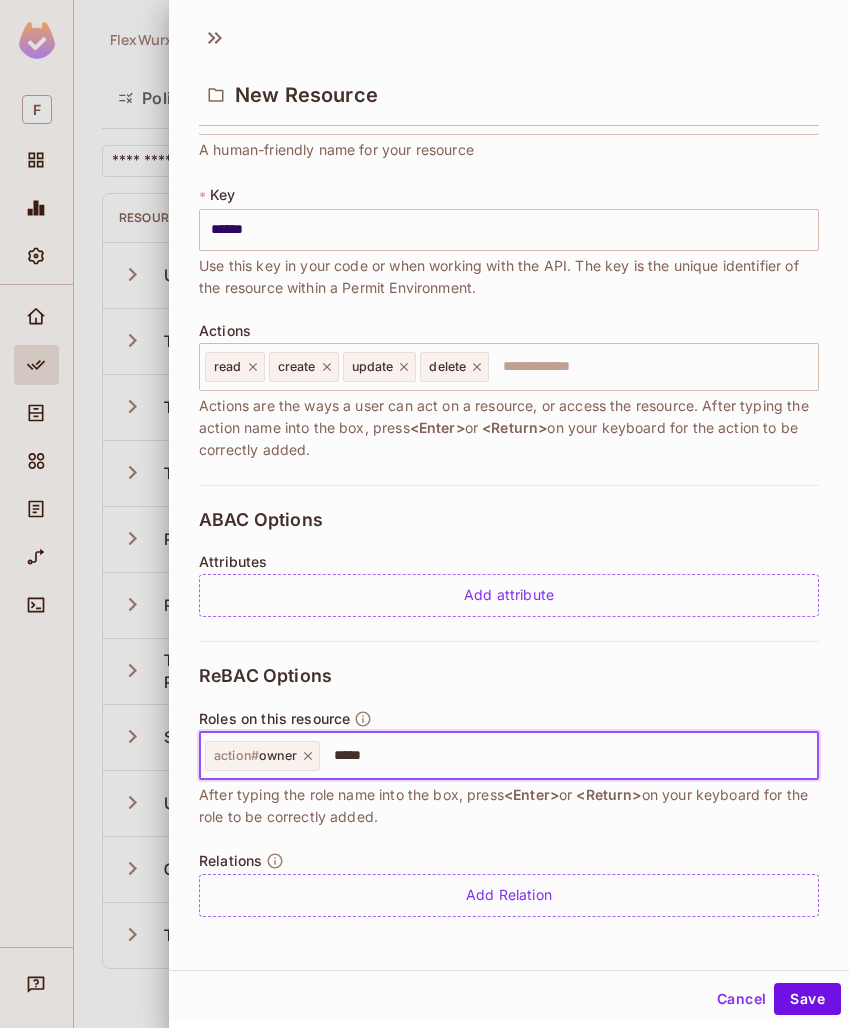 type on "******" 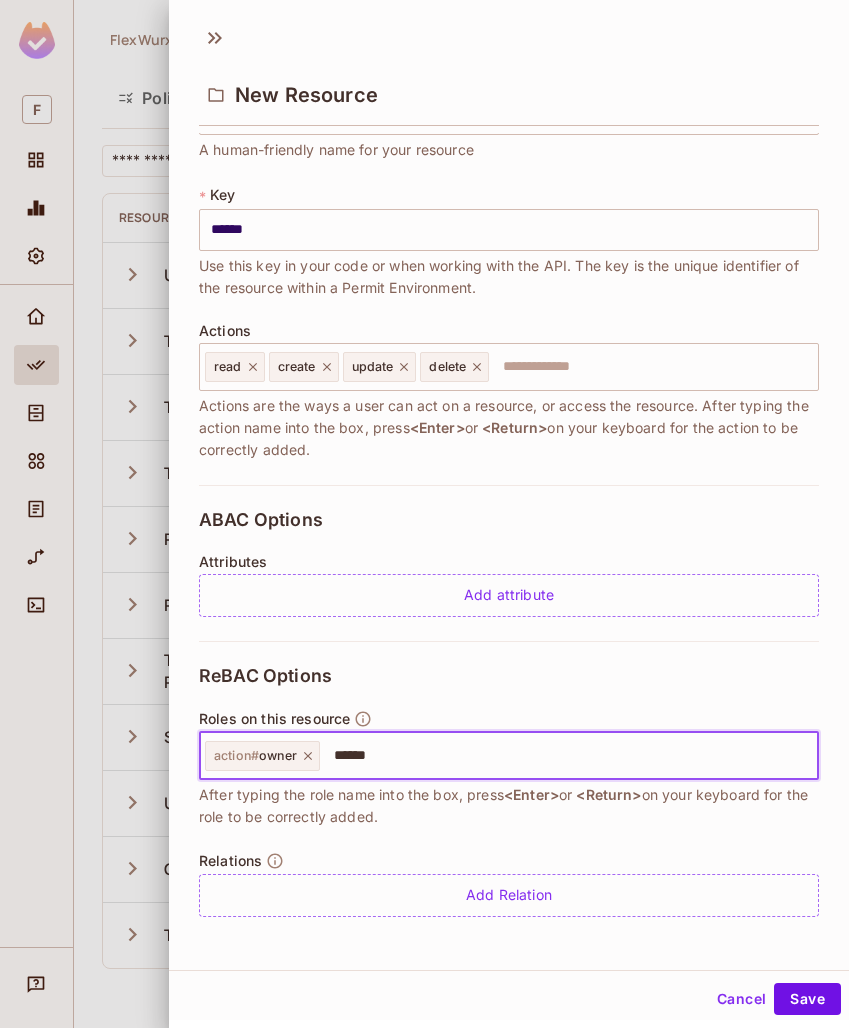type 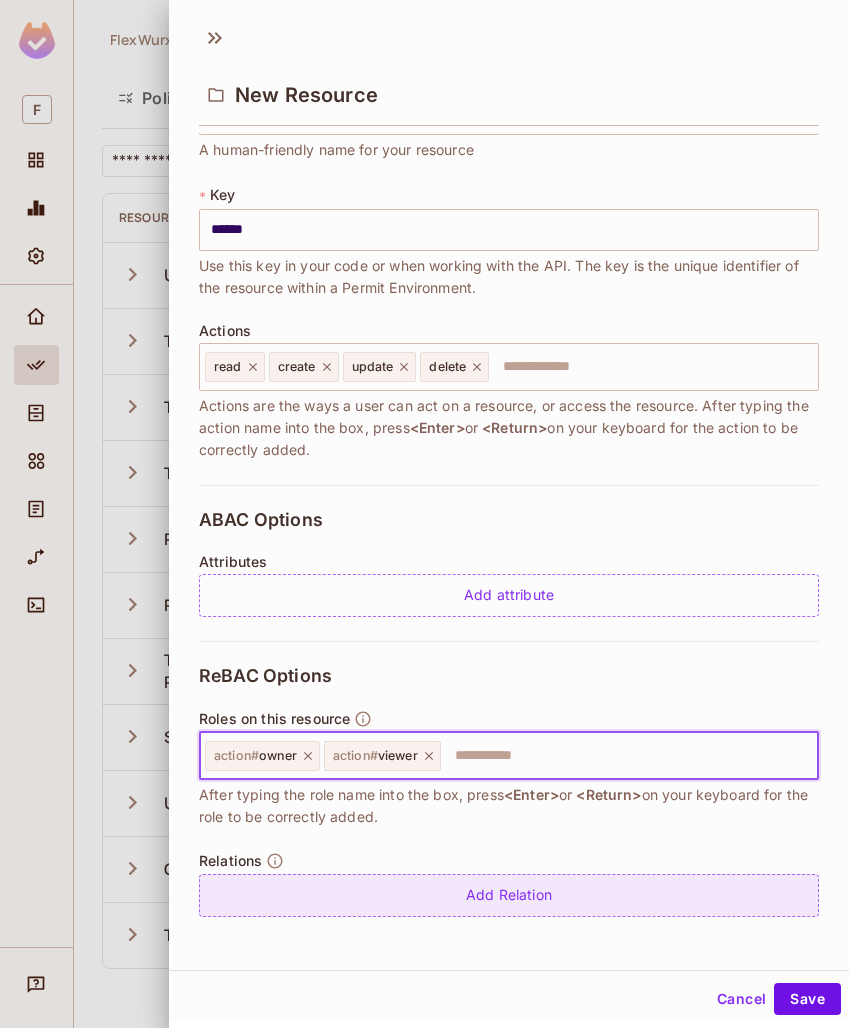 scroll, scrollTop: 3, scrollLeft: 0, axis: vertical 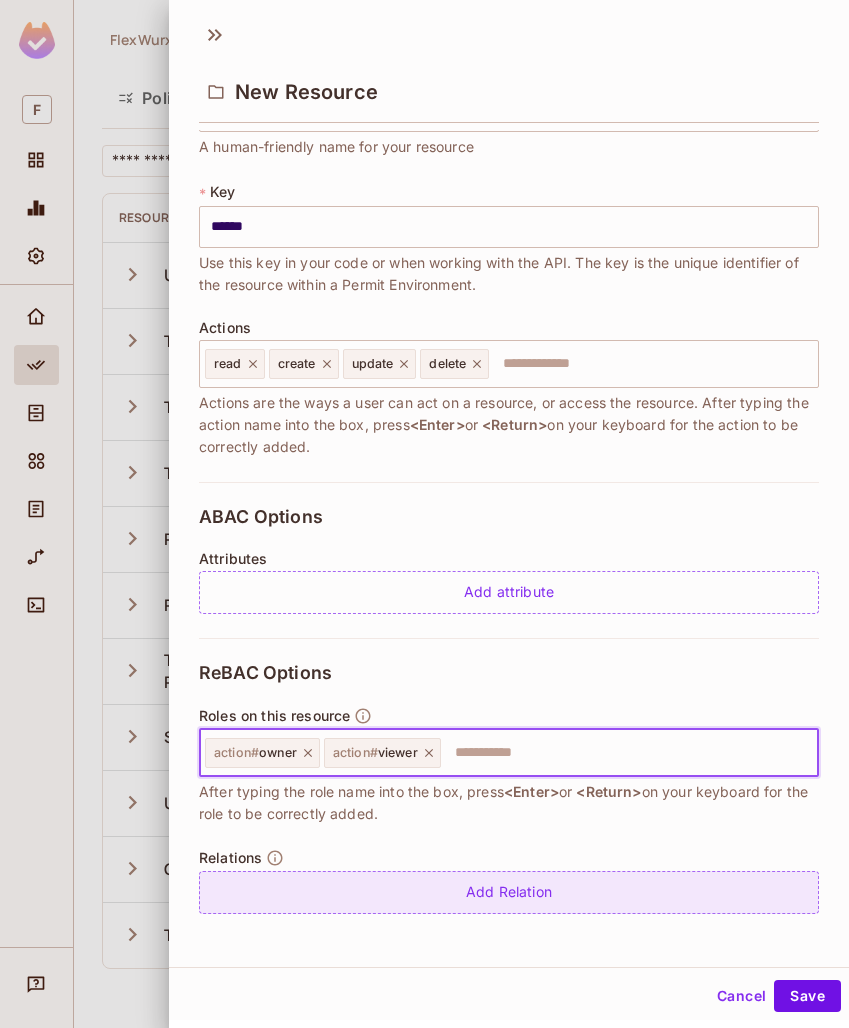 click on "Add Relation" at bounding box center (509, 892) 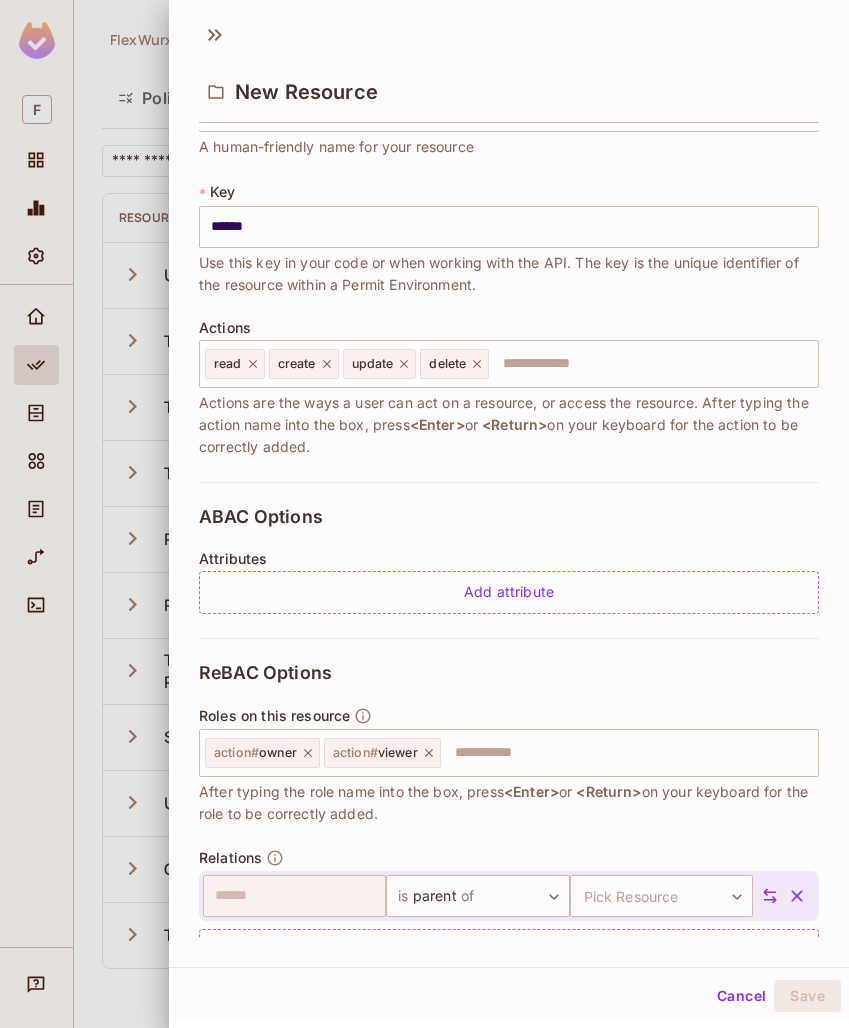 scroll, scrollTop: 130, scrollLeft: 0, axis: vertical 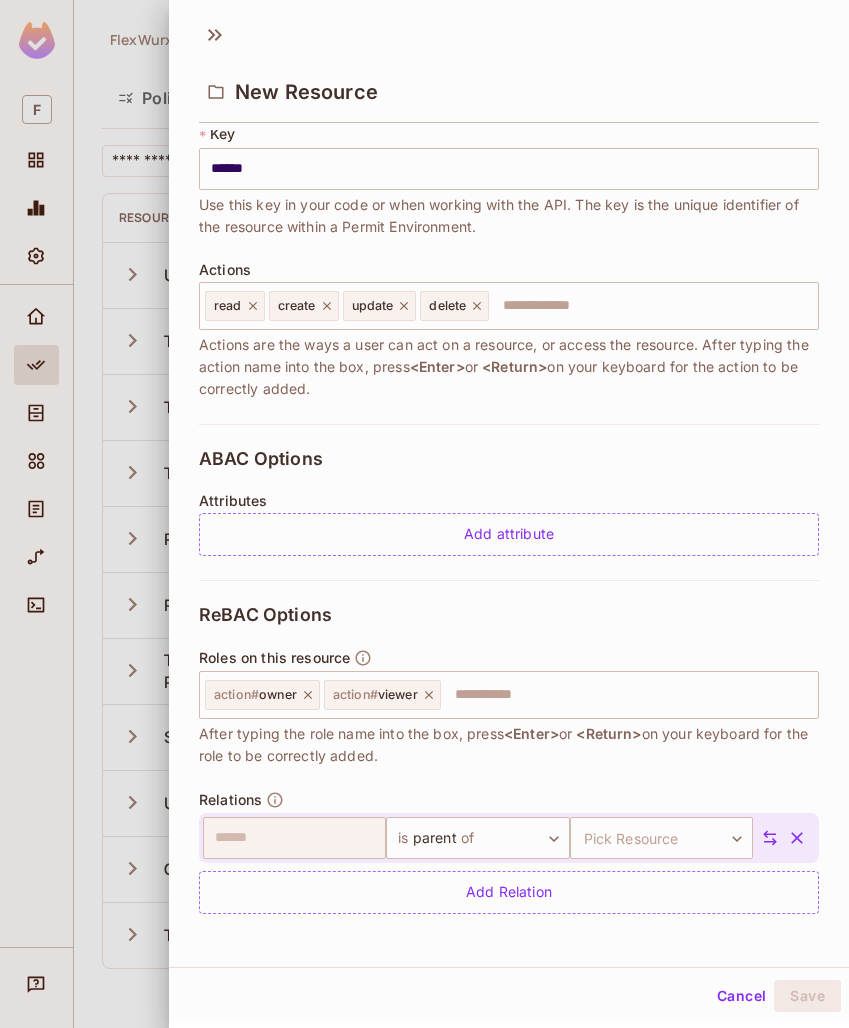 click at bounding box center (766, 838) 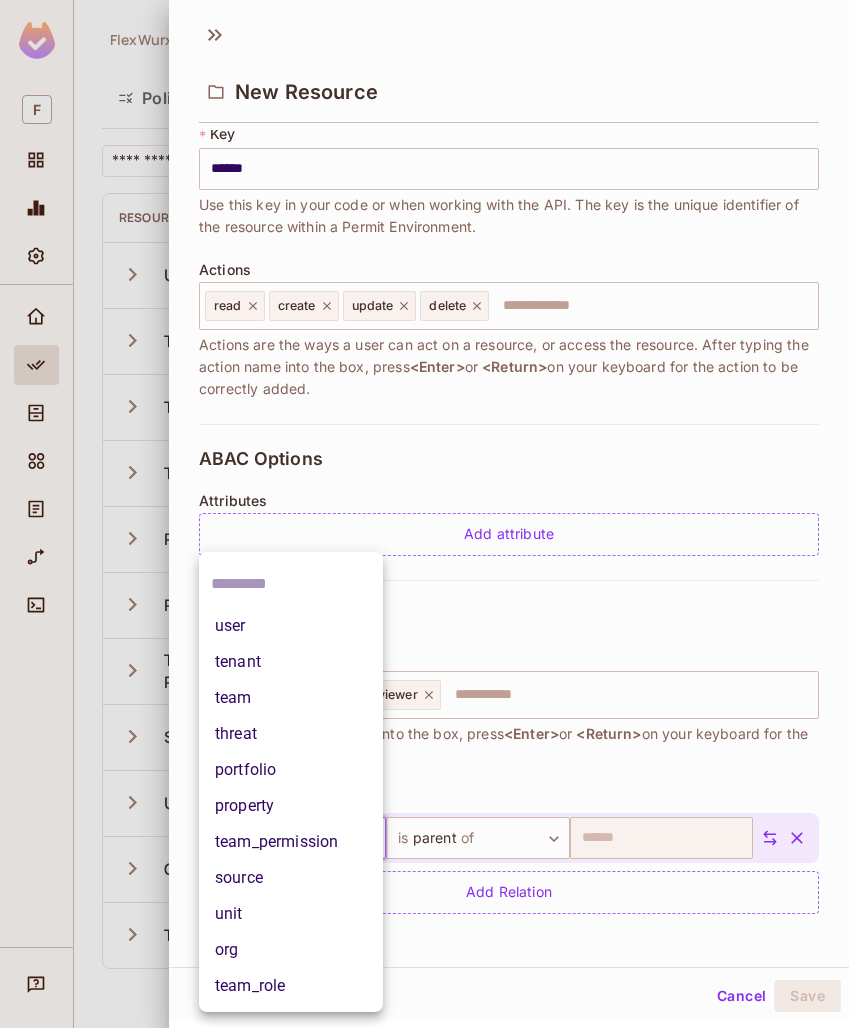 click on "F FlexWurx / Default Project : Development / Policy Editor Policy Editor Resources Roles ABAC Rules ​ Add Resource Resource Types Key Relations Instance roles Attributes User user 1 Relation Add Roles Tenant tenant 2 Relations tenant # owner + 1 Team team 3 Relations Add Roles Threat threat 4 Relations threat # viewer + 1 Portfolio portfolio 3 Relations portfolio # owner + 1 Property property 4 Relations property # viewer + 1 Team Permission team_permission 1 Relation Add Roles Source source 1 Relation Add Roles Unit unit 3 Relations unit # owner + 1 Org org 5 Relations Add Roles Team Role team_role 1 Relation Add Roles
New Resource * Name ****** ​ A human-friendly name for your resource * Key ****** ​ Use this key in your code or when working with the API. The key is the unique identifier of the resource within a Permit Environment. Actions read create update delete ​ <Enter>  or   <Return>  on your keyboard for the action to be correctly added. Attributes" at bounding box center [424, 514] 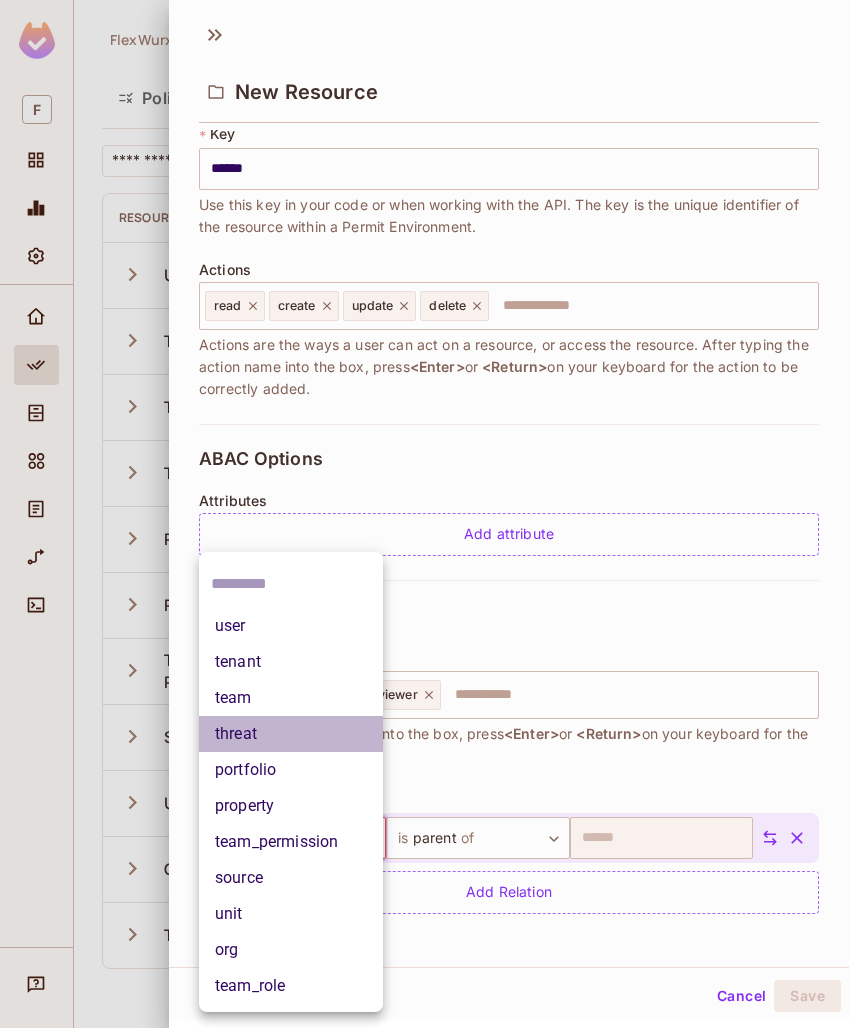 click on "threat" at bounding box center (291, 734) 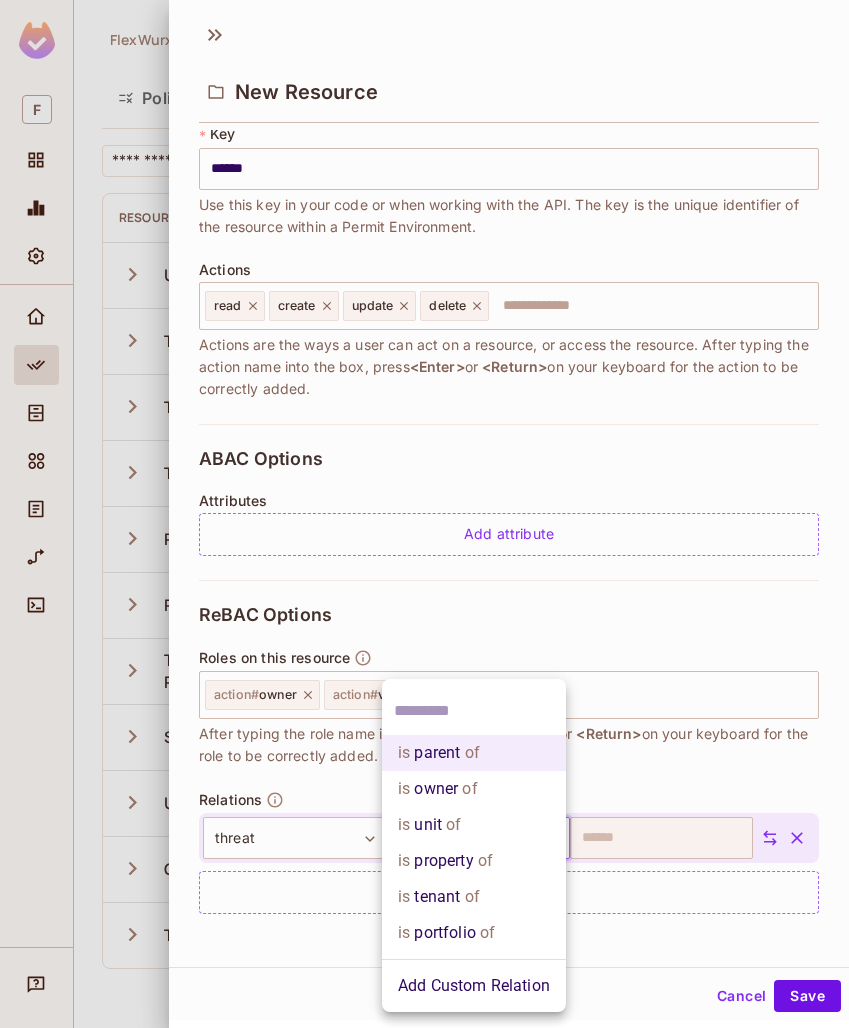 click on "F FlexWurx / Default Project : Development / Policy Editor Policy Editor Resources Roles ABAC Rules ​ Add Resource Resource Types Key Relations Instance roles Attributes User user 1 Relation Add Roles Tenant tenant 2 Relations tenant # owner + 1 Team team 3 Relations Add Roles Threat threat 4 Relations threat # viewer + 1 Portfolio portfolio 3 Relations portfolio # owner + 1 Property property 4 Relations property # viewer + 1 Team Permission team_permission 1 Relation Add Roles Source source 1 Relation Add Roles Unit unit 3 Relations unit # owner + 1 Org org 5 Relations Add Roles Team Role team_role 1 Relation Add Roles
New Resource * Name ****** ​ A human-friendly name for your resource * Key ****** ​ Use this key in your code or when working with the API. The key is the unique identifier of the resource within a Permit Environment. Actions read create update delete ​ <Enter>  or   <Return>  on your keyboard for the action to be correctly added. Attributes" at bounding box center [424, 514] 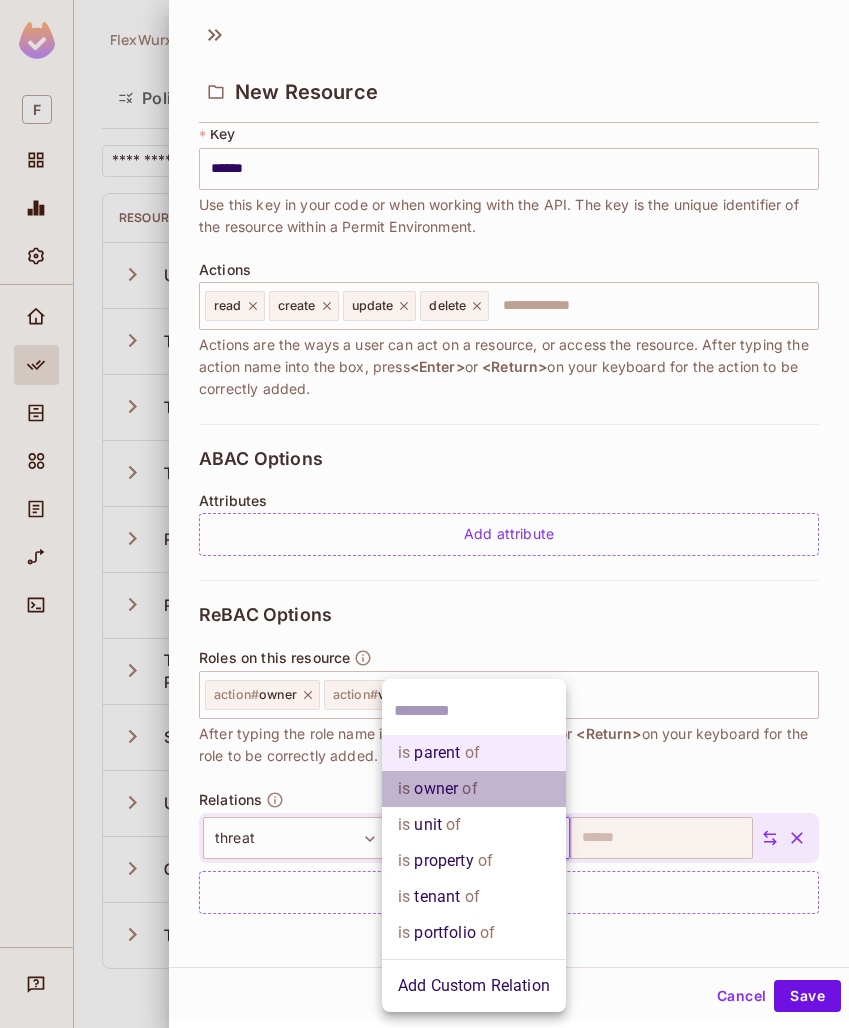 click on "is   owner   of" at bounding box center (474, 789) 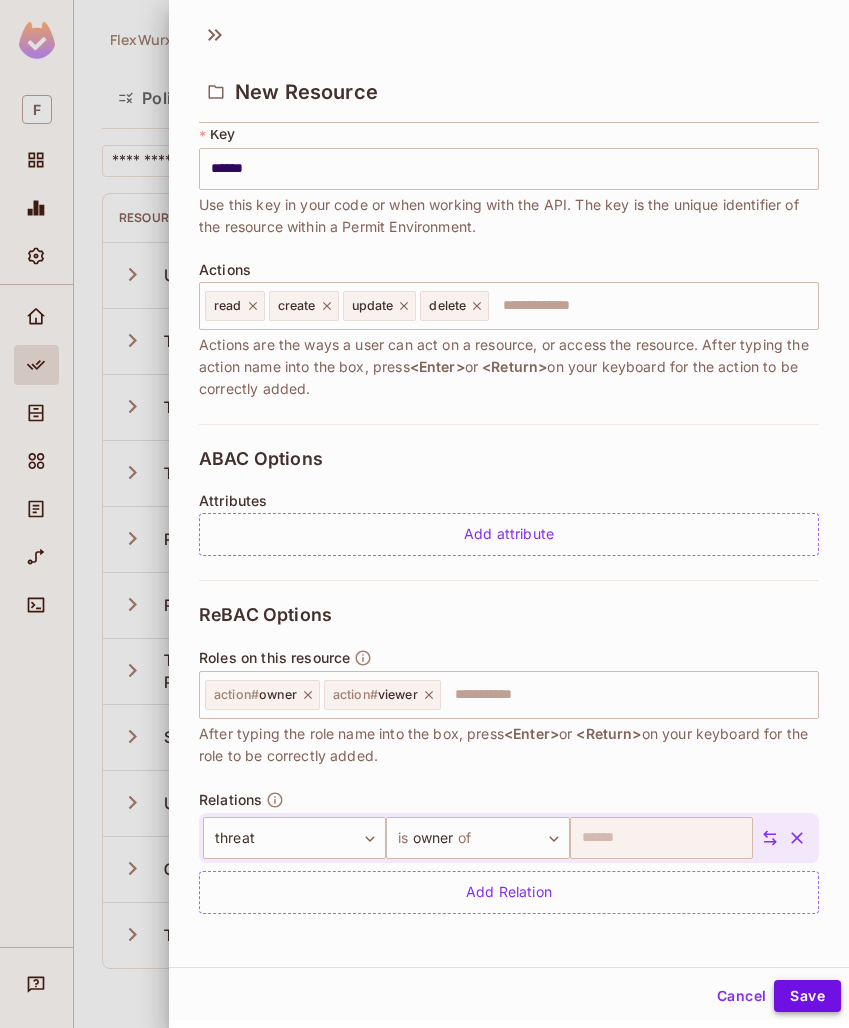 click on "Save" at bounding box center [807, 996] 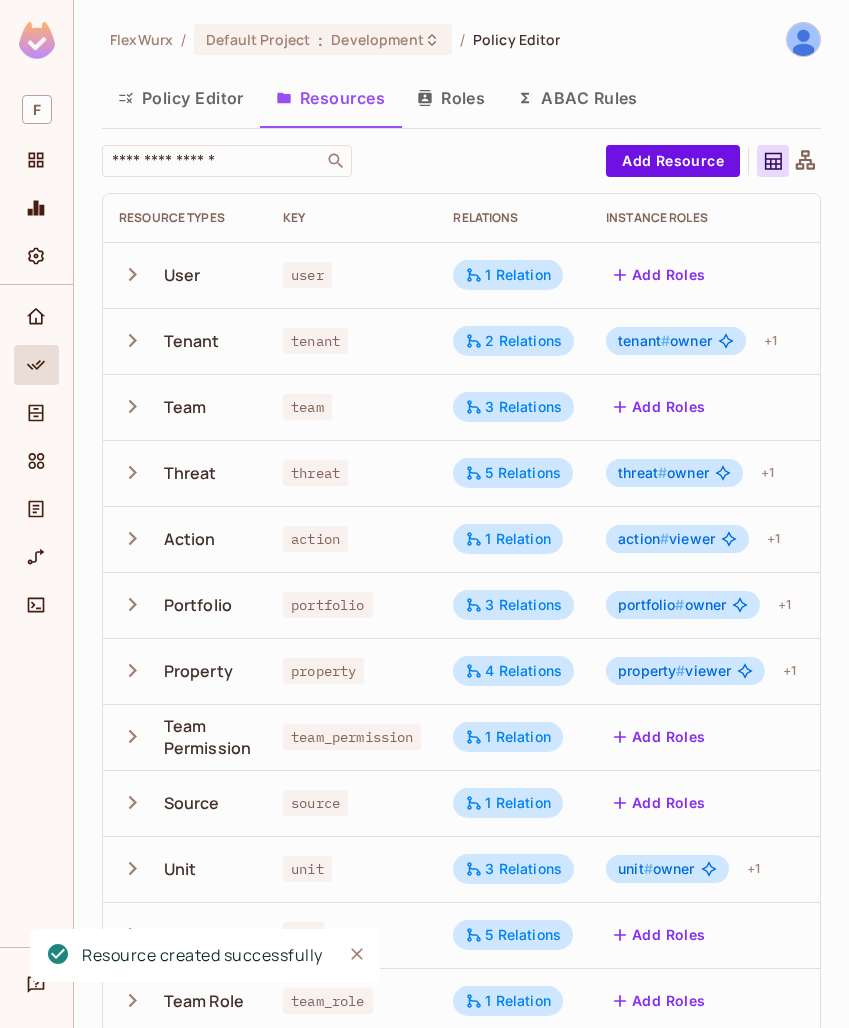 scroll, scrollTop: 23, scrollLeft: 0, axis: vertical 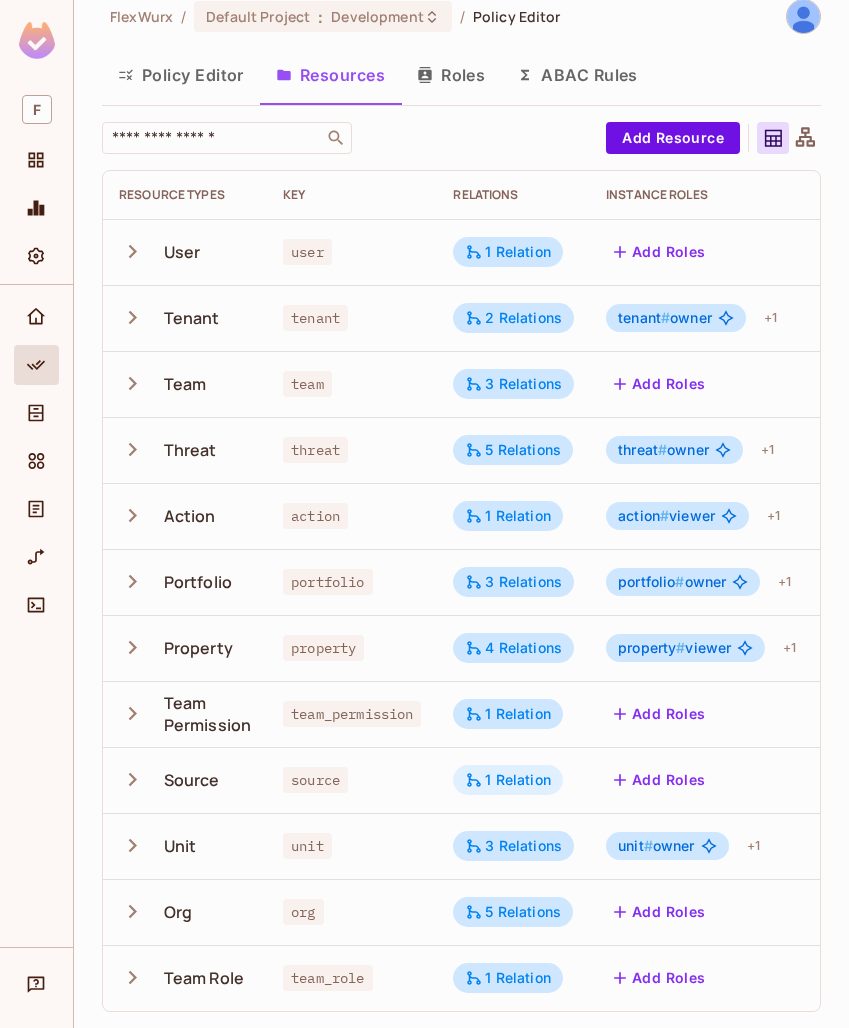 click on "1 Relation" at bounding box center (508, 780) 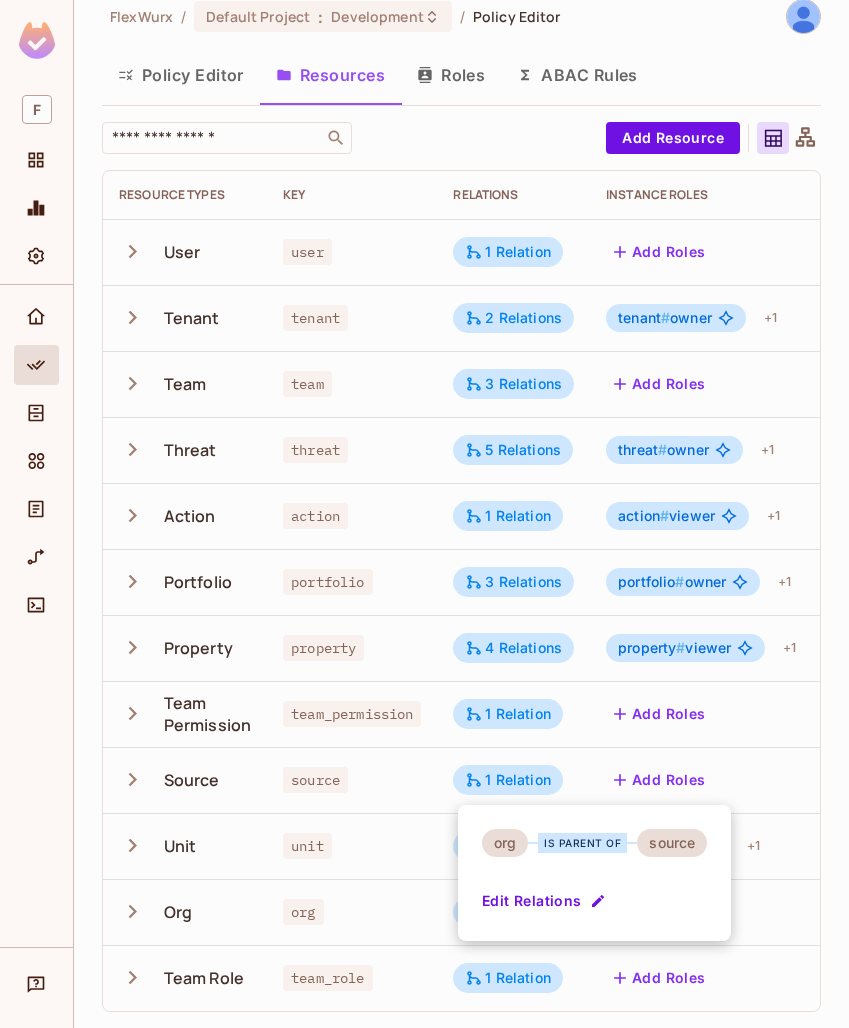 click at bounding box center (424, 514) 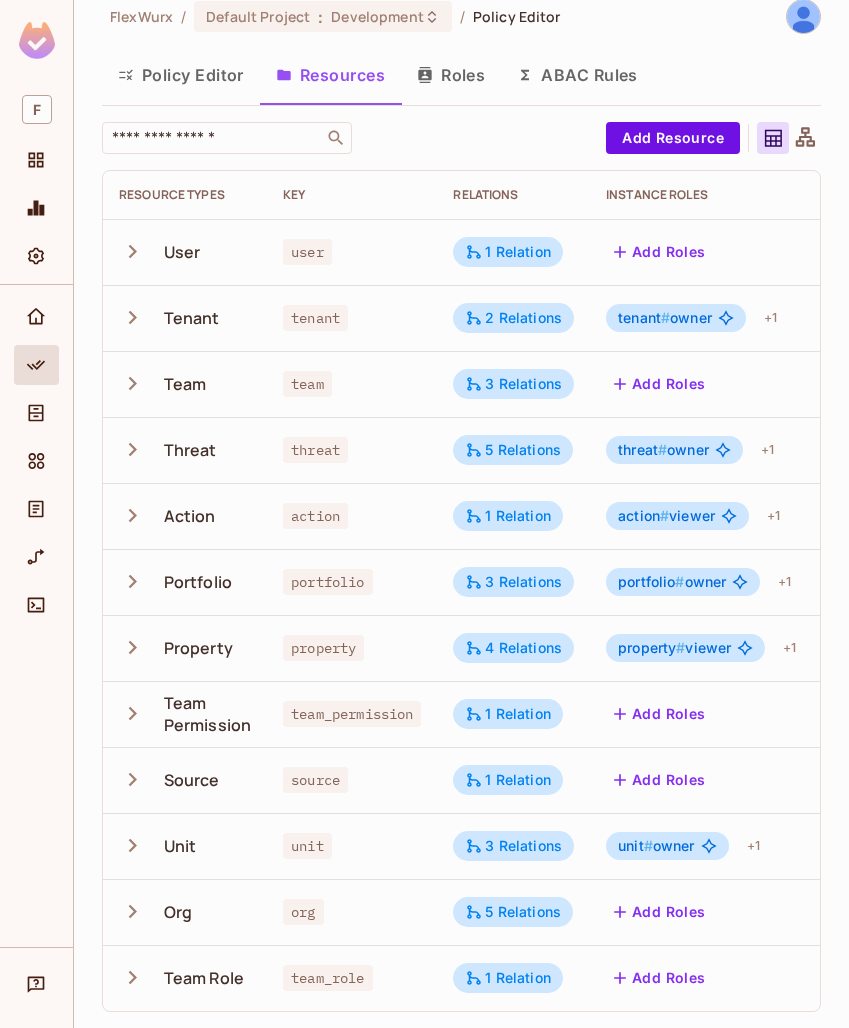 click on "Source" at bounding box center [192, 780] 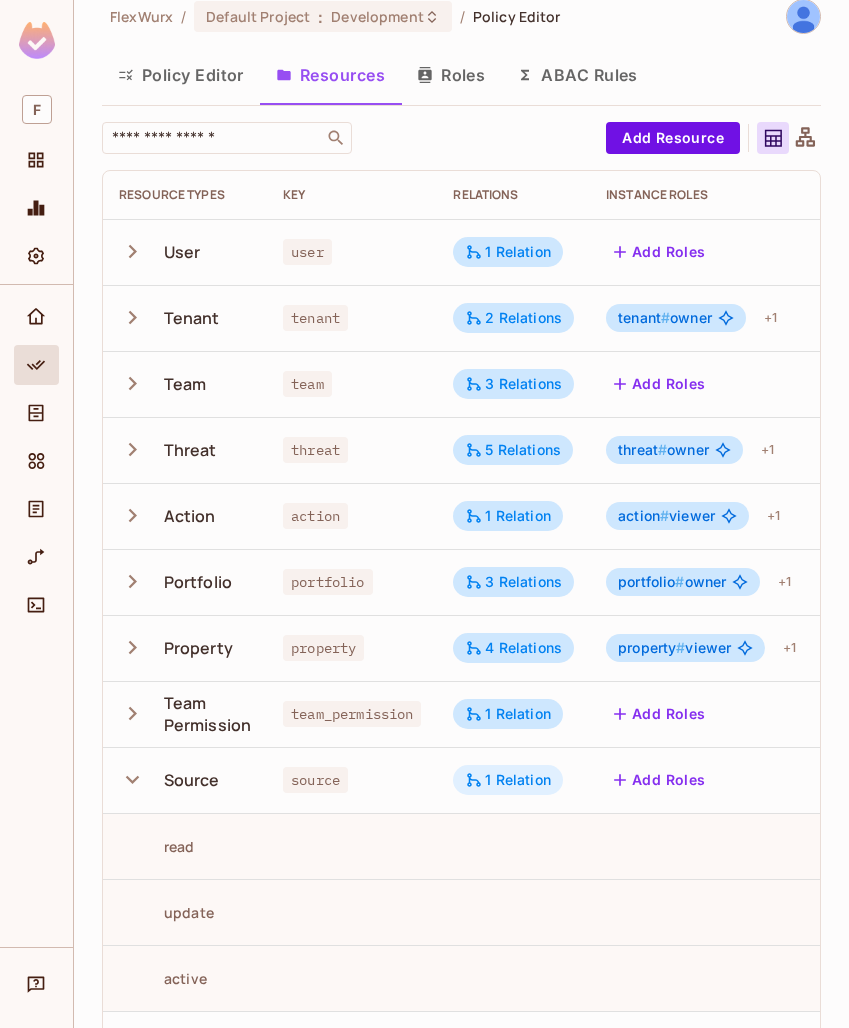 click on "1 Relation" at bounding box center (508, 780) 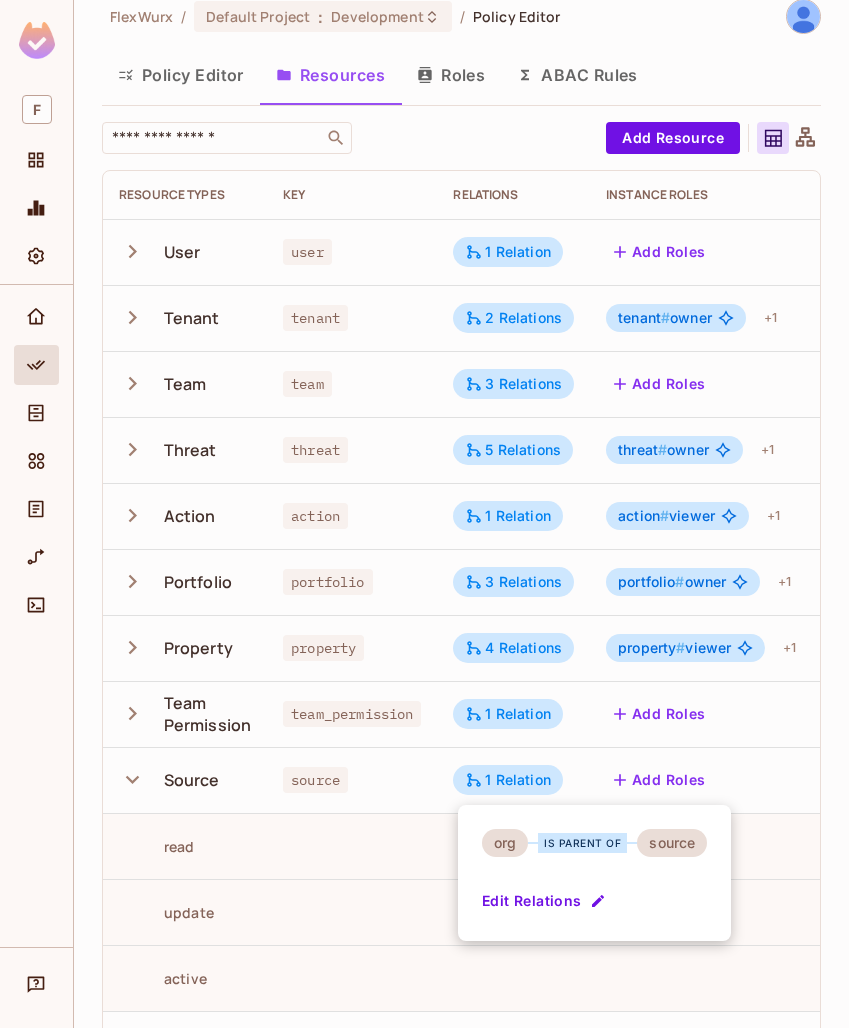 click at bounding box center [424, 514] 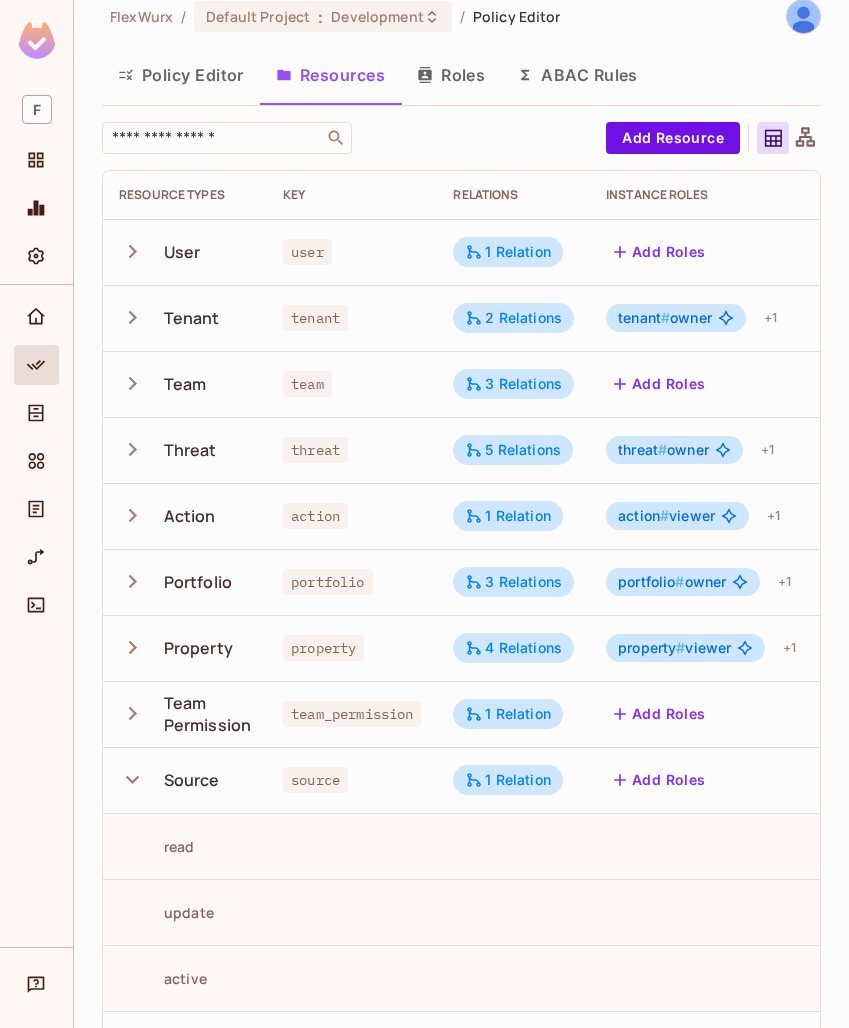 click on "Add Roles" at bounding box center [660, 780] 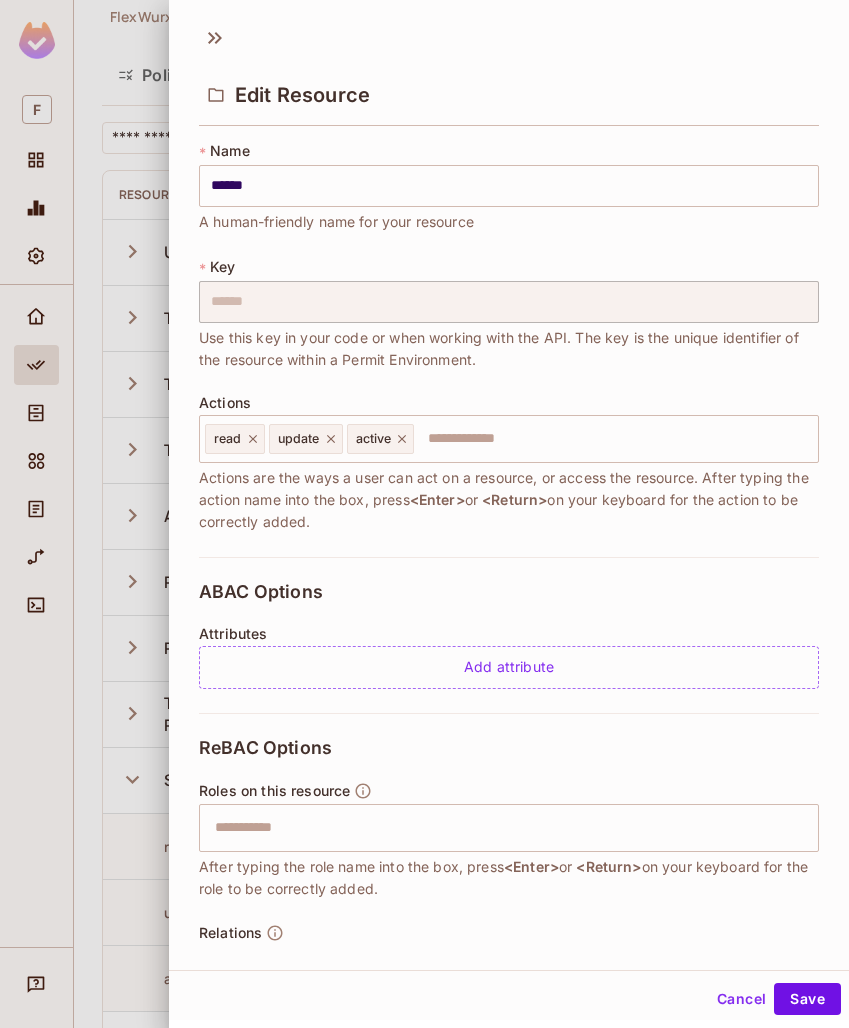 scroll, scrollTop: 130, scrollLeft: 0, axis: vertical 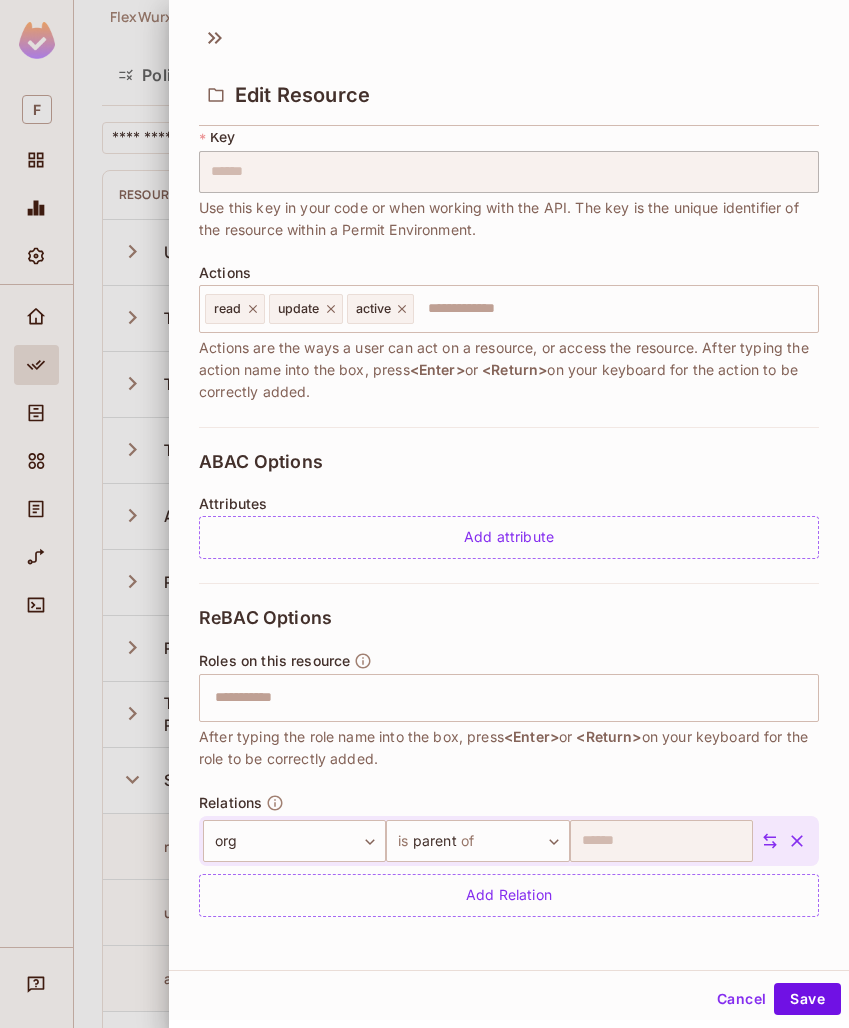 click on "Cancel" at bounding box center (741, 999) 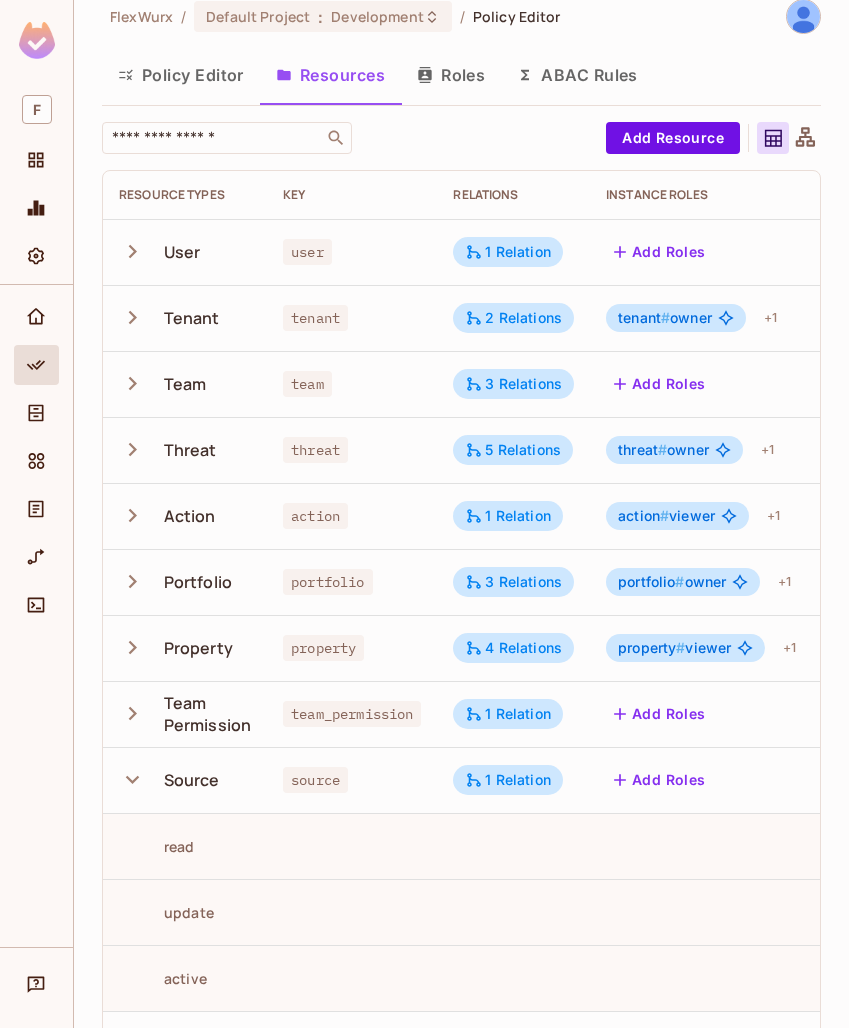 click 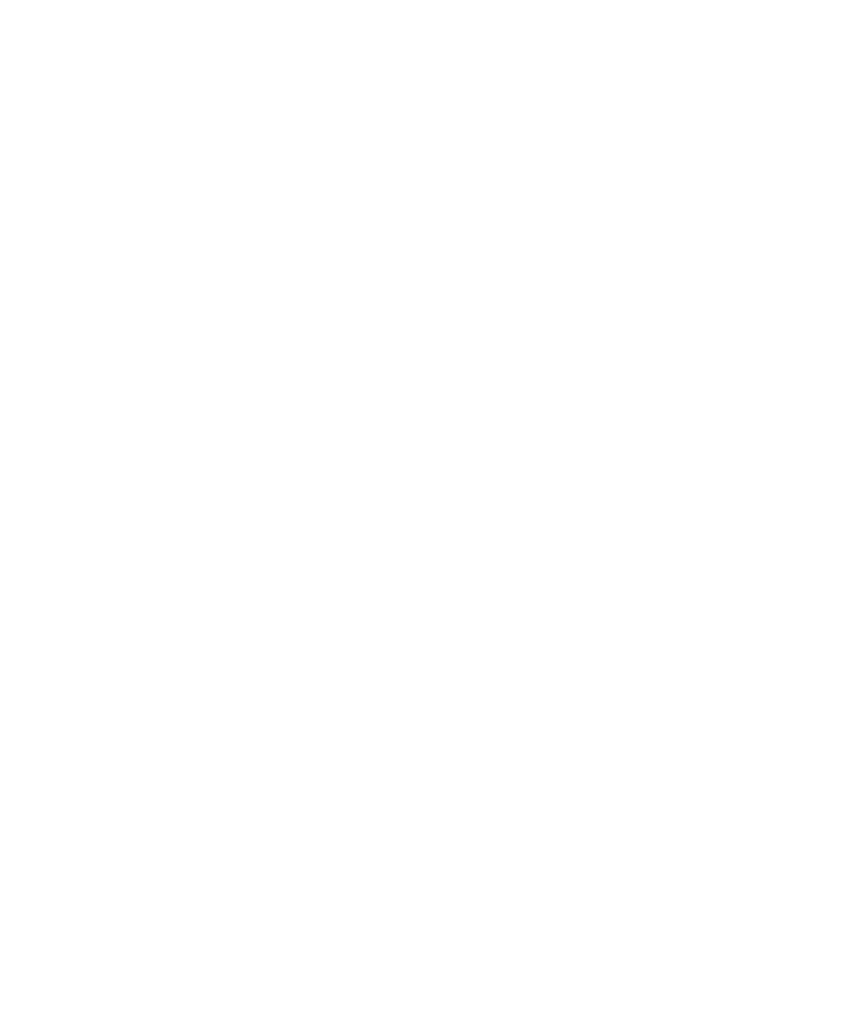 scroll, scrollTop: 0, scrollLeft: 0, axis: both 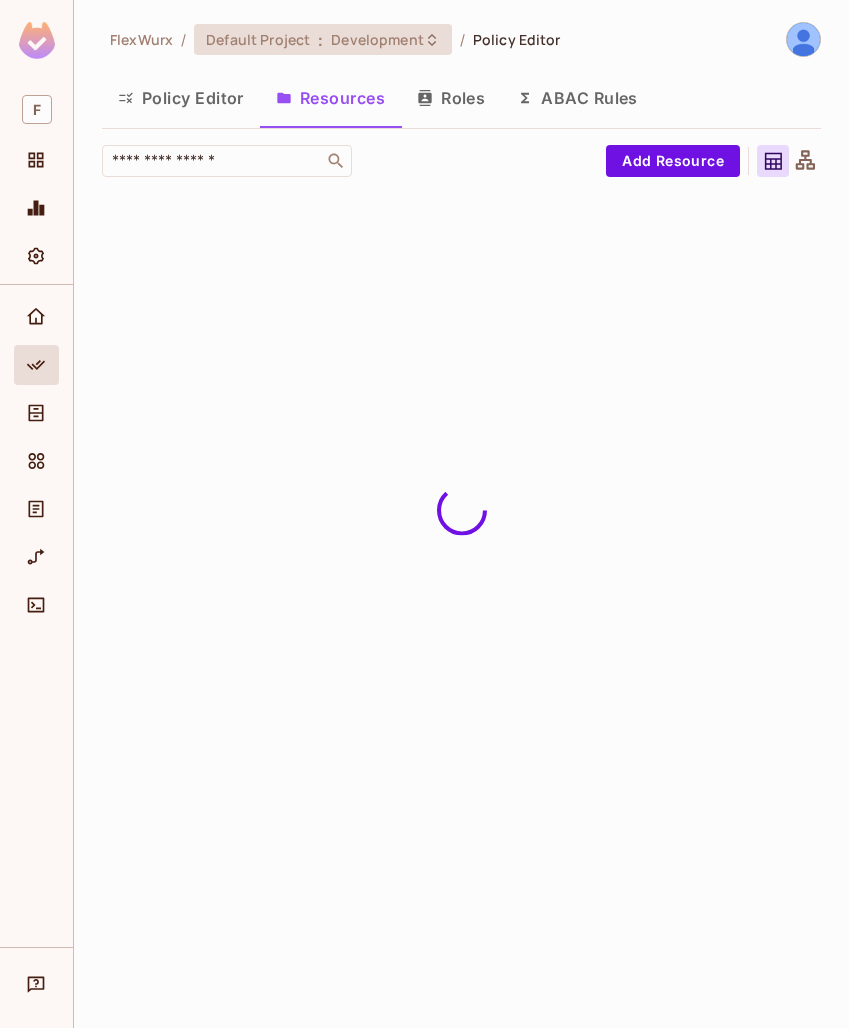 click on "Development" at bounding box center (377, 39) 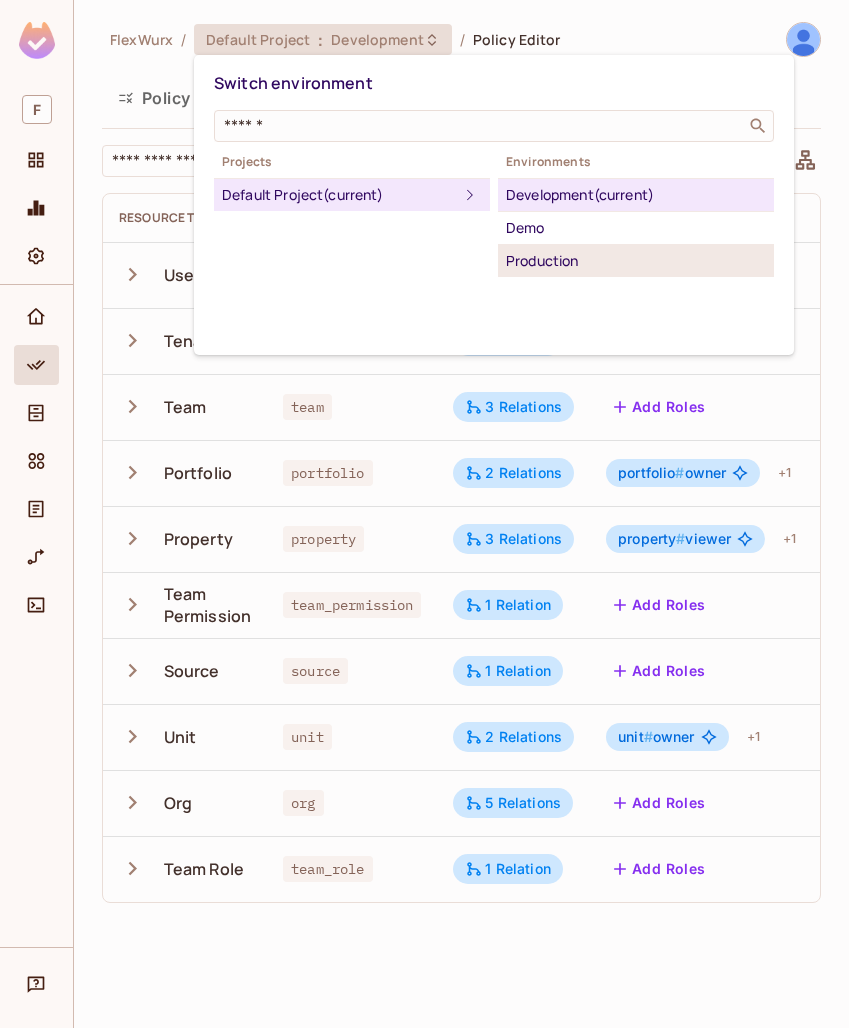 click on "Production" at bounding box center [636, 261] 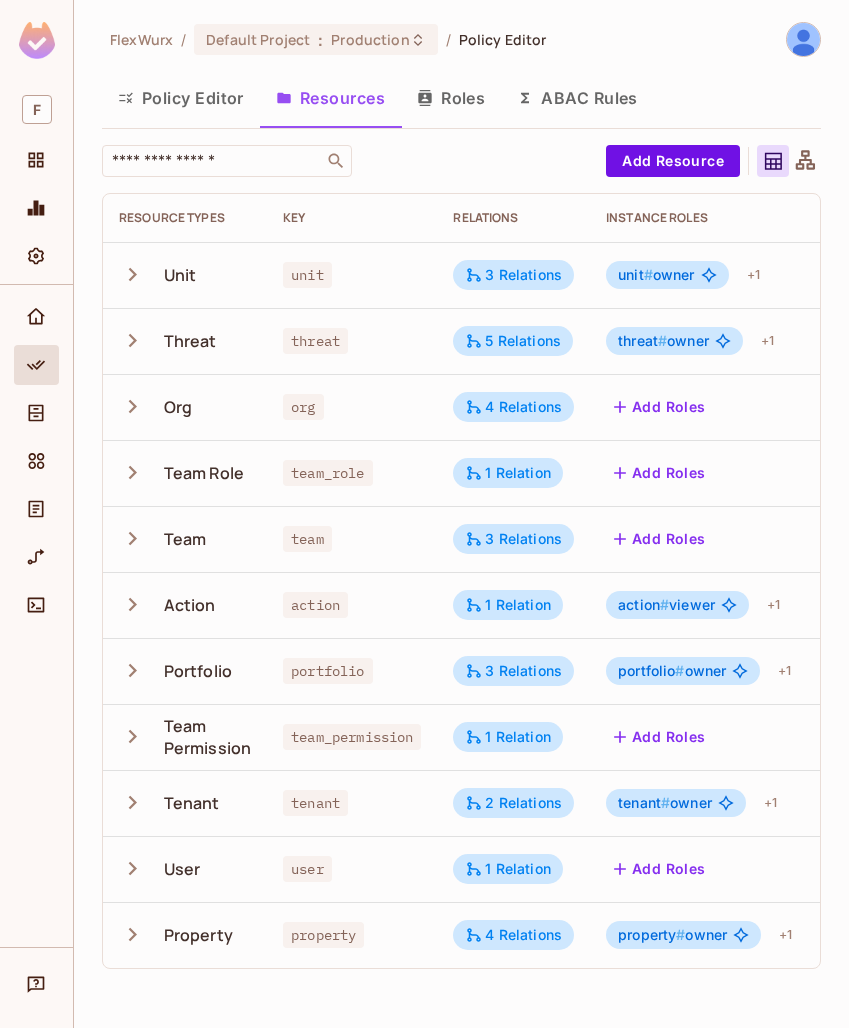 click on "threat" at bounding box center [352, 341] 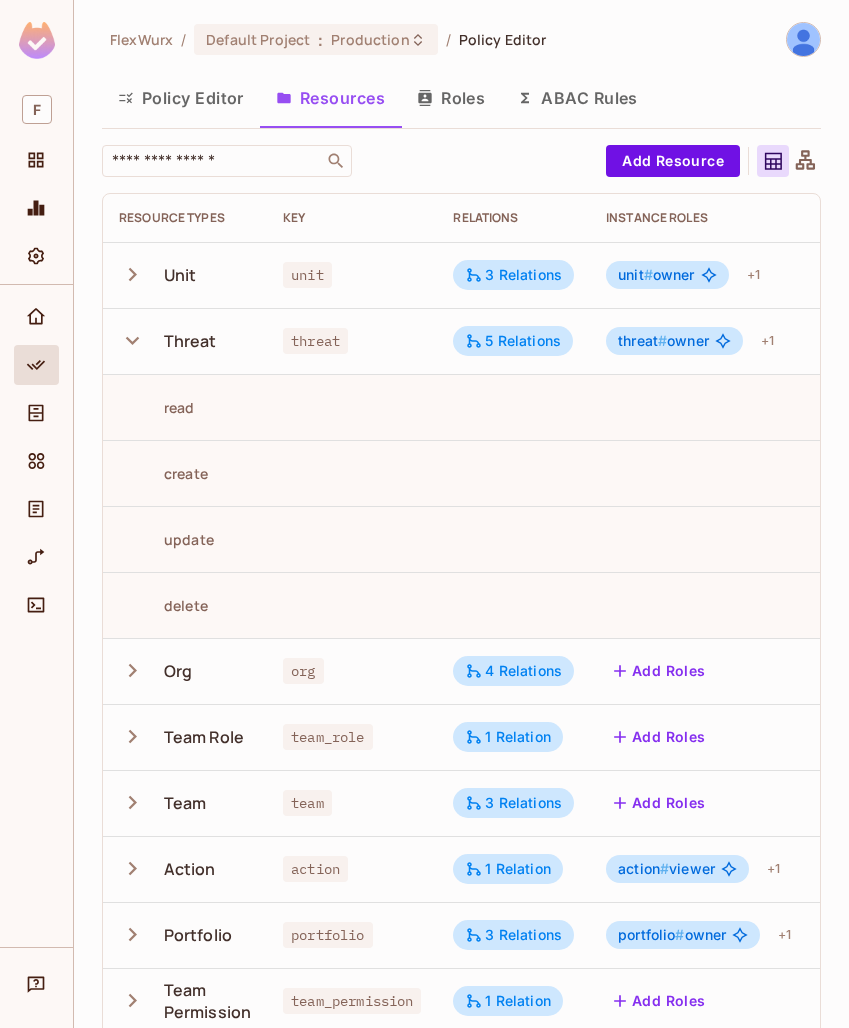 click on "threat # owner" at bounding box center [663, 341] 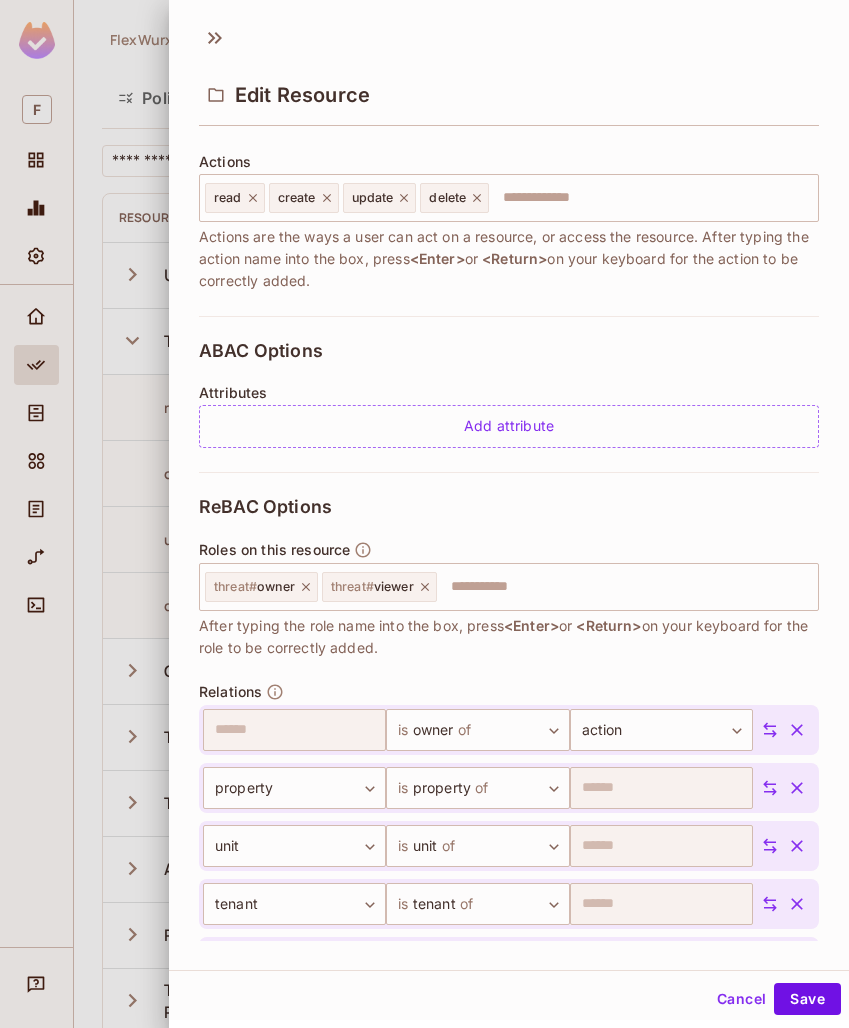 scroll, scrollTop: 350, scrollLeft: 0, axis: vertical 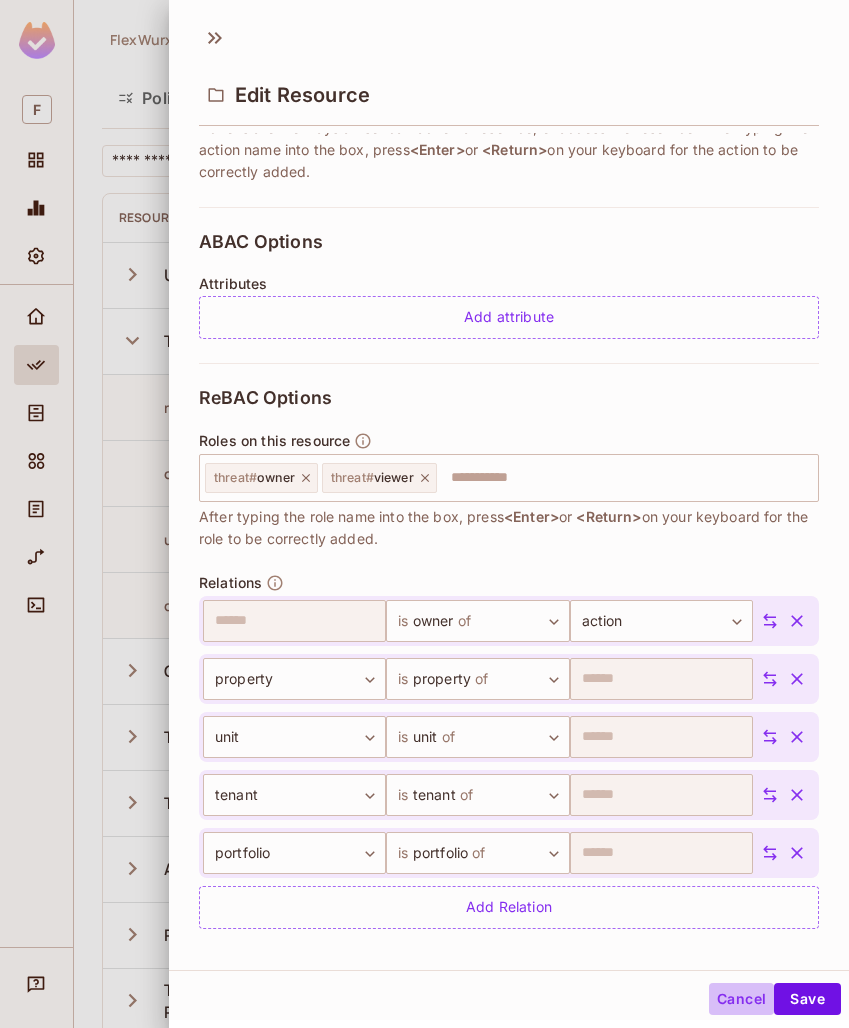 click on "Cancel" at bounding box center (741, 999) 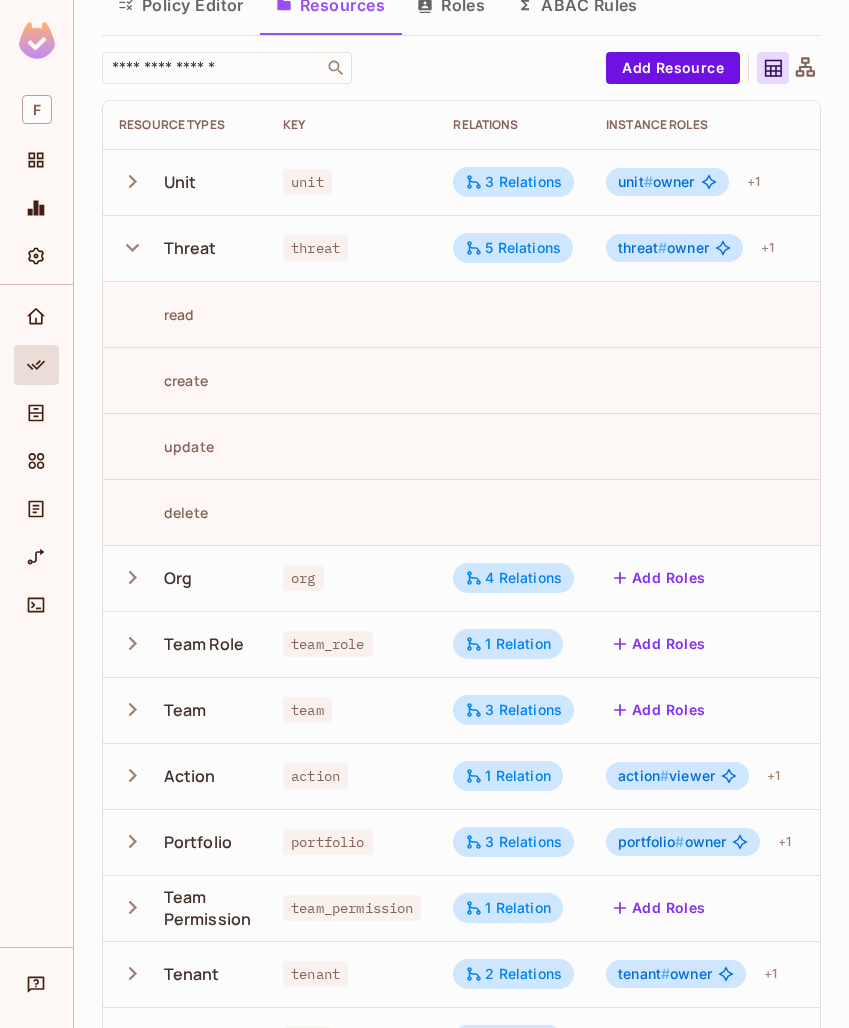 scroll, scrollTop: 221, scrollLeft: 0, axis: vertical 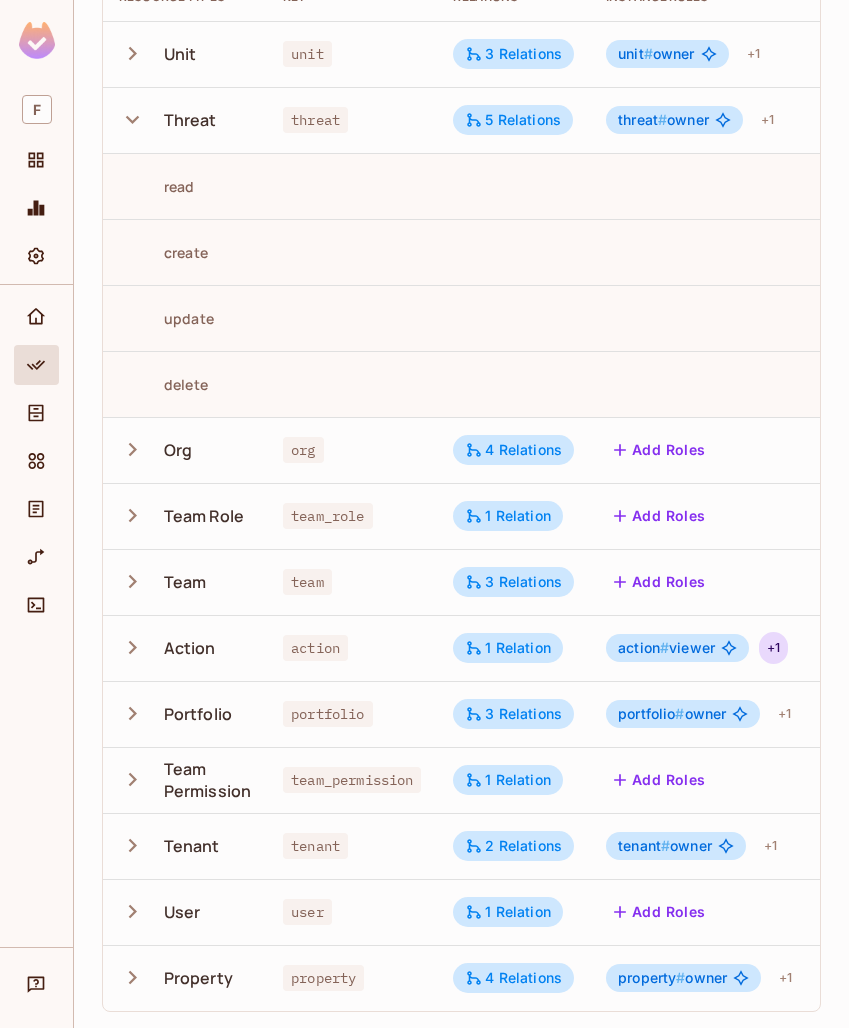 click on "+ 1" at bounding box center (773, 648) 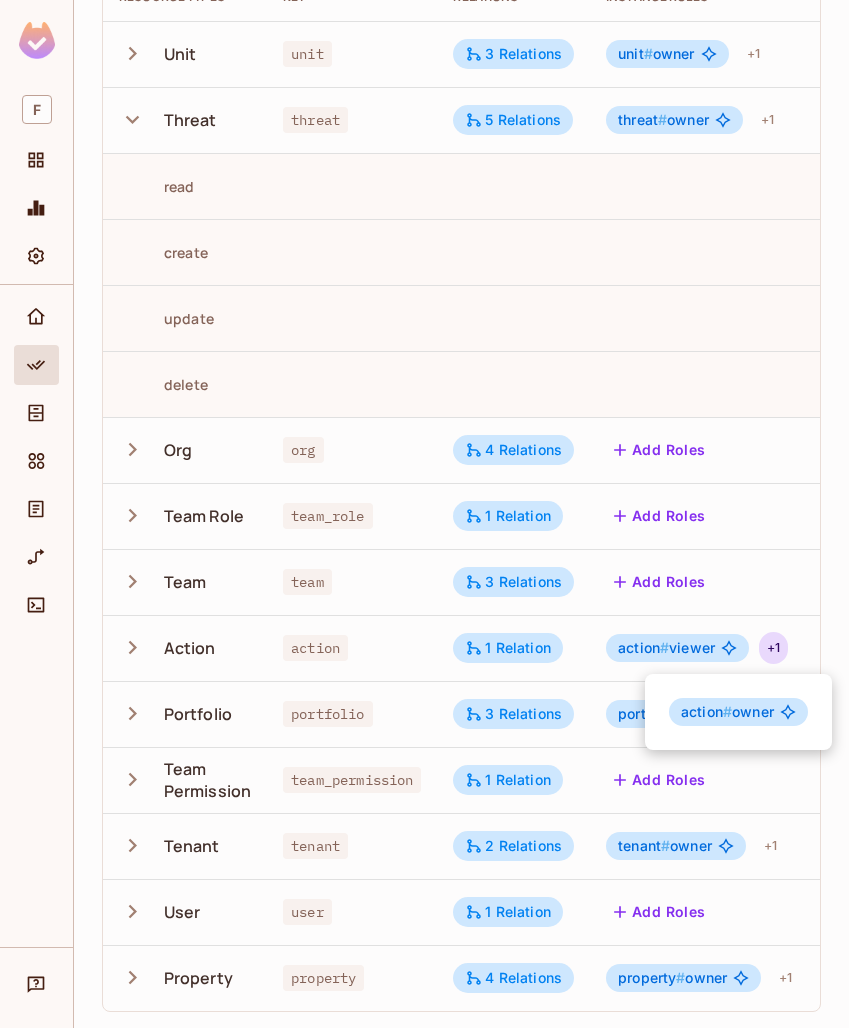 click at bounding box center [424, 514] 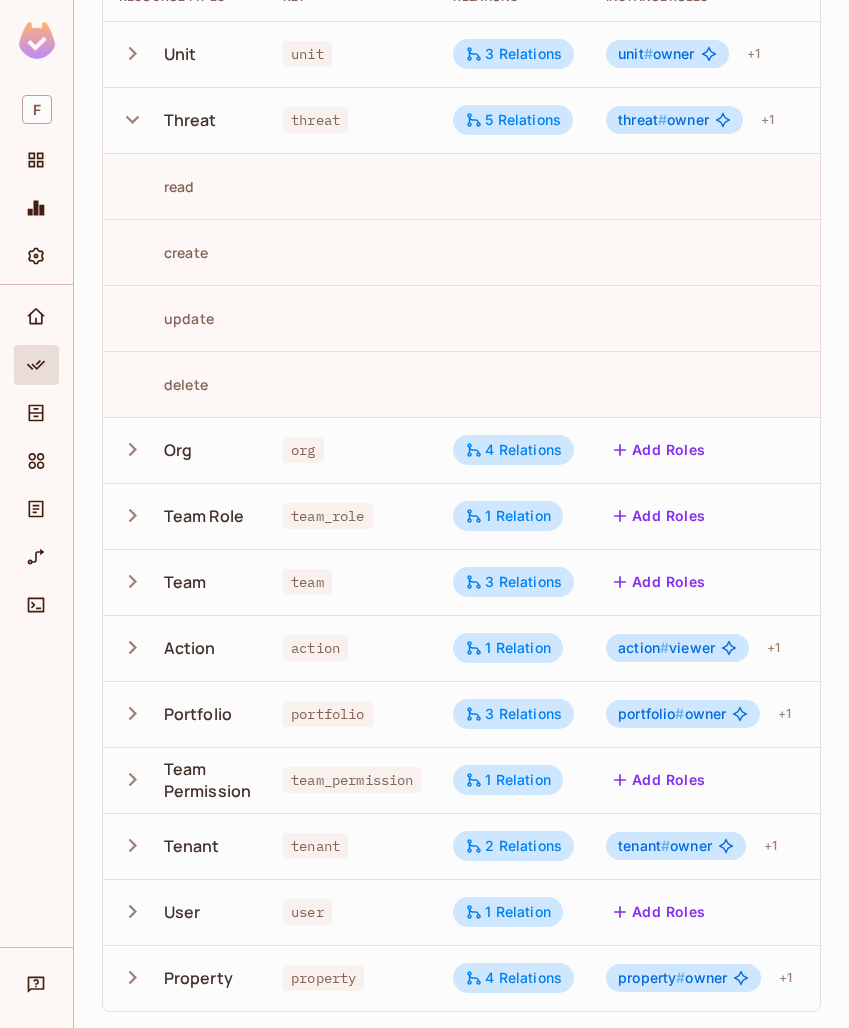 click on "Action" at bounding box center (185, 648) 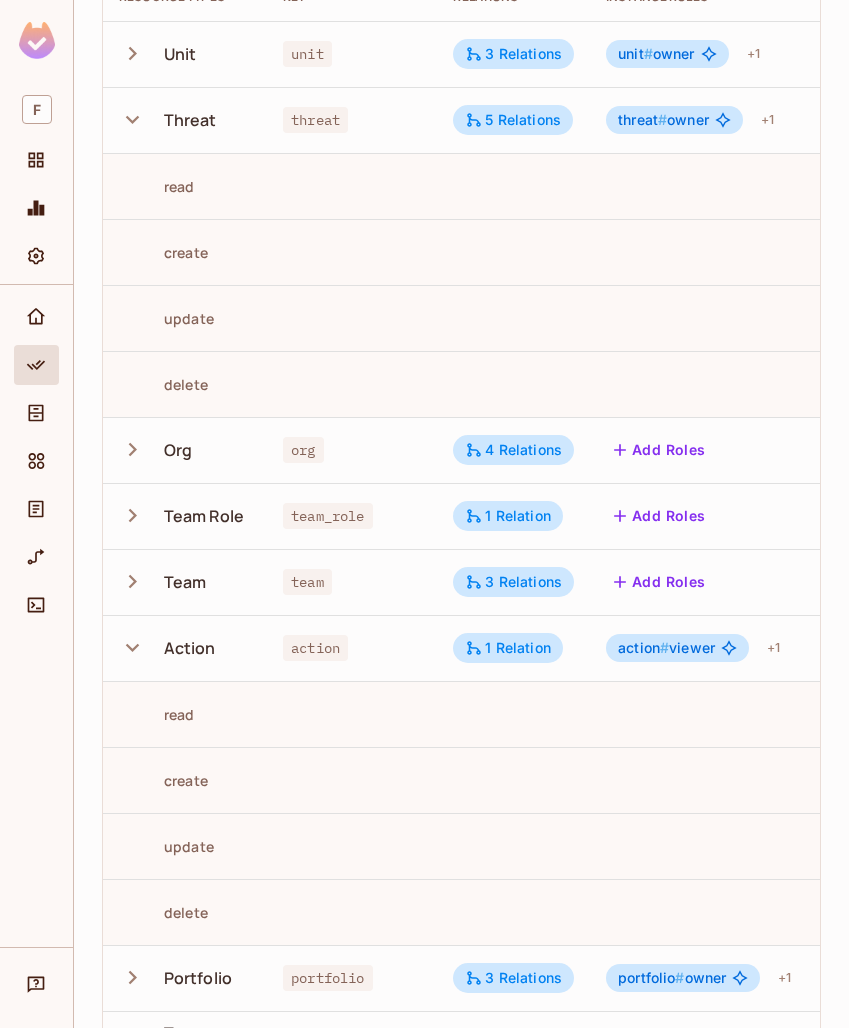 click on "Action" at bounding box center (190, 648) 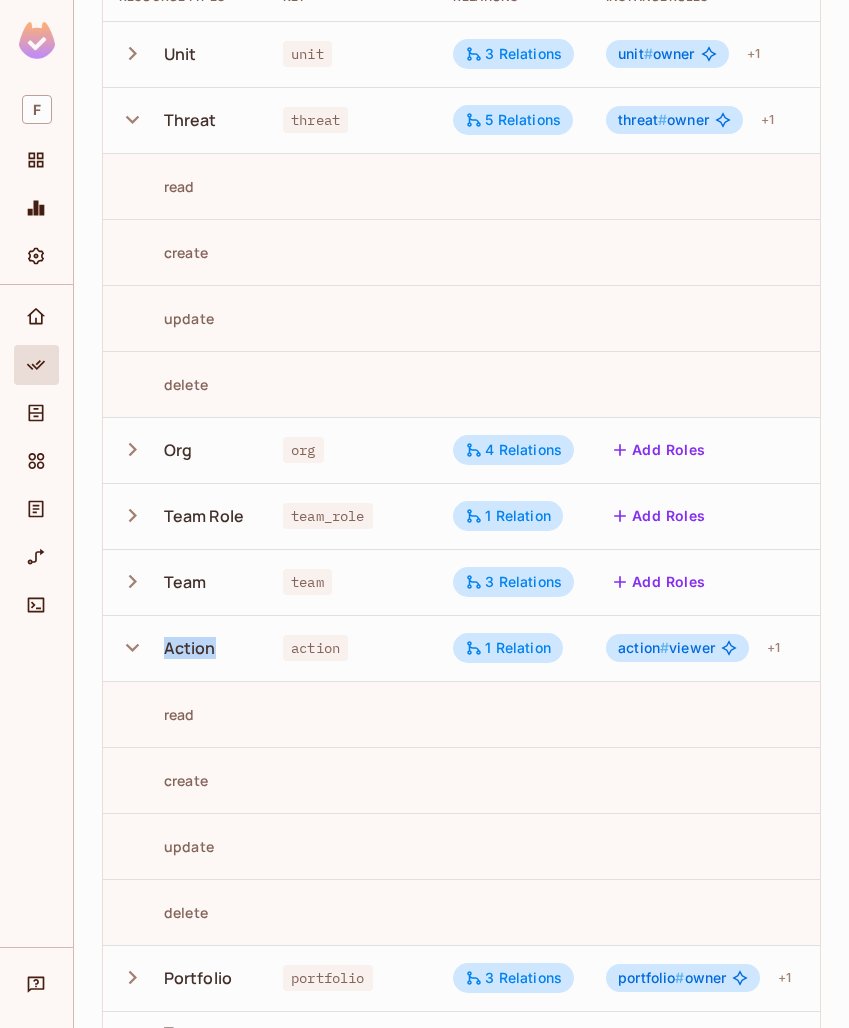 click on "Action" at bounding box center (190, 648) 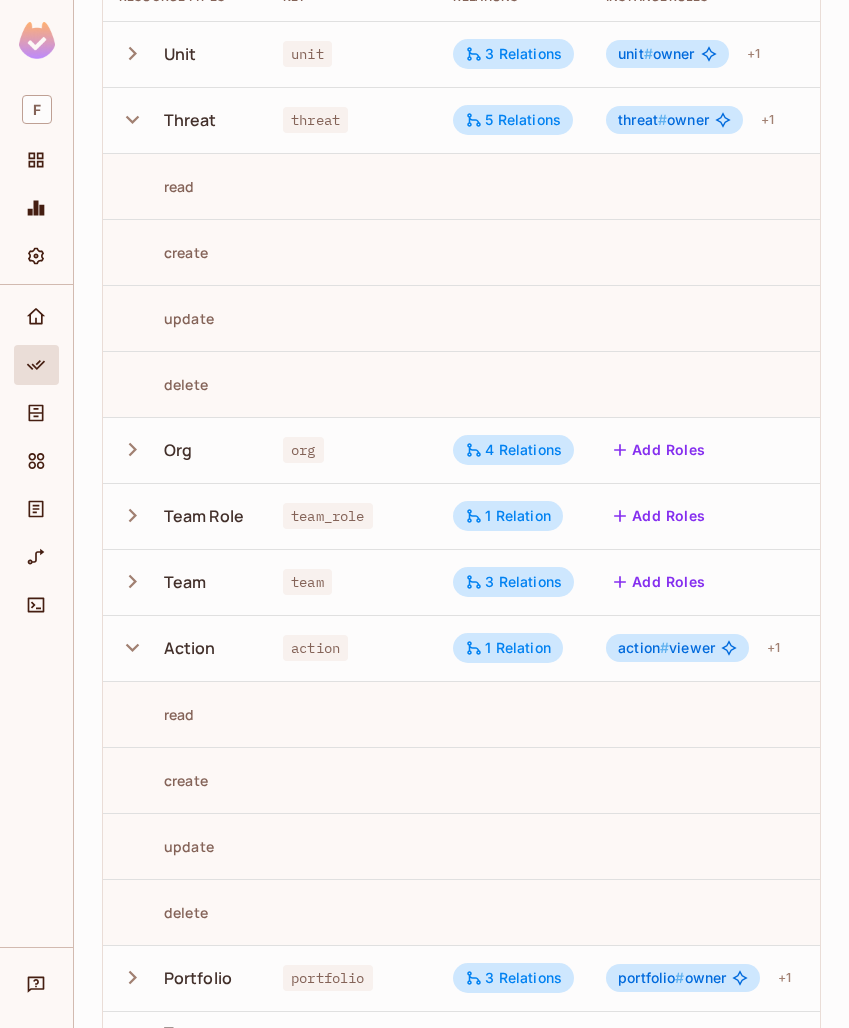 click on "action" at bounding box center (352, 648) 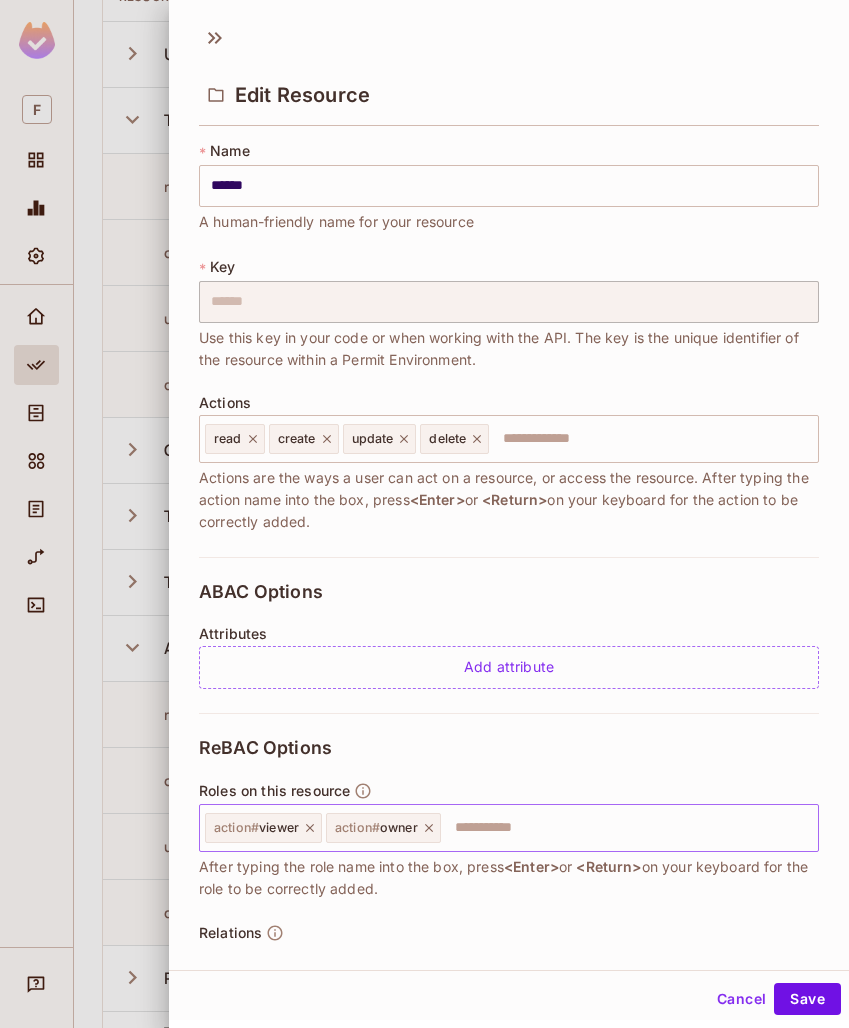 scroll, scrollTop: 130, scrollLeft: 0, axis: vertical 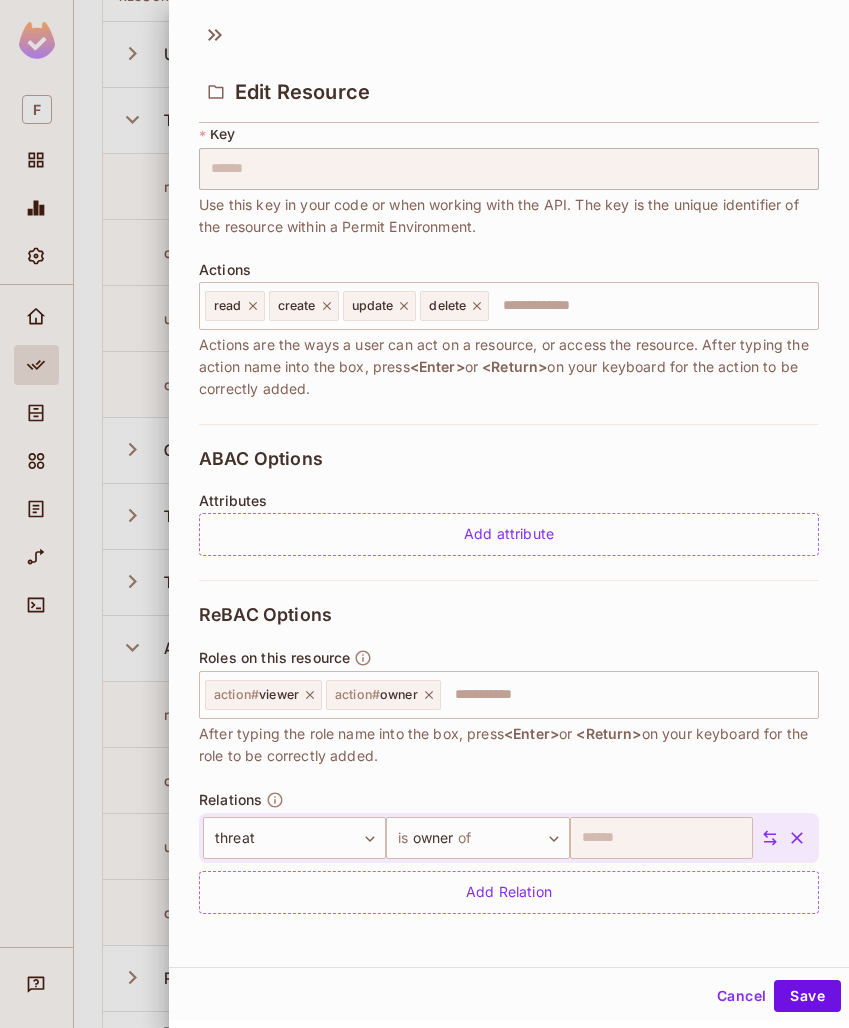 click at bounding box center [424, 514] 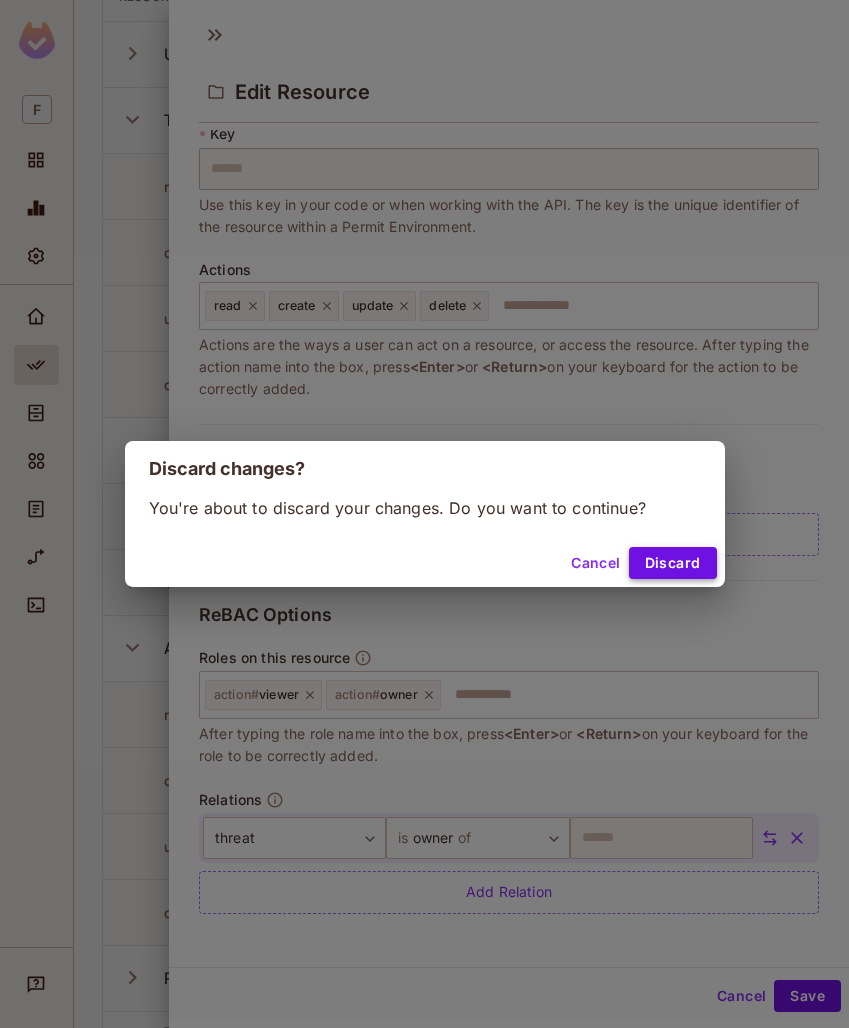 click on "Discard" at bounding box center [673, 563] 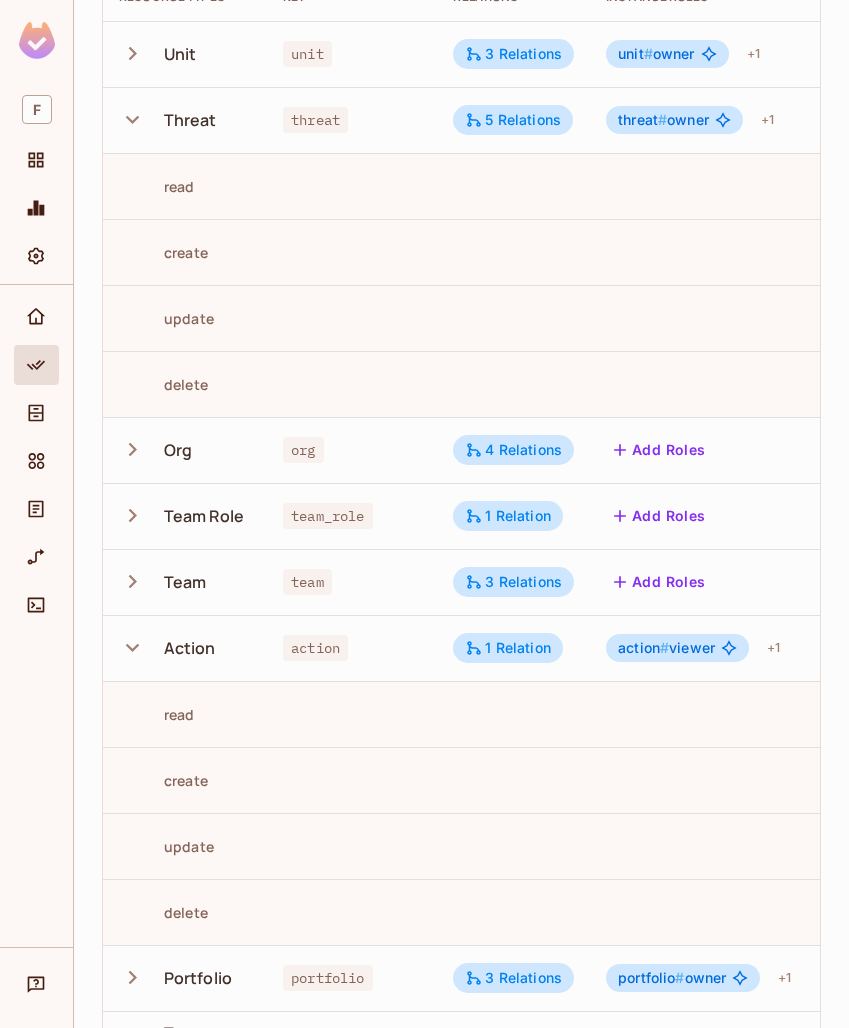 click on "Action" at bounding box center (190, 648) 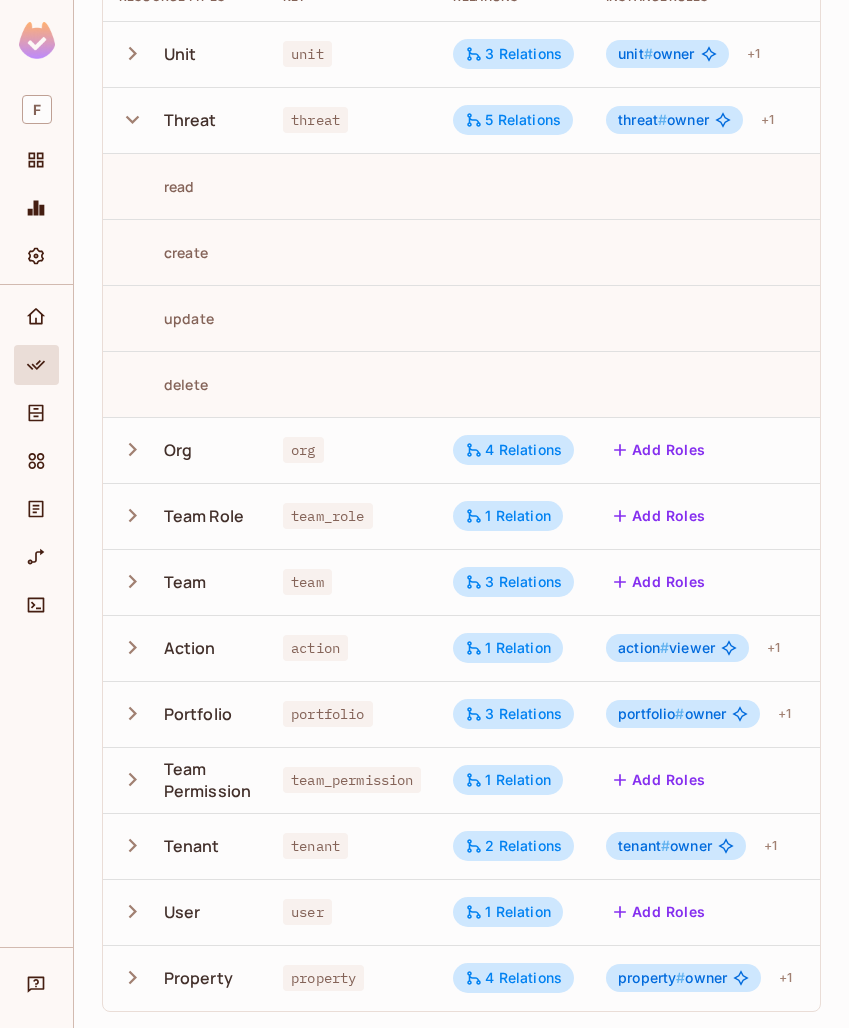 click 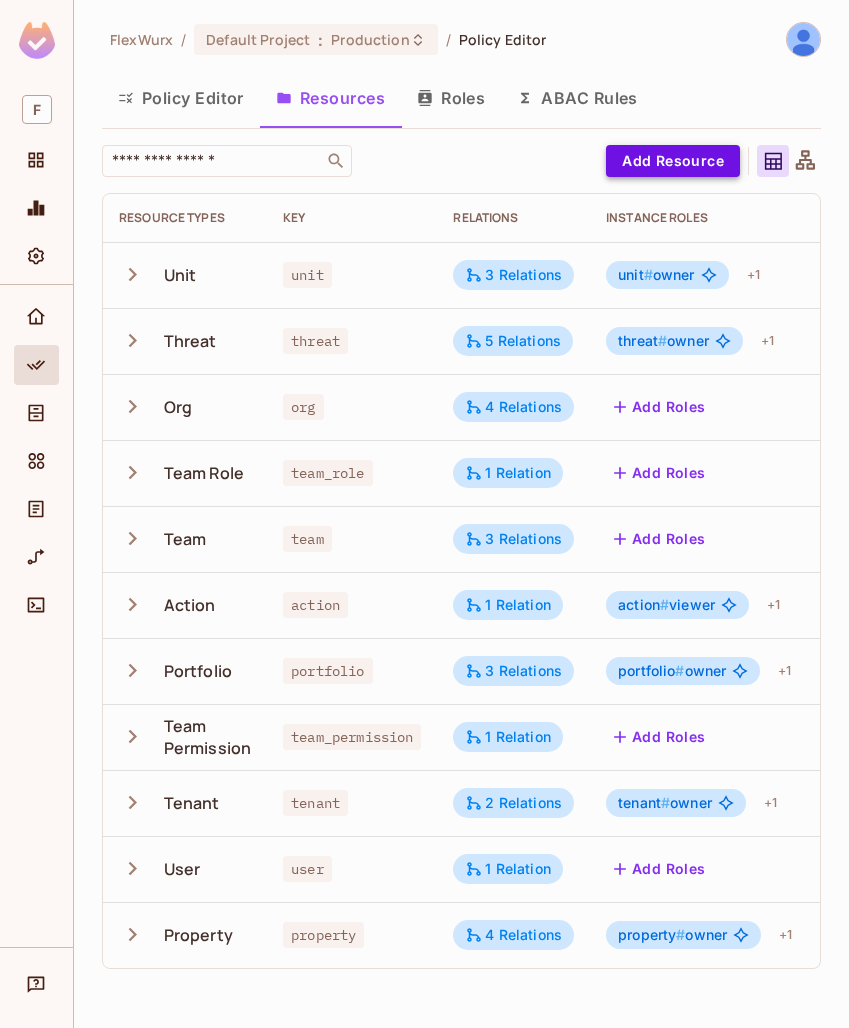 click on "Add Resource" at bounding box center (673, 161) 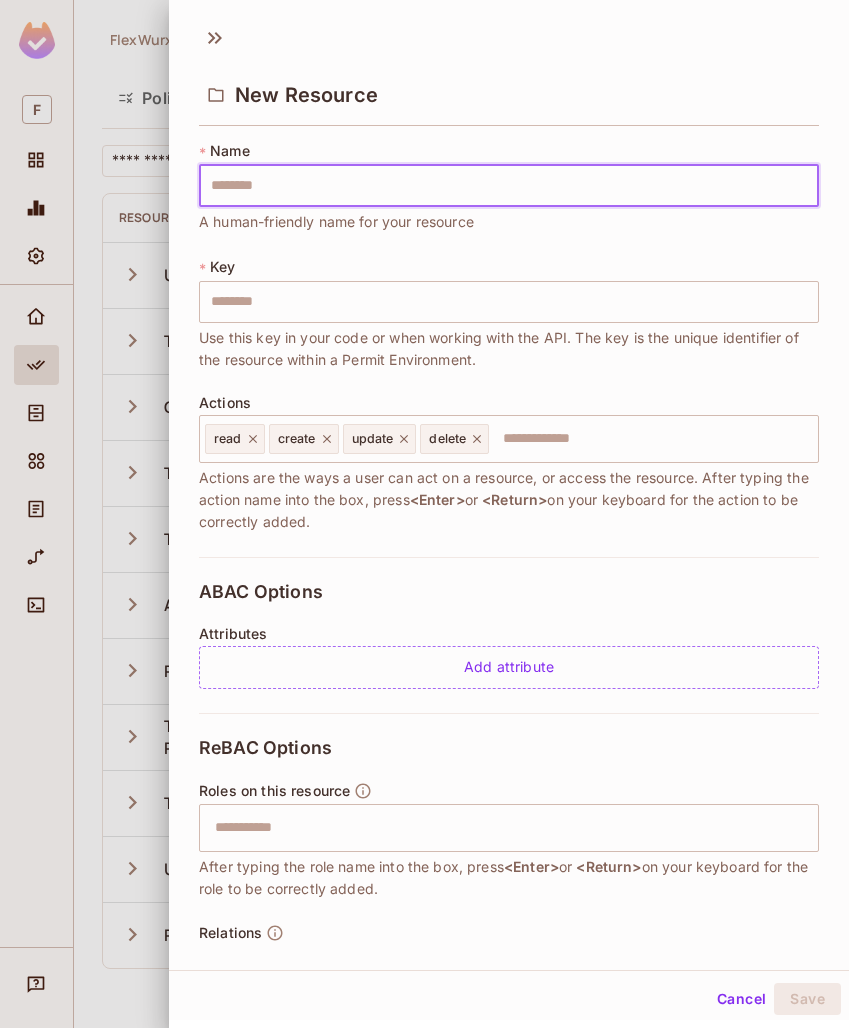 type on "*" 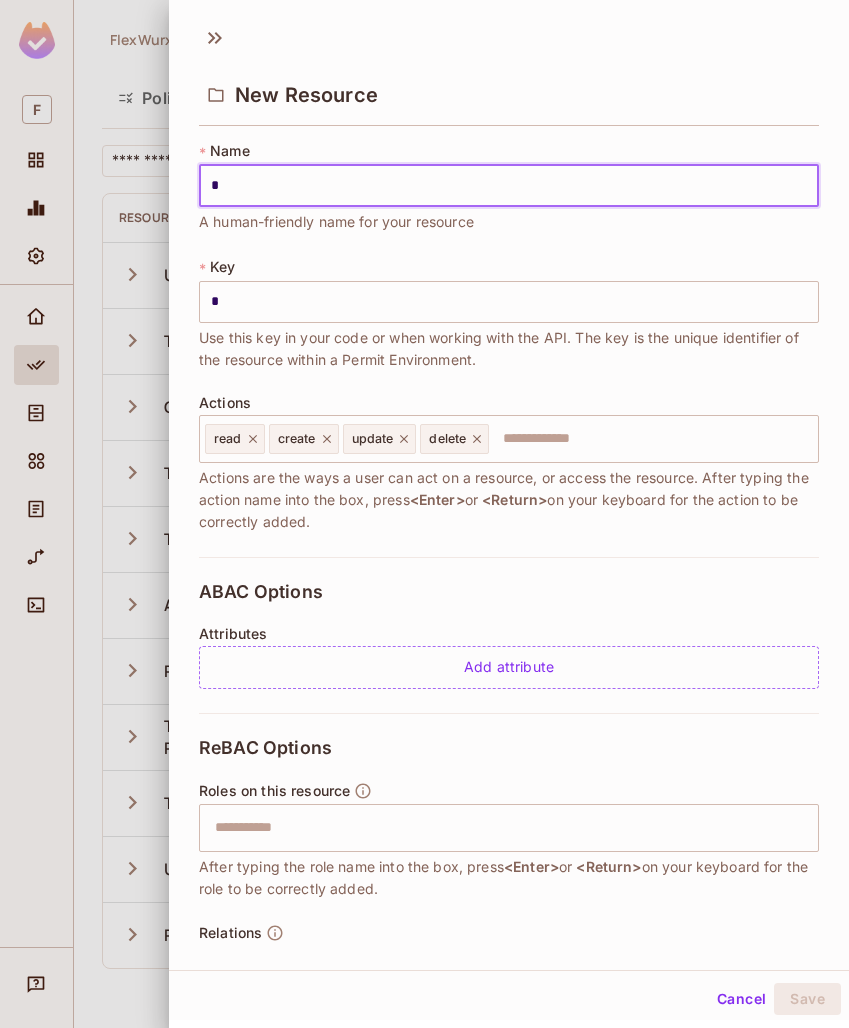 type on "**" 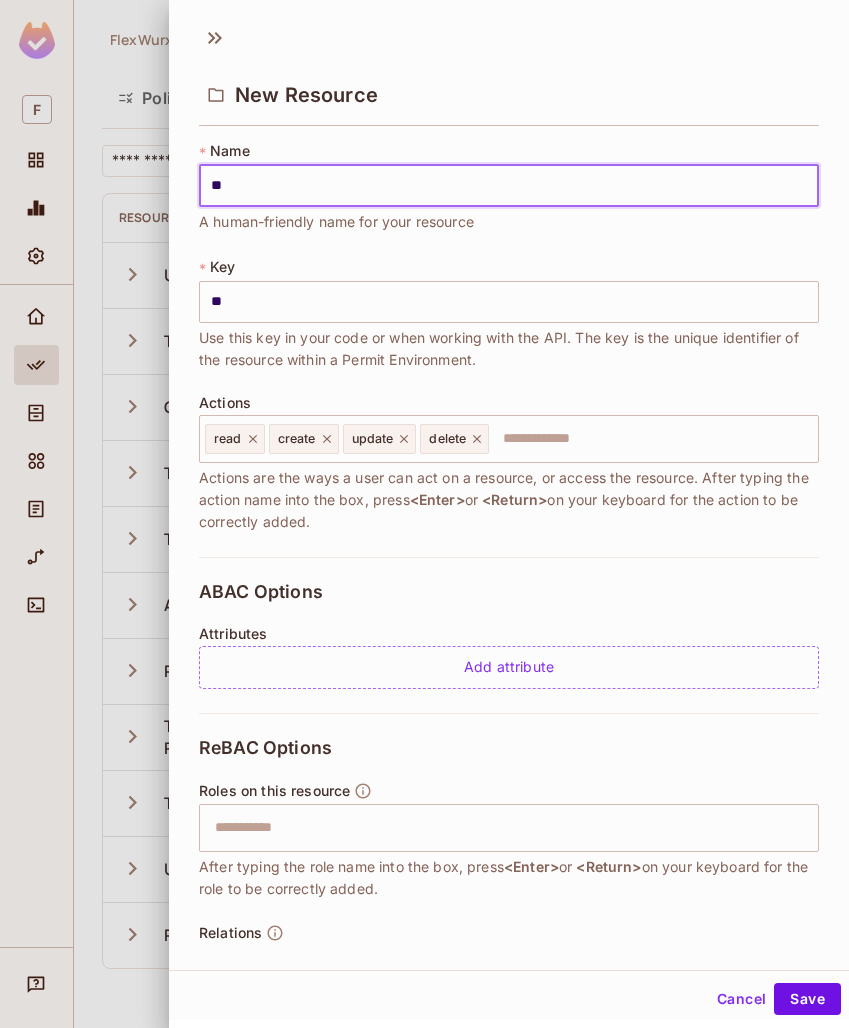 type on "***" 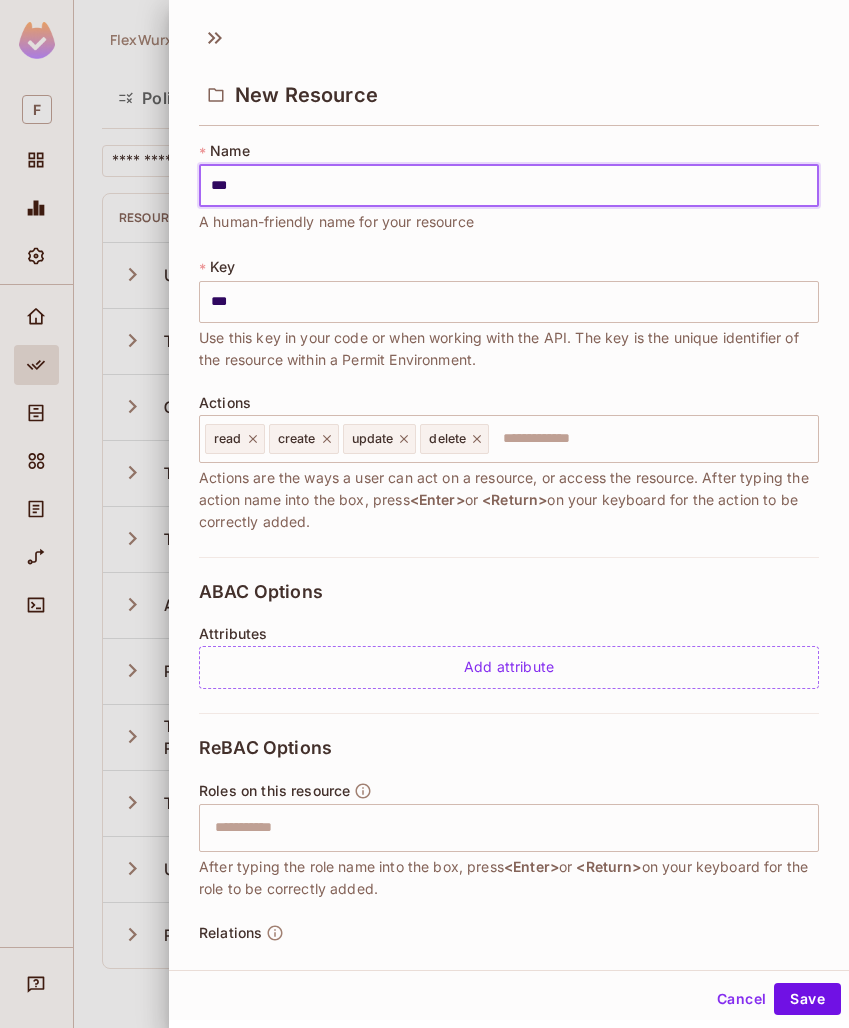 type on "****" 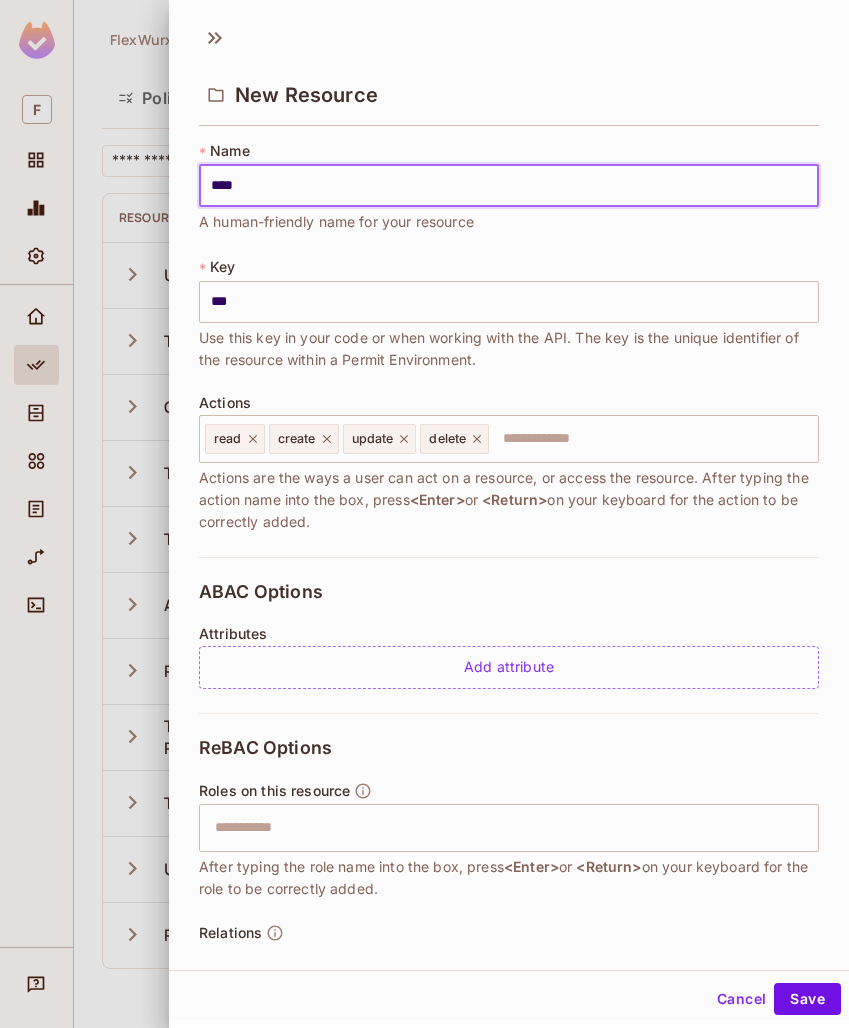 type on "****" 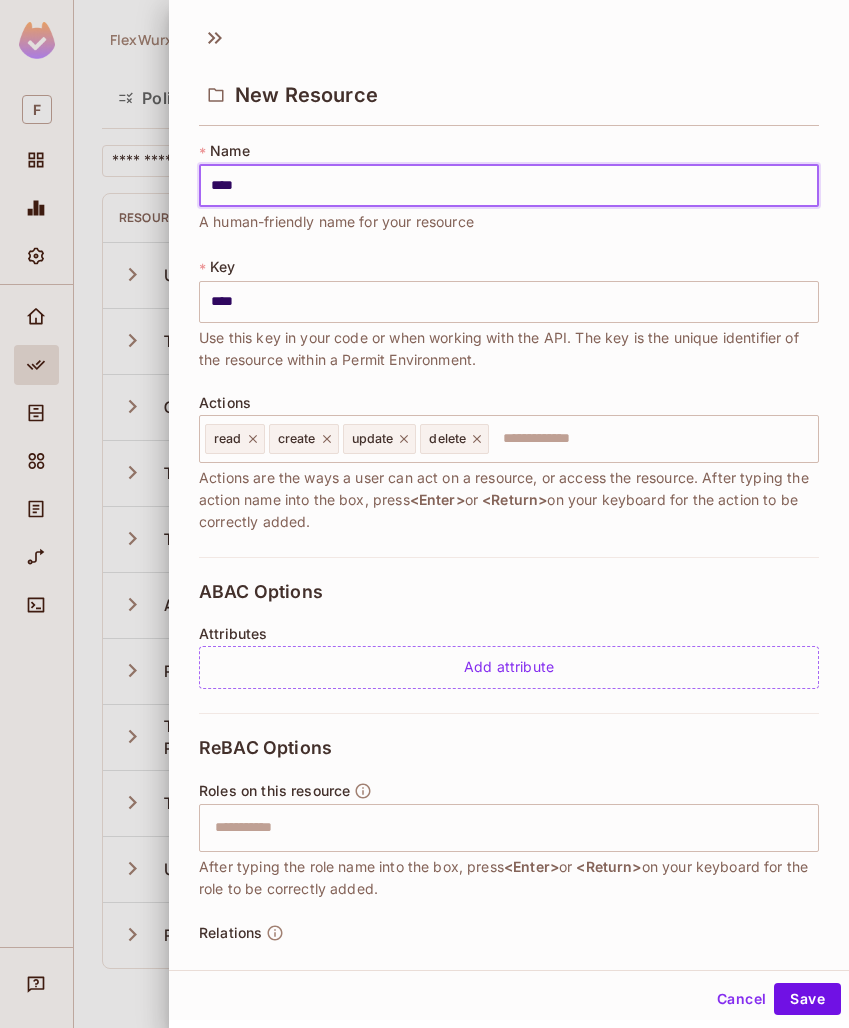 type on "*****" 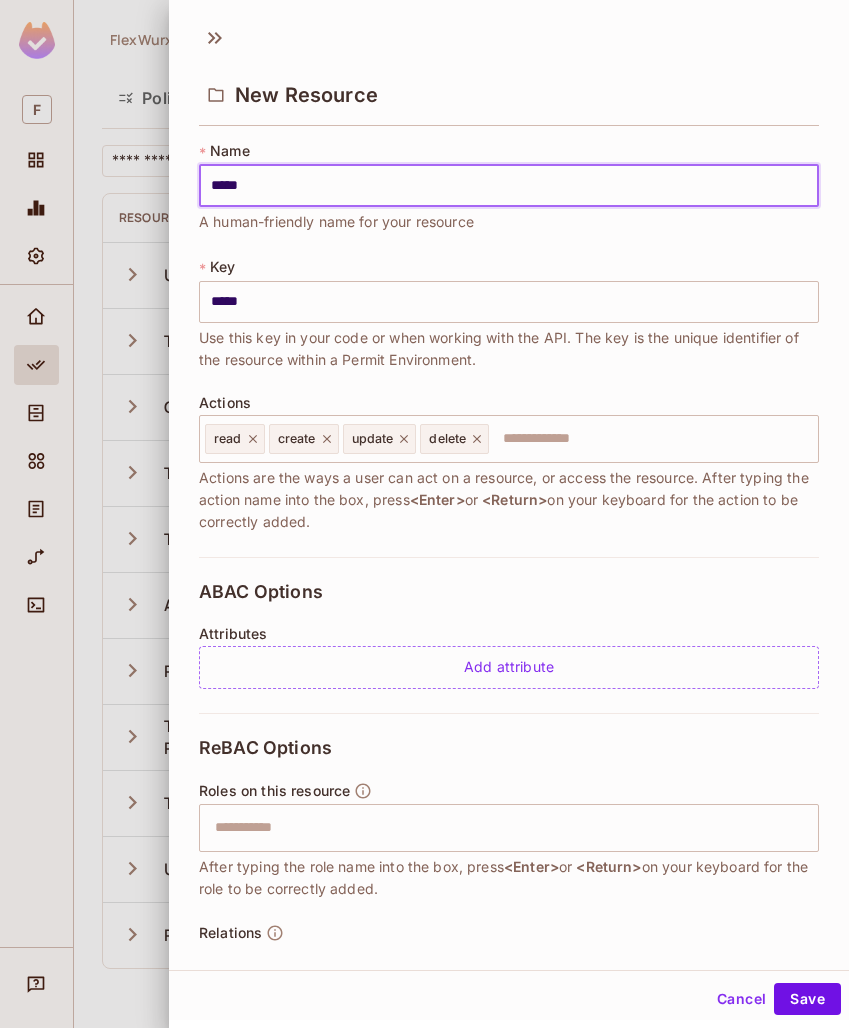 type on "******" 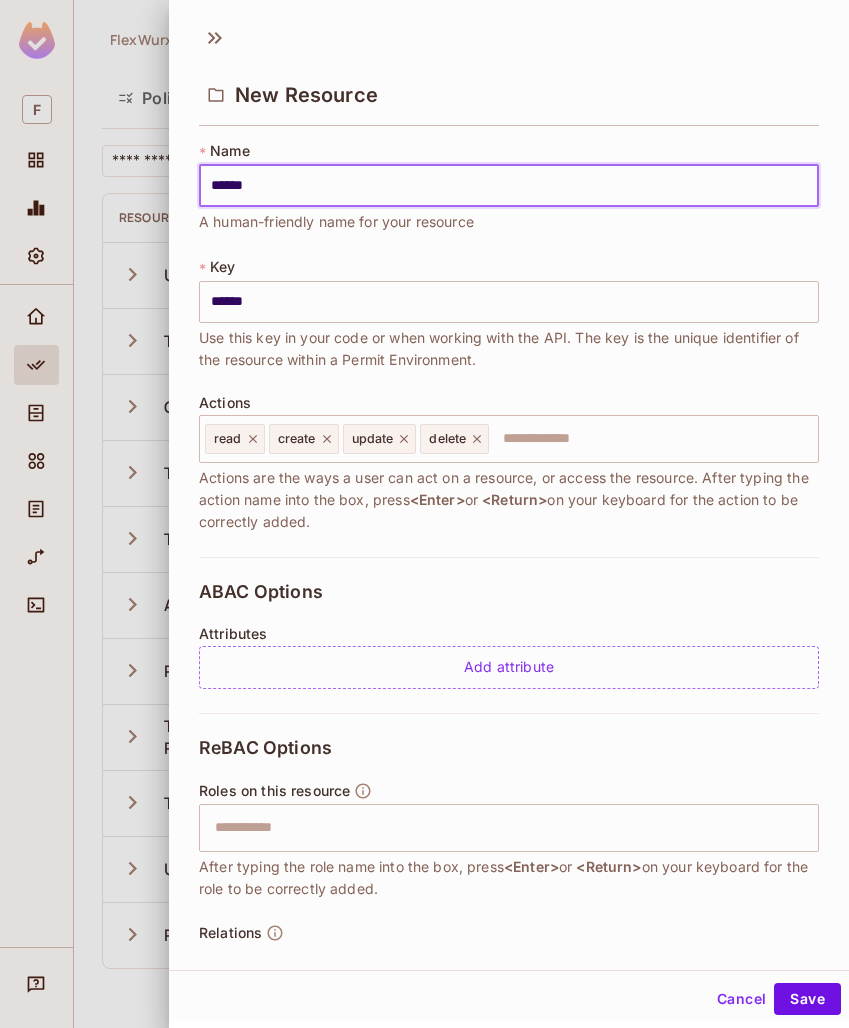 type on "******" 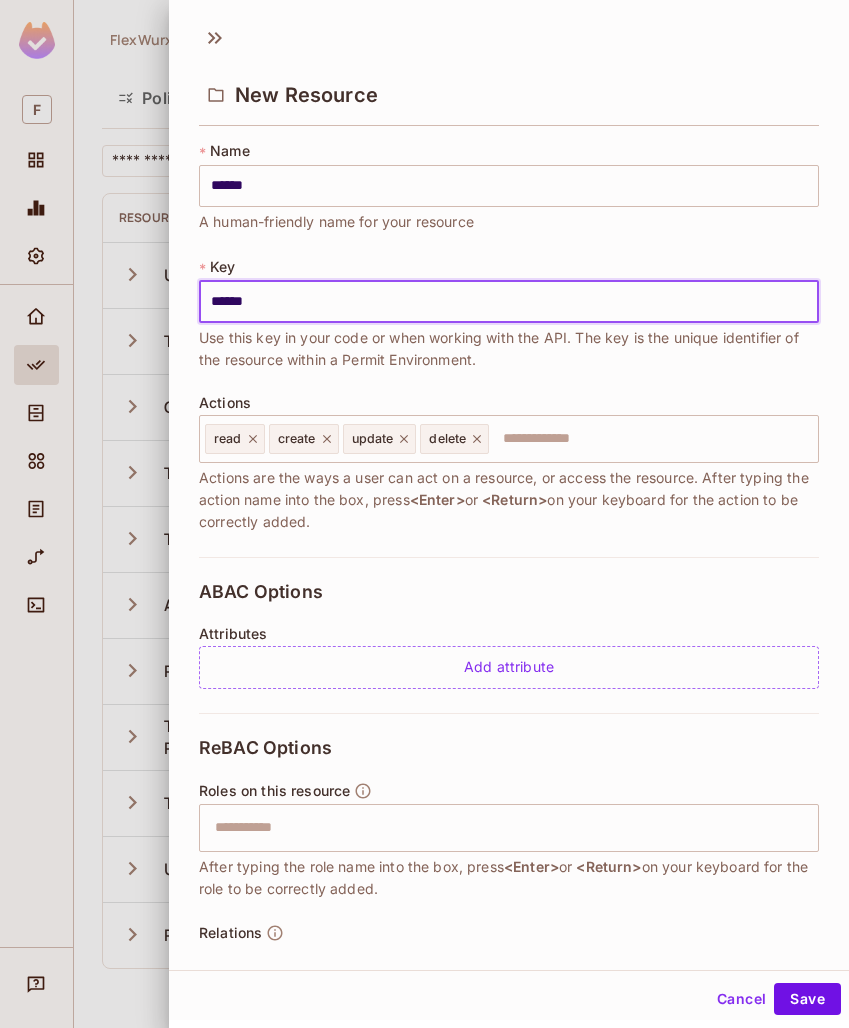 type on "******" 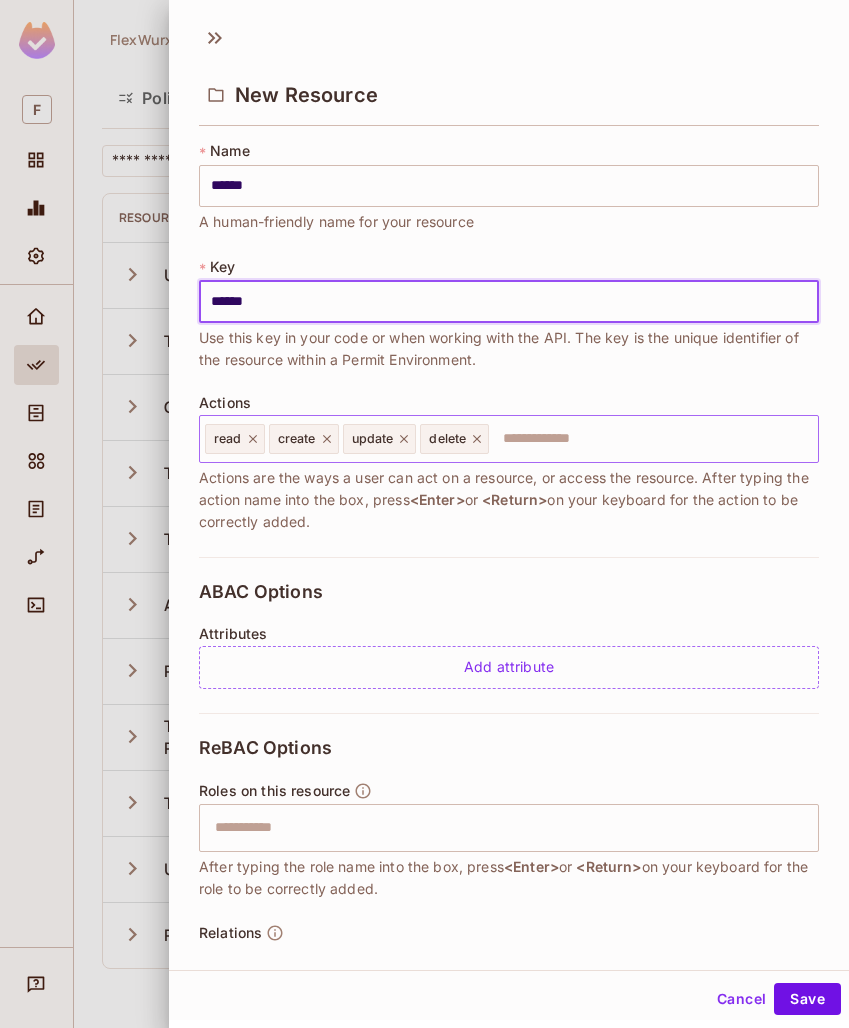 click 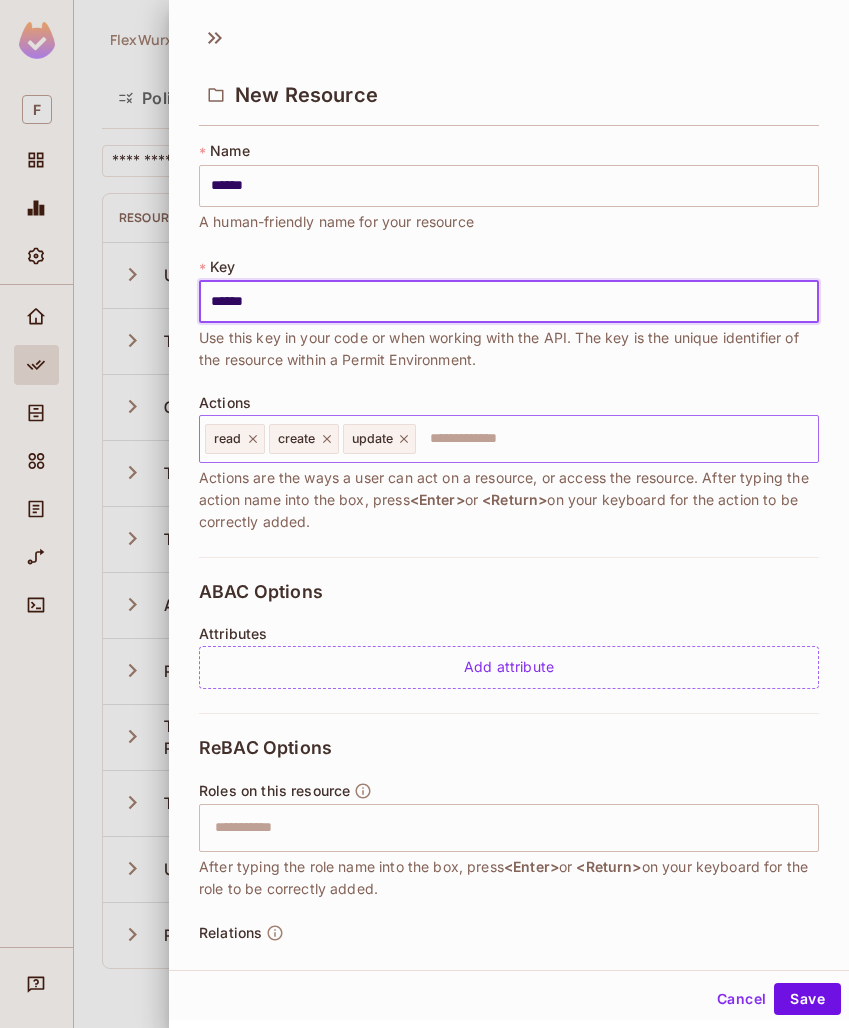 scroll, scrollTop: 72, scrollLeft: 0, axis: vertical 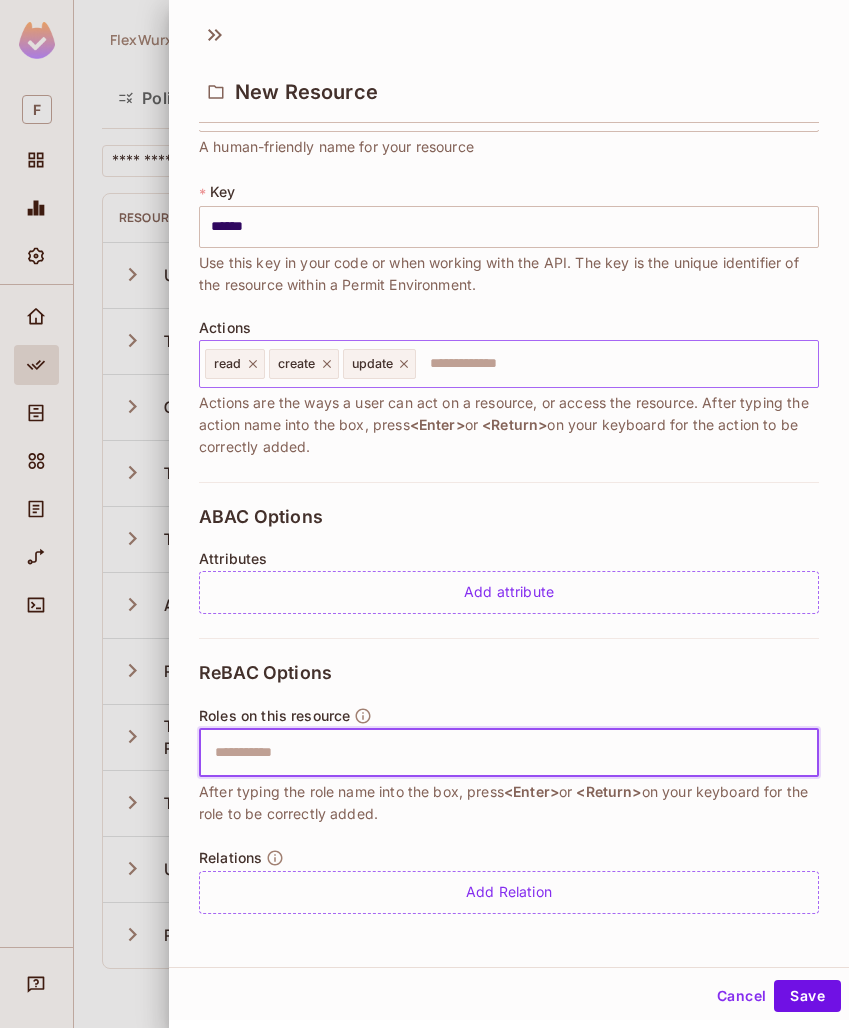 click at bounding box center [506, 753] 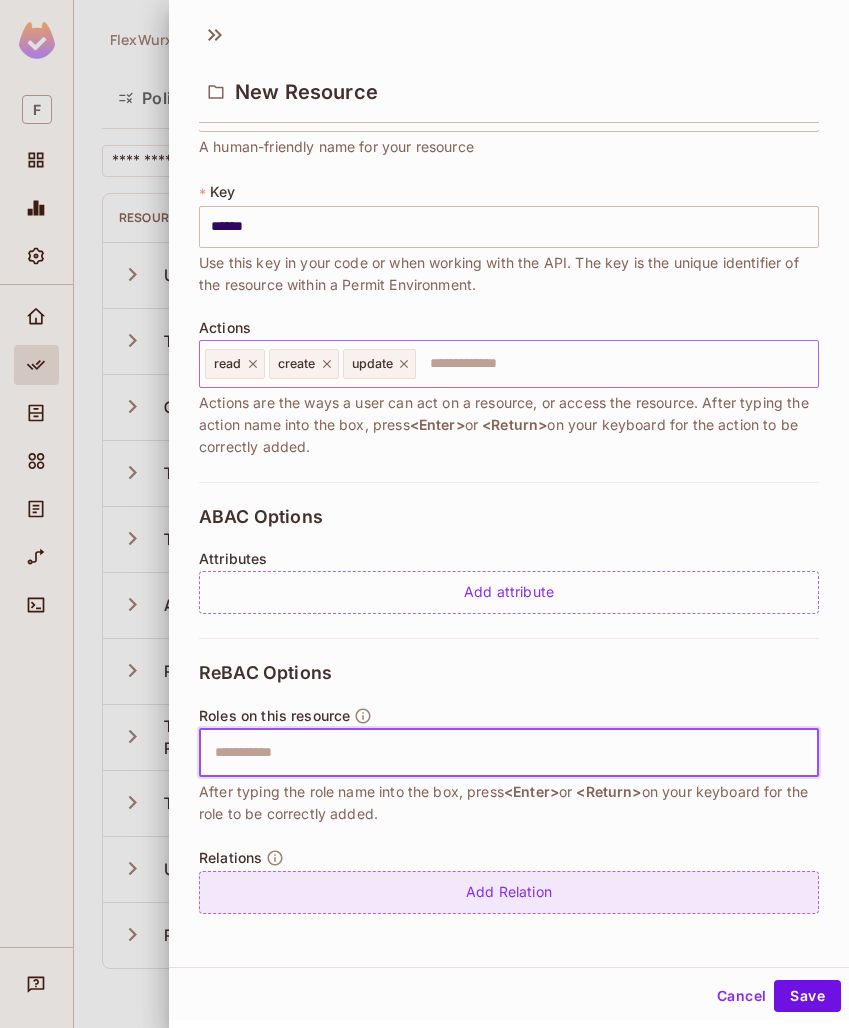 click on "Add Relation" at bounding box center (509, 892) 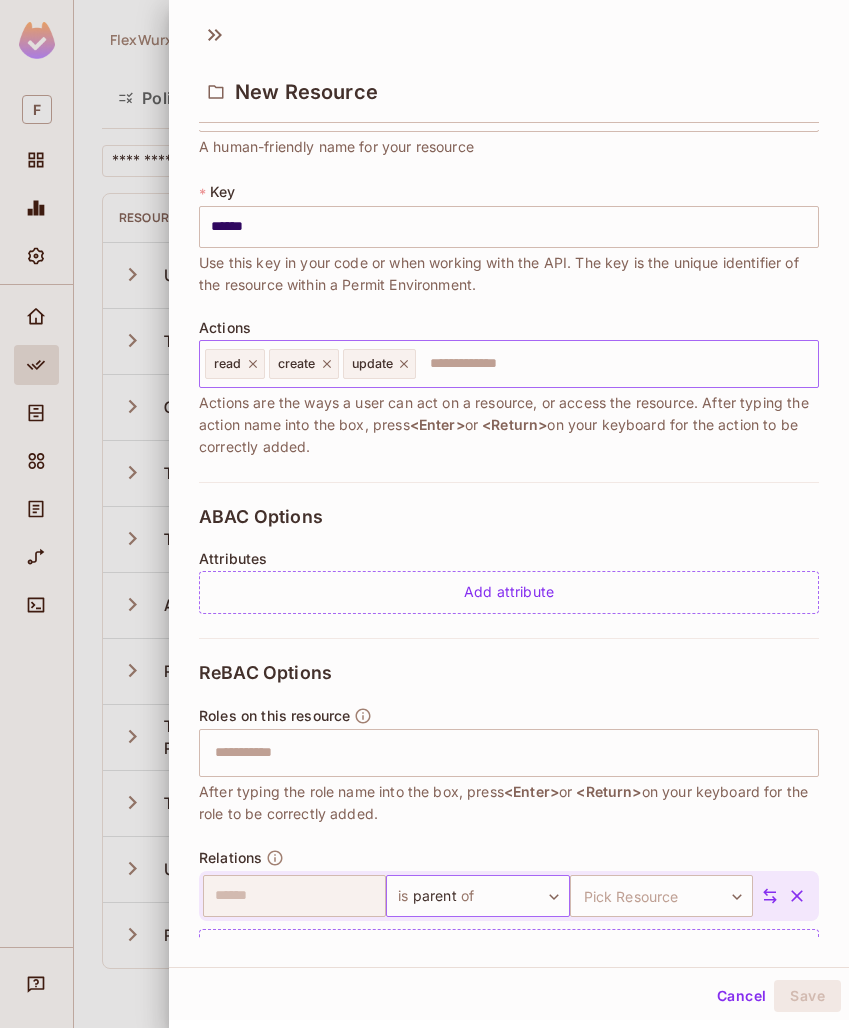 click on "F FlexWurx / Default Project : Production / Policy Editor Policy Editor Resources Roles ABAC Rules ​ Add Resource Resource Types Key Relations Instance roles Attributes Unit unit 3 Relations unit # owner + 1 Threat threat 5 Relations threat # owner + 1 Org org 4 Relations Add Roles Team Role team_role 1 Relation Add Roles Team team 3 Relations Add Roles Action action 1 Relation action # viewer + 1 Portfolio portfolio 3 Relations portfolio # owner + 1 Team Permission team_permission 1 Relation Add Roles Tenant tenant 2 Relations tenant # owner + 1 User user 1 Relation Add Roles Property property 4 Relations property # owner + 1
New Resource * Name ****** ​ A human-friendly name for your resource * Key ****** ​ Use this key in your code or when working with the API. The key is the unique identifier of the resource within a Permit Environment. Actions read create update ​ <Enter>  or   <Return>  on your keyboard for the action to be correctly added. Attributes" at bounding box center (424, 514) 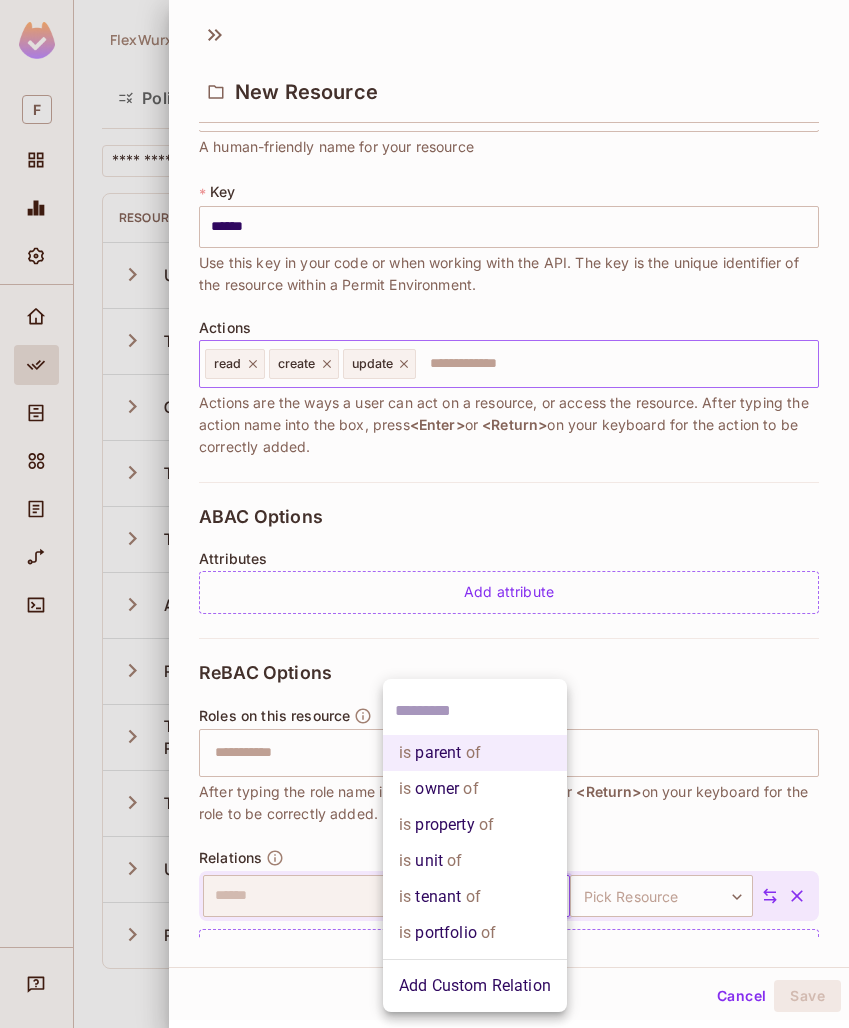 click at bounding box center [475, 711] 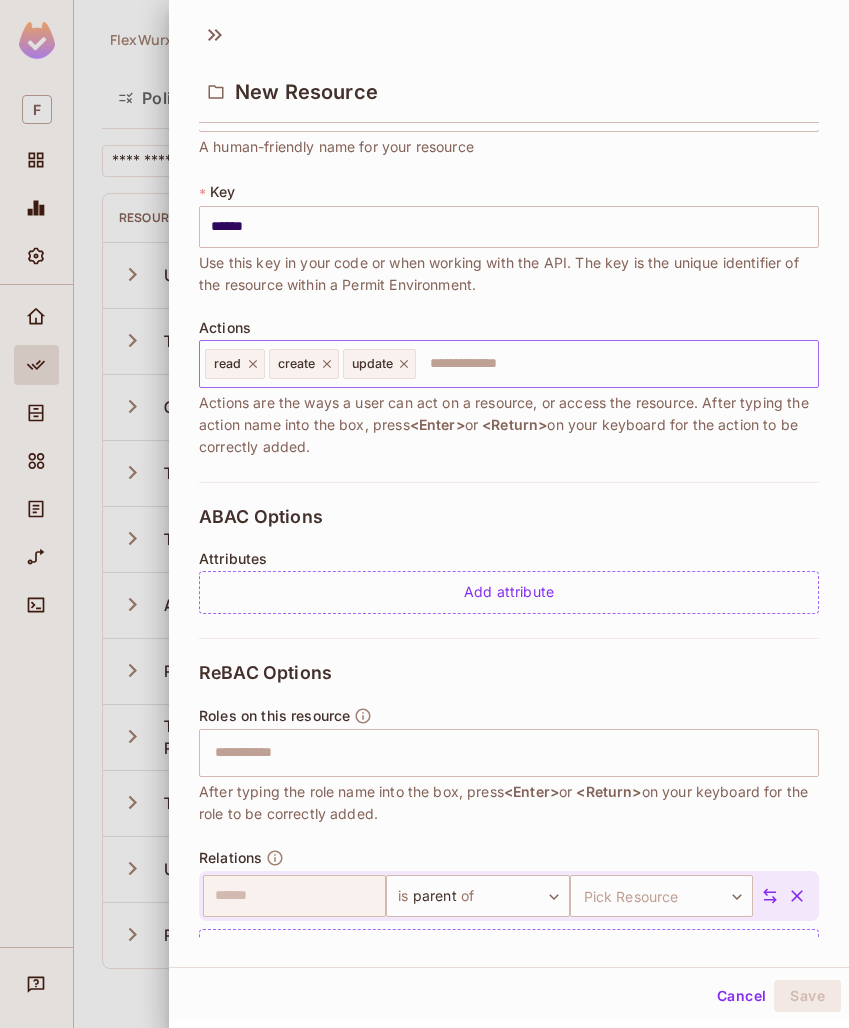 click 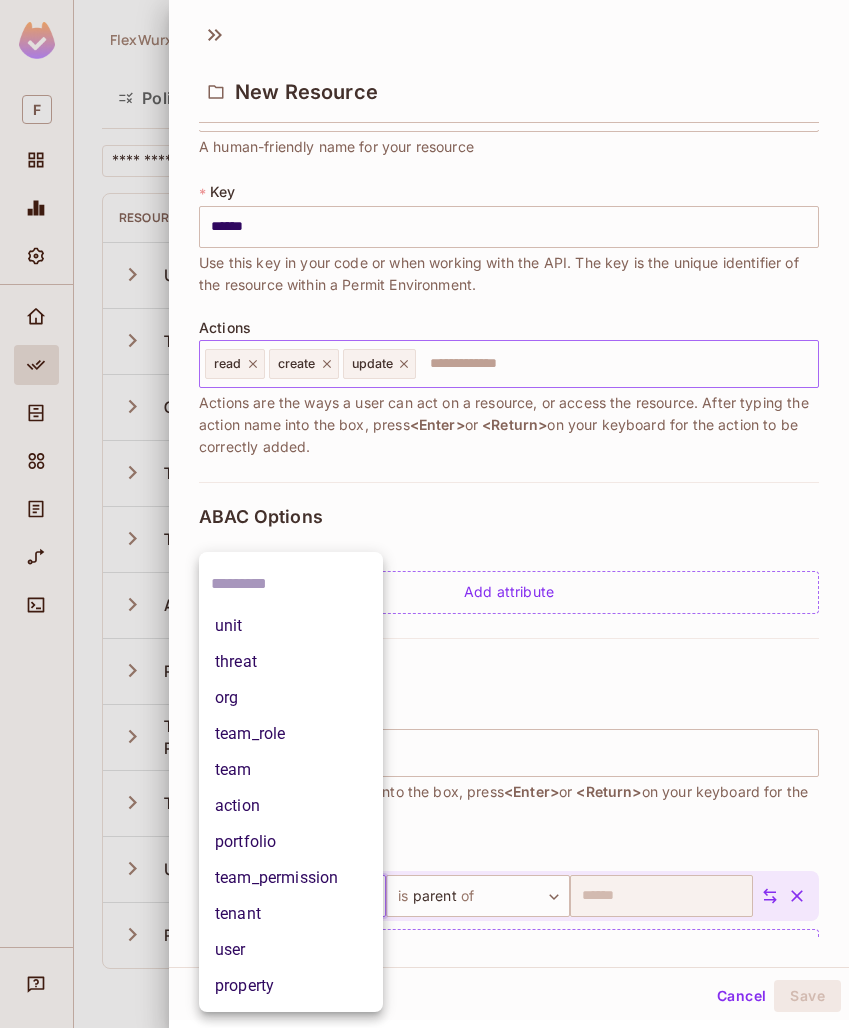 click on "F FlexWurx / Default Project : Production / Policy Editor Policy Editor Resources Roles ABAC Rules ​ Add Resource Resource Types Key Relations Instance roles Attributes Unit unit 3 Relations unit # owner + 1 Threat threat 5 Relations threat # owner + 1 Org org 4 Relations Add Roles Team Role team_role 1 Relation Add Roles Team team 3 Relations Add Roles Action action 1 Relation action # viewer + 1 Portfolio portfolio 3 Relations portfolio # owner + 1 Team Permission team_permission 1 Relation Add Roles Tenant tenant 2 Relations tenant # owner + 1 User user 1 Relation Add Roles Property property 4 Relations property # owner + 1
New Resource * Name ****** ​ A human-friendly name for your resource * Key ****** ​ Use this key in your code or when working with the API. The key is the unique identifier of the resource within a Permit Environment. Actions read create update ​ <Enter>  or   <Return>  on your keyboard for the action to be correctly added. Attributes" at bounding box center [424, 514] 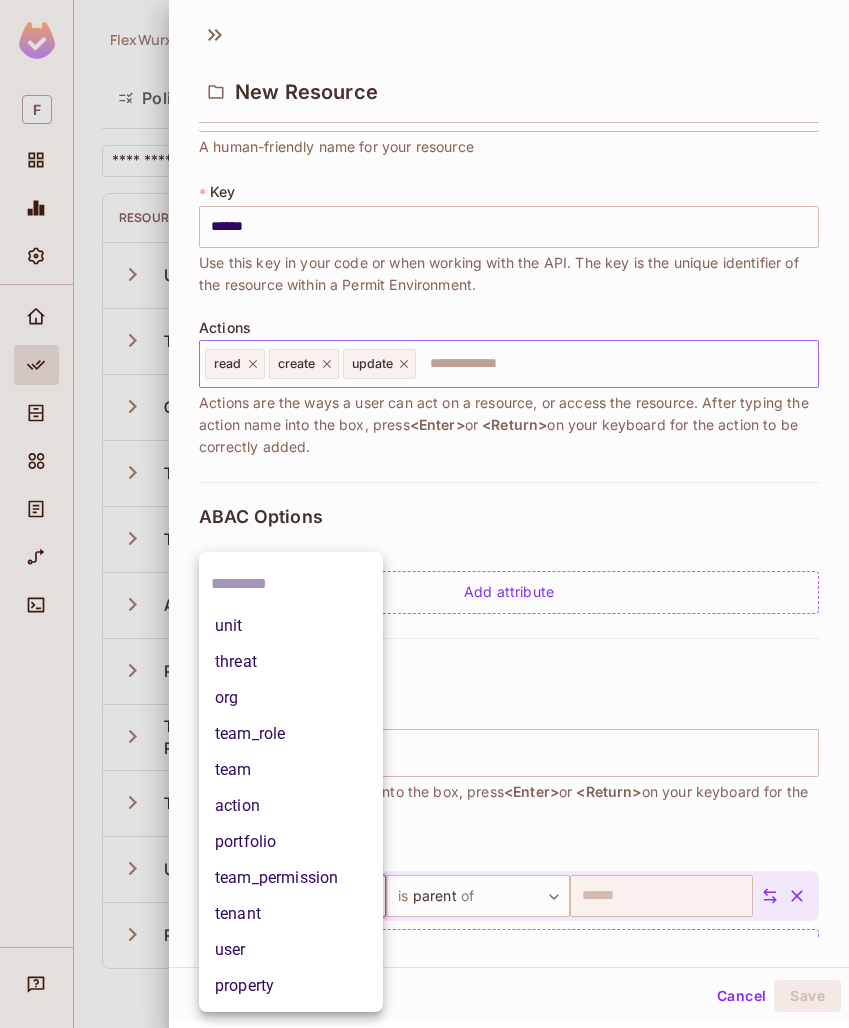 click on "org" at bounding box center [291, 698] 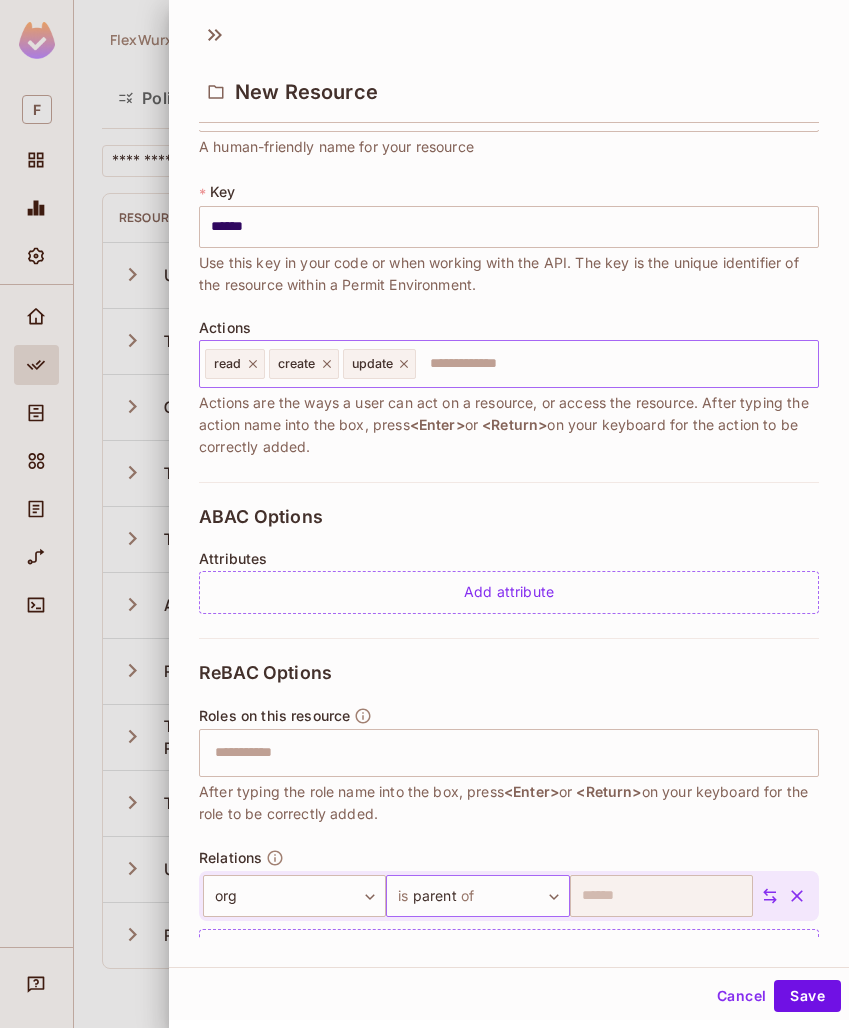 click on "F FlexWurx / Default Project : Production / Policy Editor Policy Editor Resources Roles ABAC Rules ​ Add Resource Resource Types Key Relations Instance roles Attributes Unit unit 3 Relations unit # owner + 1 Threat threat 5 Relations threat # owner + 1 Org org 4 Relations Add Roles Team Role team_role 1 Relation Add Roles Team team 3 Relations Add Roles Action action 1 Relation action # viewer + 1 Portfolio portfolio 3 Relations portfolio # owner + 1 Team Permission team_permission 1 Relation Add Roles Tenant tenant 2 Relations tenant # owner + 1 User user 1 Relation Add Roles Property property 4 Relations property # owner + 1
New Resource * Name ****** ​ A human-friendly name for your resource * Key ****** ​ Use this key in your code or when working with the API. The key is the unique identifier of the resource within a Permit Environment. Actions read create update ​ <Enter>  or   <Return>  on your keyboard for the action to be correctly added. Attributes" at bounding box center (424, 514) 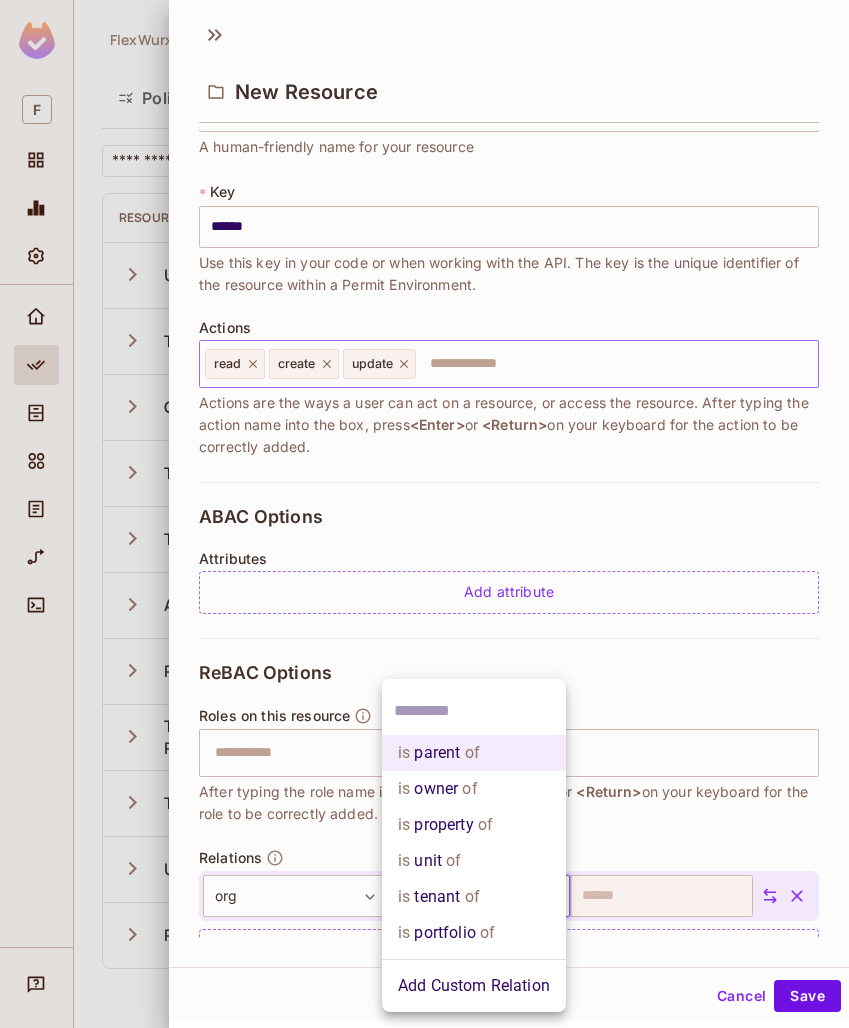 click at bounding box center [424, 514] 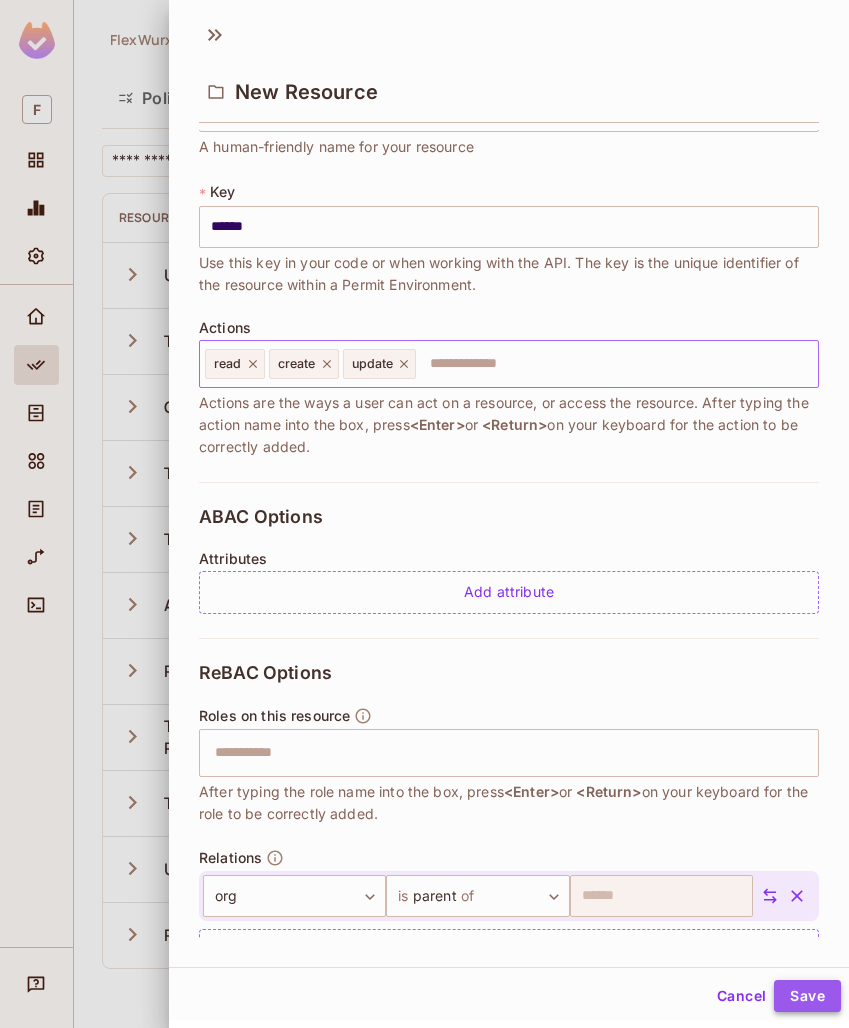 click on "Save" at bounding box center (807, 996) 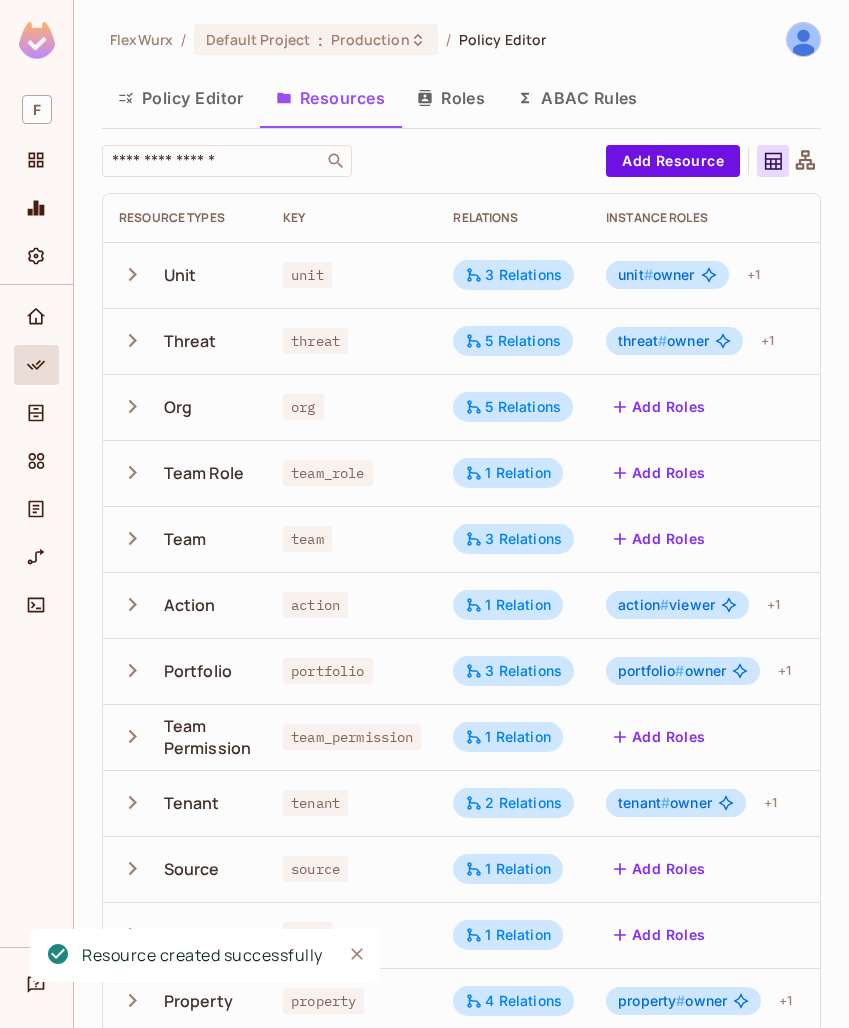 scroll, scrollTop: 23, scrollLeft: 0, axis: vertical 